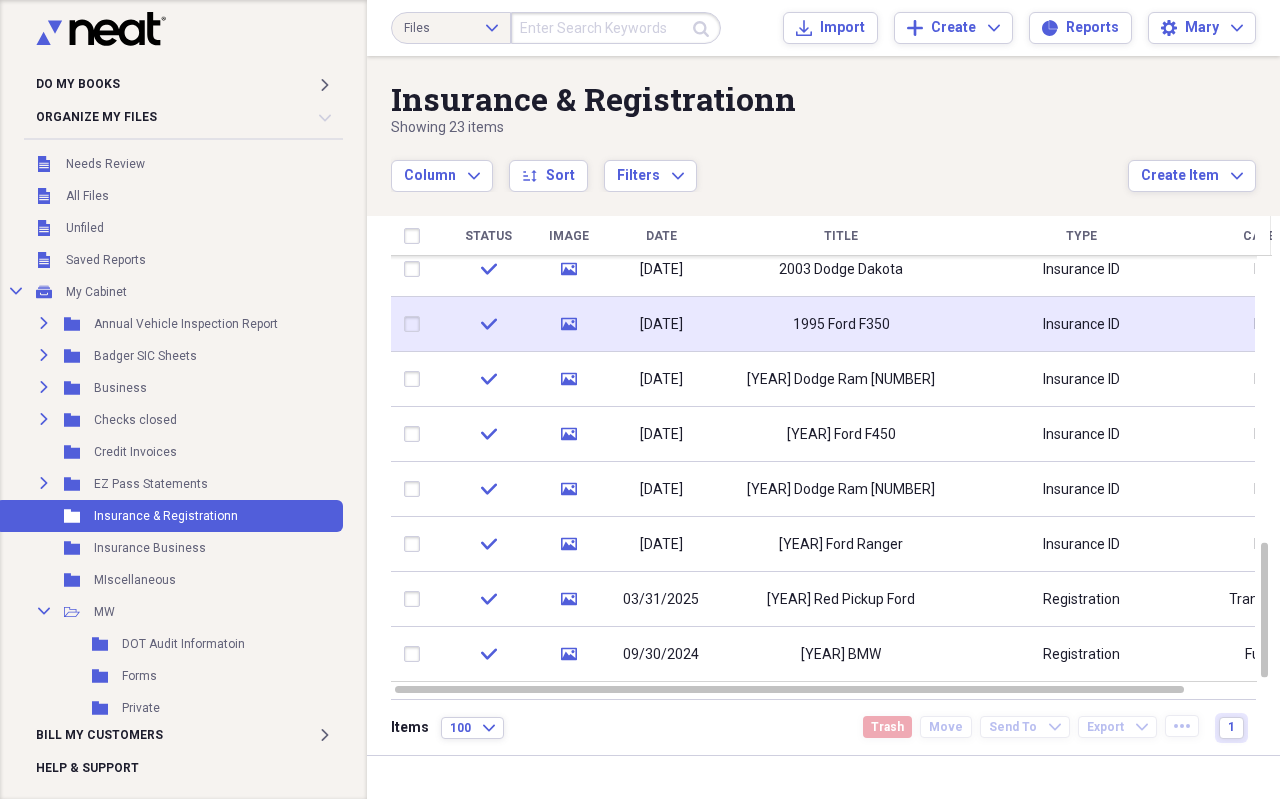 scroll, scrollTop: 0, scrollLeft: 0, axis: both 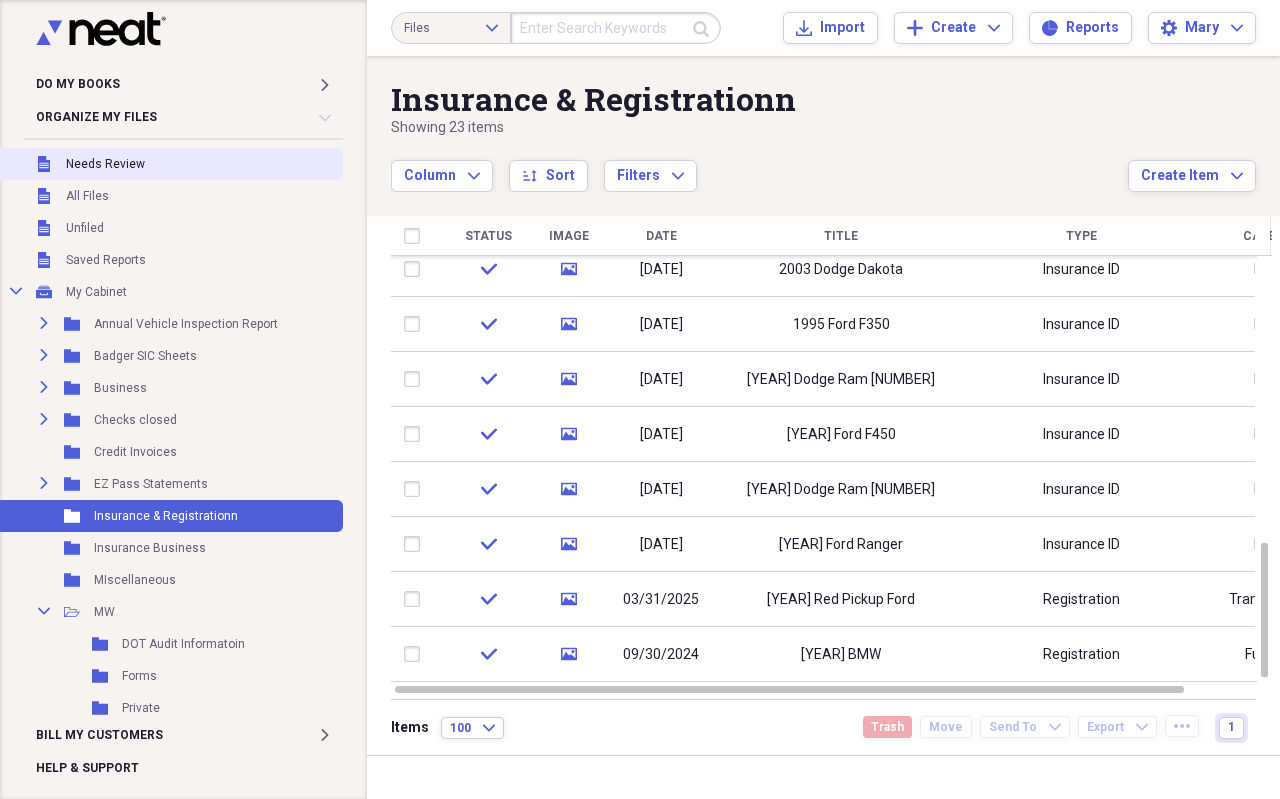 click on "Needs Review" at bounding box center (105, 164) 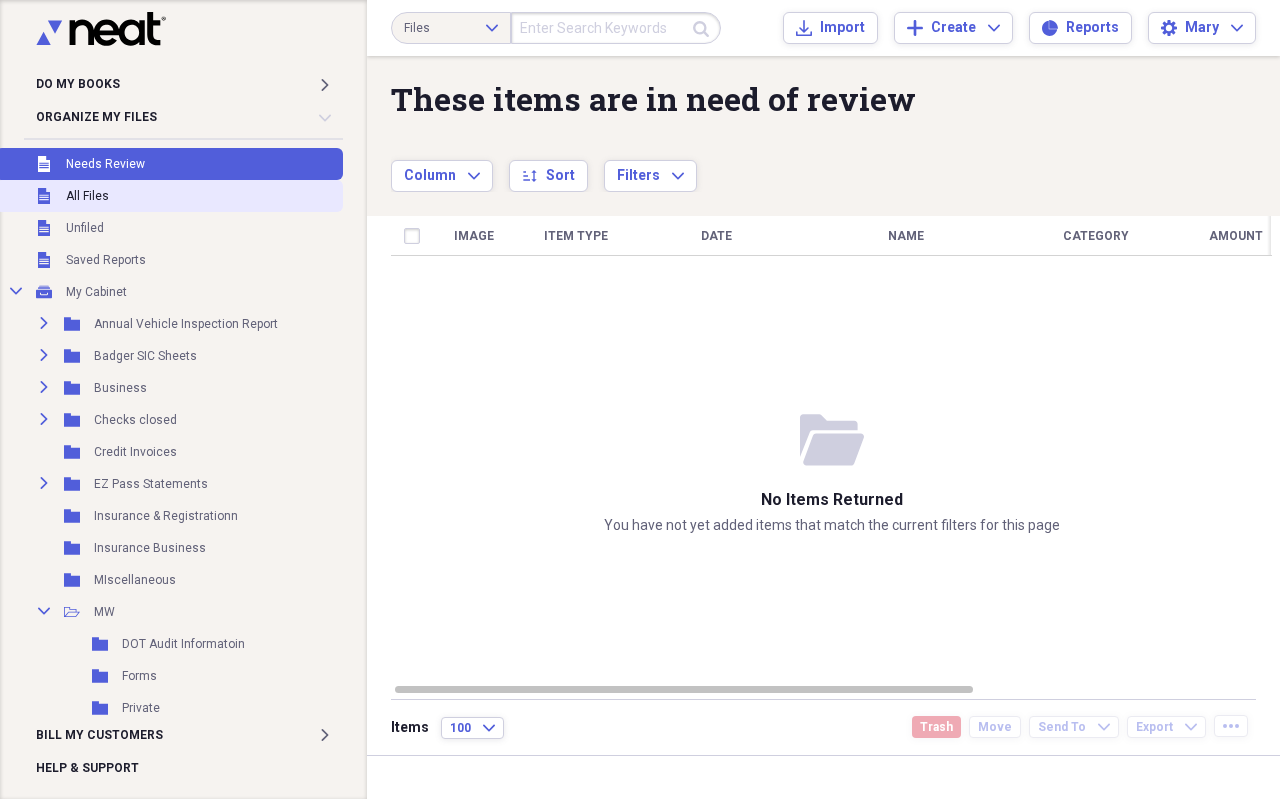 click on "Unfiled All Files" at bounding box center [169, 196] 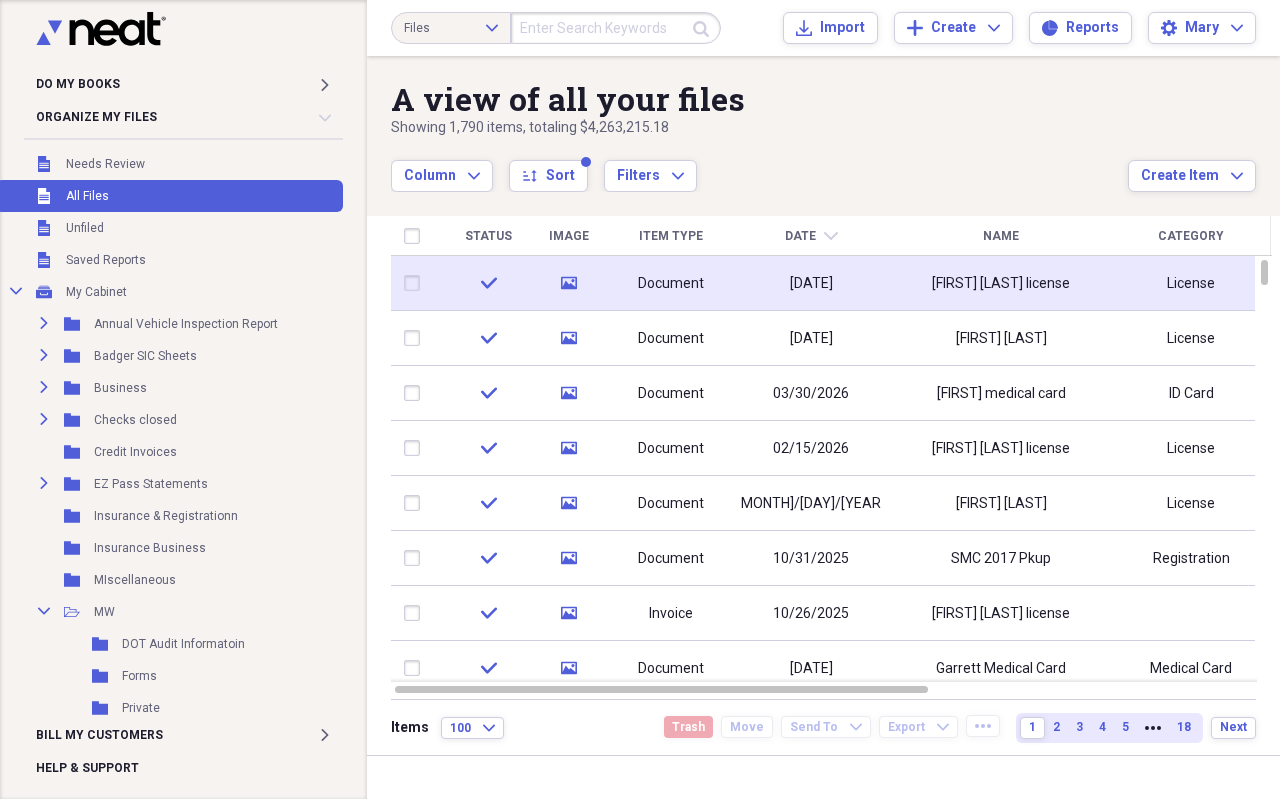 click on "[DATE]" at bounding box center (811, 284) 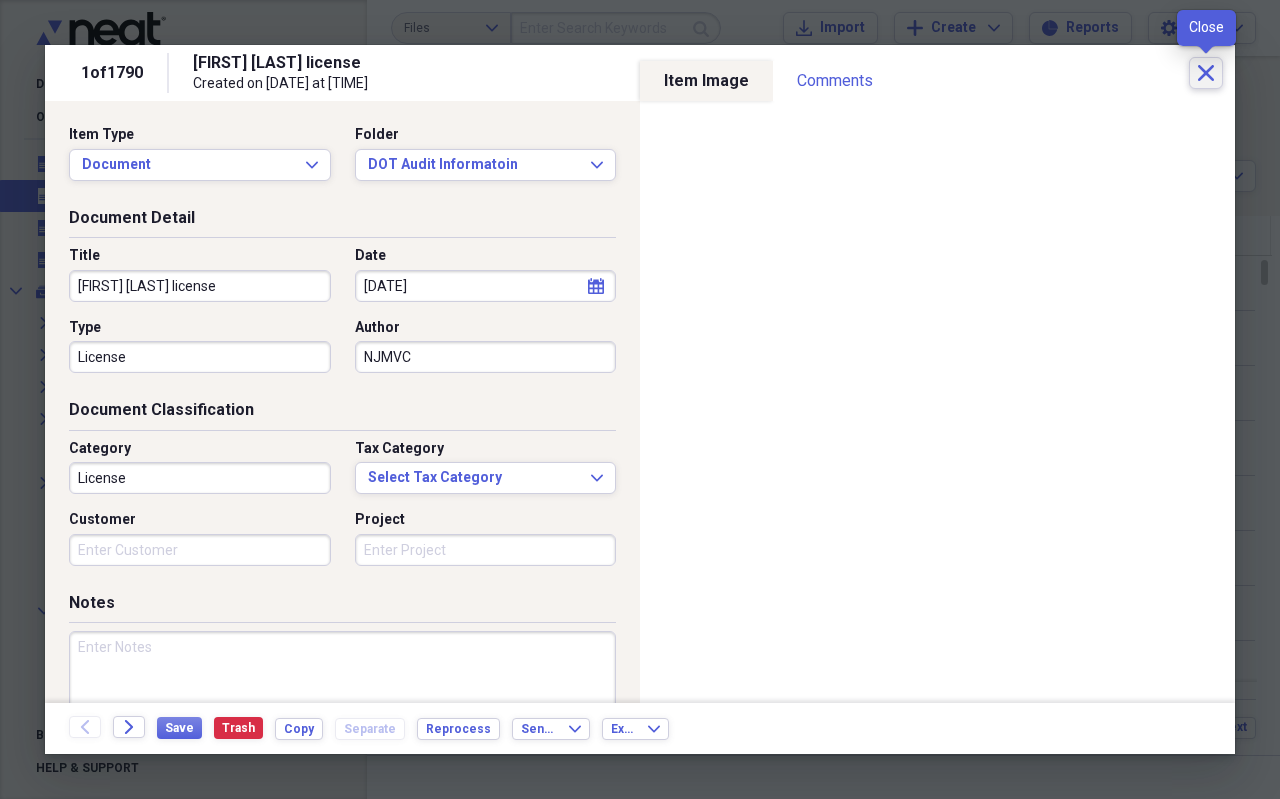 click on "Close" 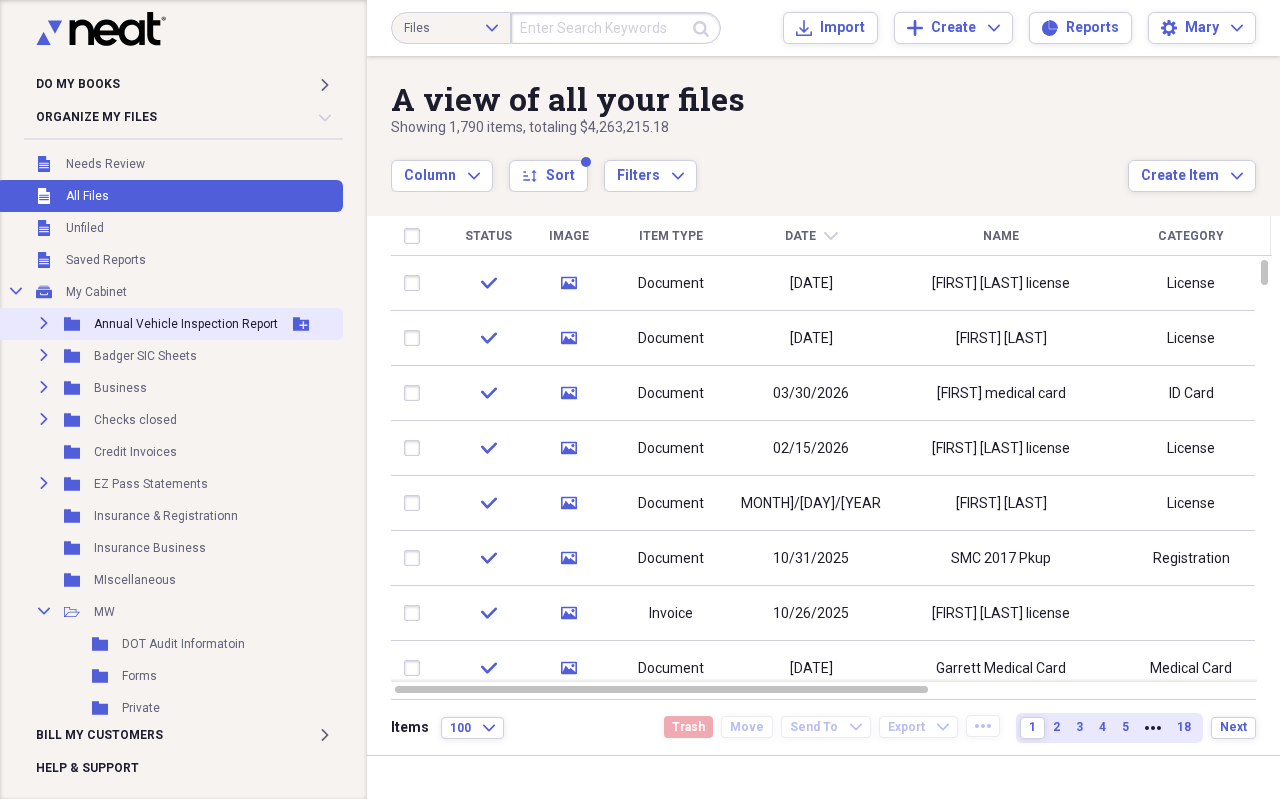 click on "Expand" 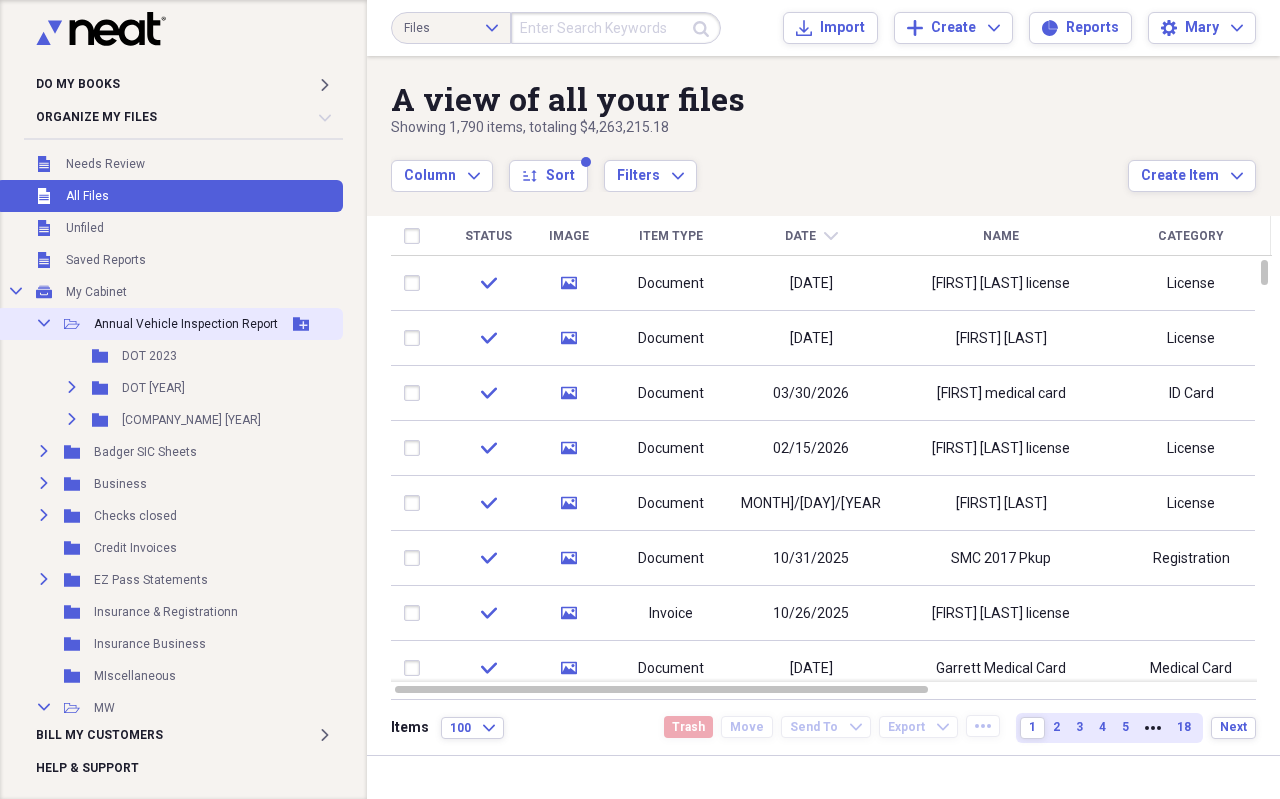 click on "Collapse" 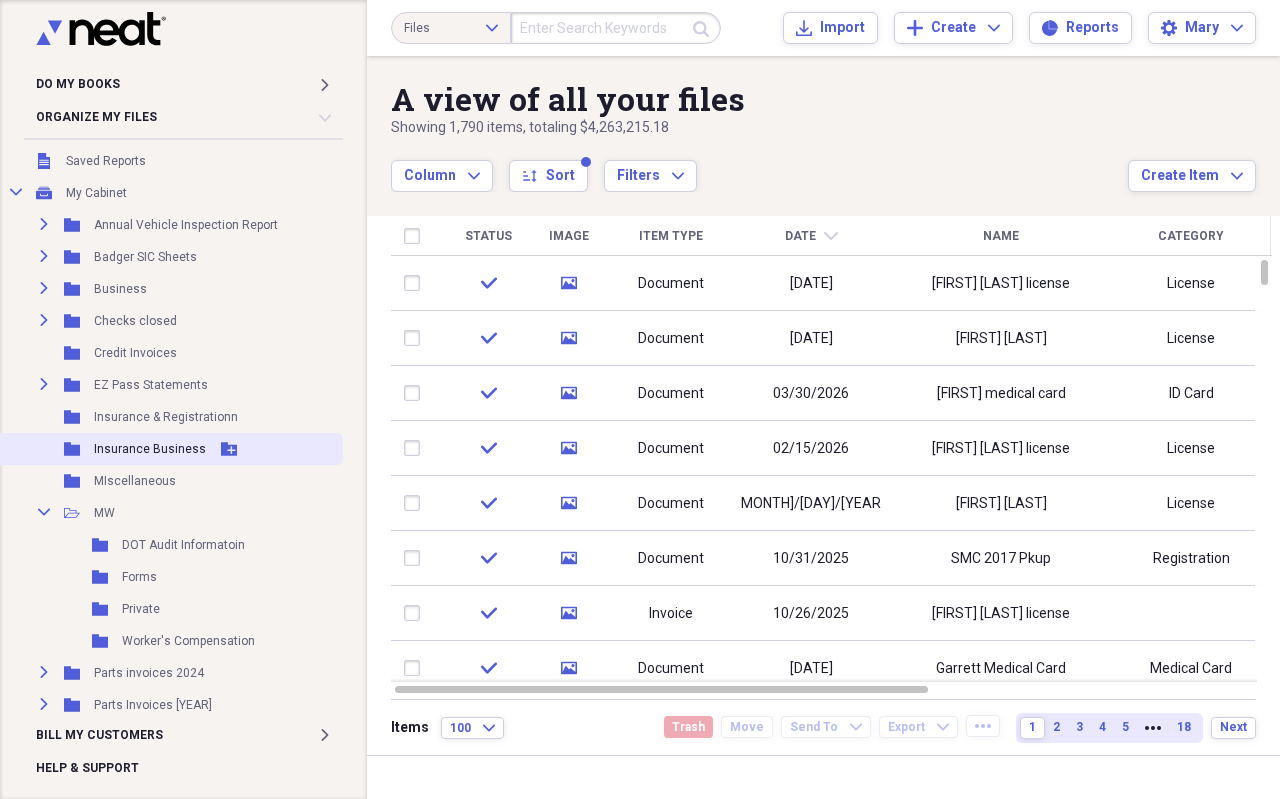 scroll, scrollTop: 100, scrollLeft: 0, axis: vertical 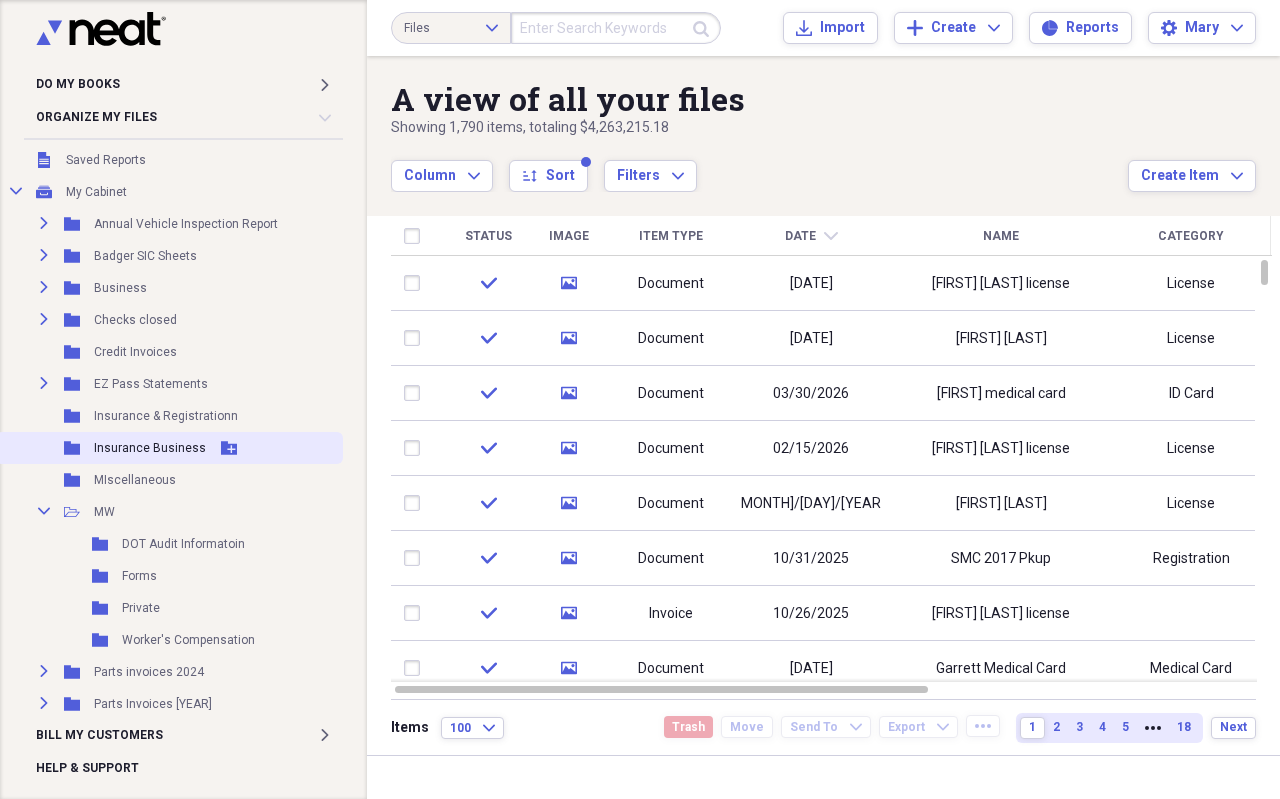 click on "Insurance Business" at bounding box center [150, 448] 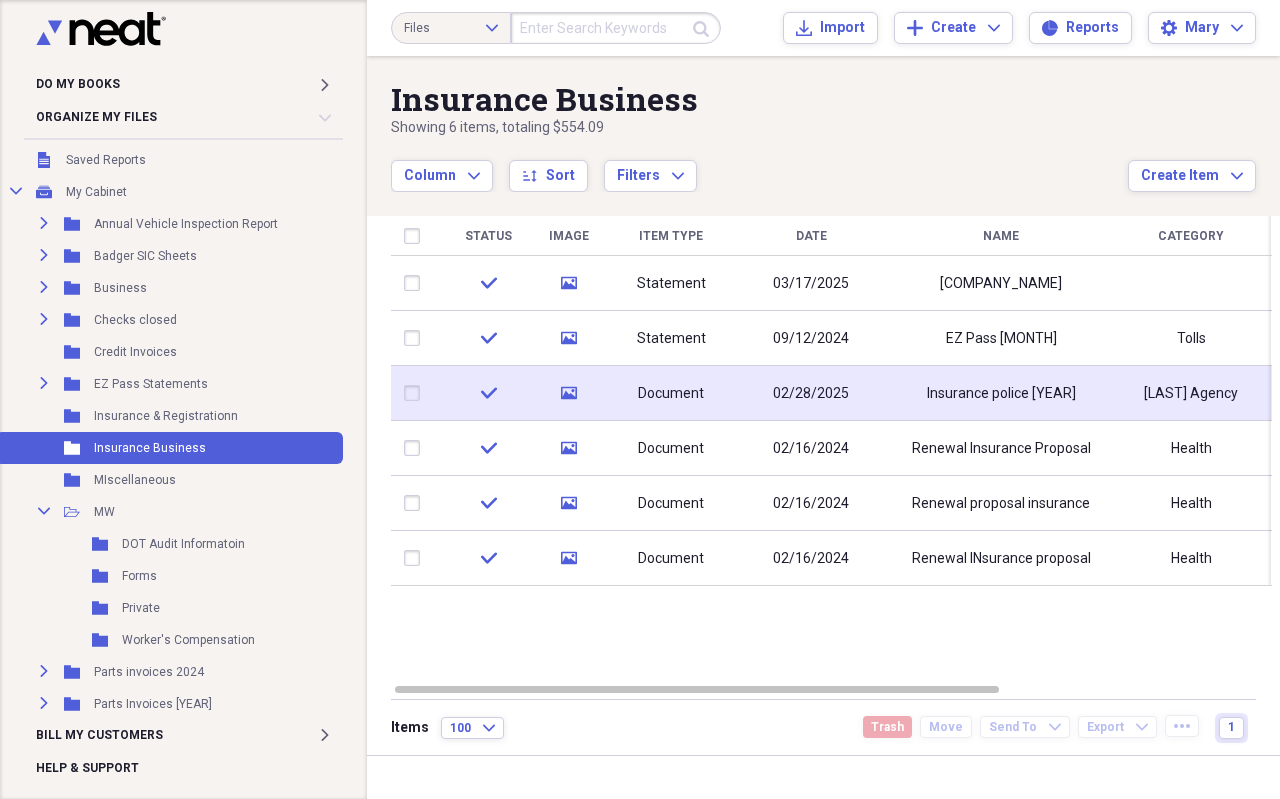 click on "Insurance police [YEAR]" at bounding box center (1001, 394) 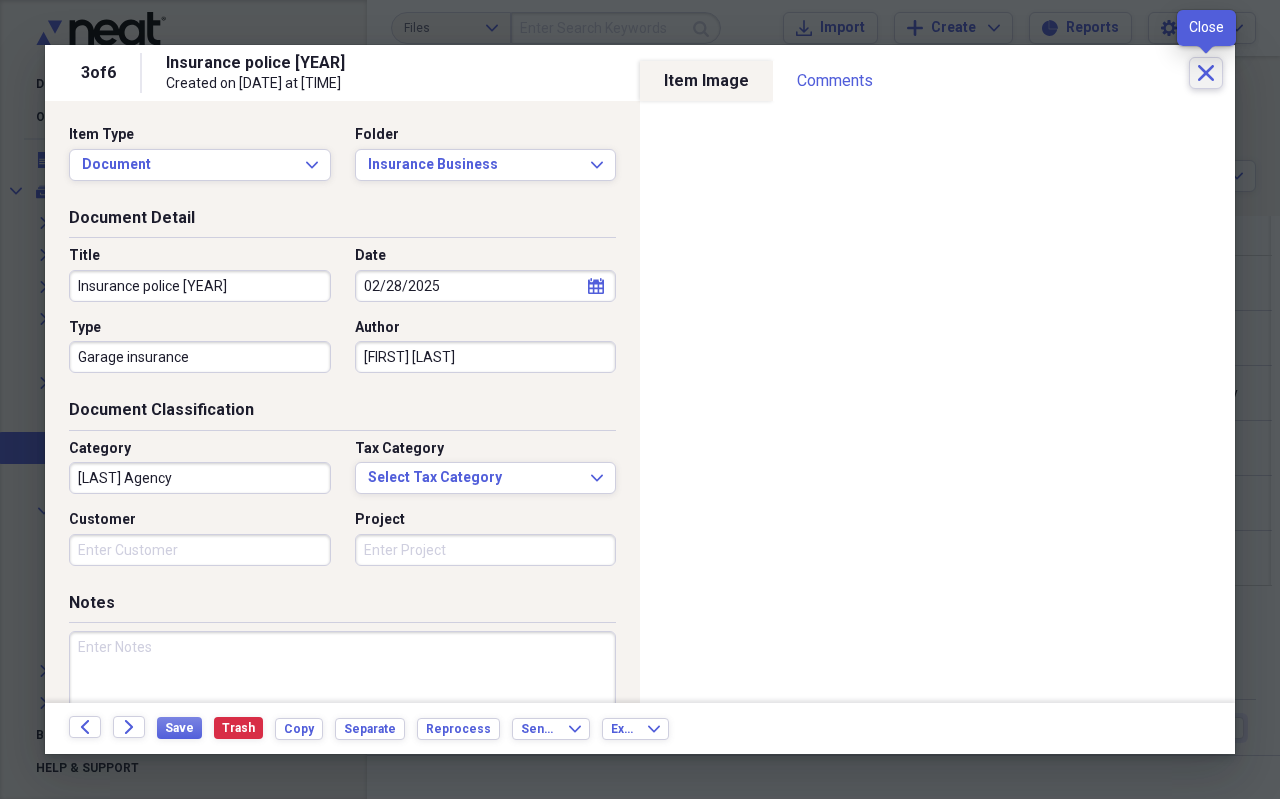 click 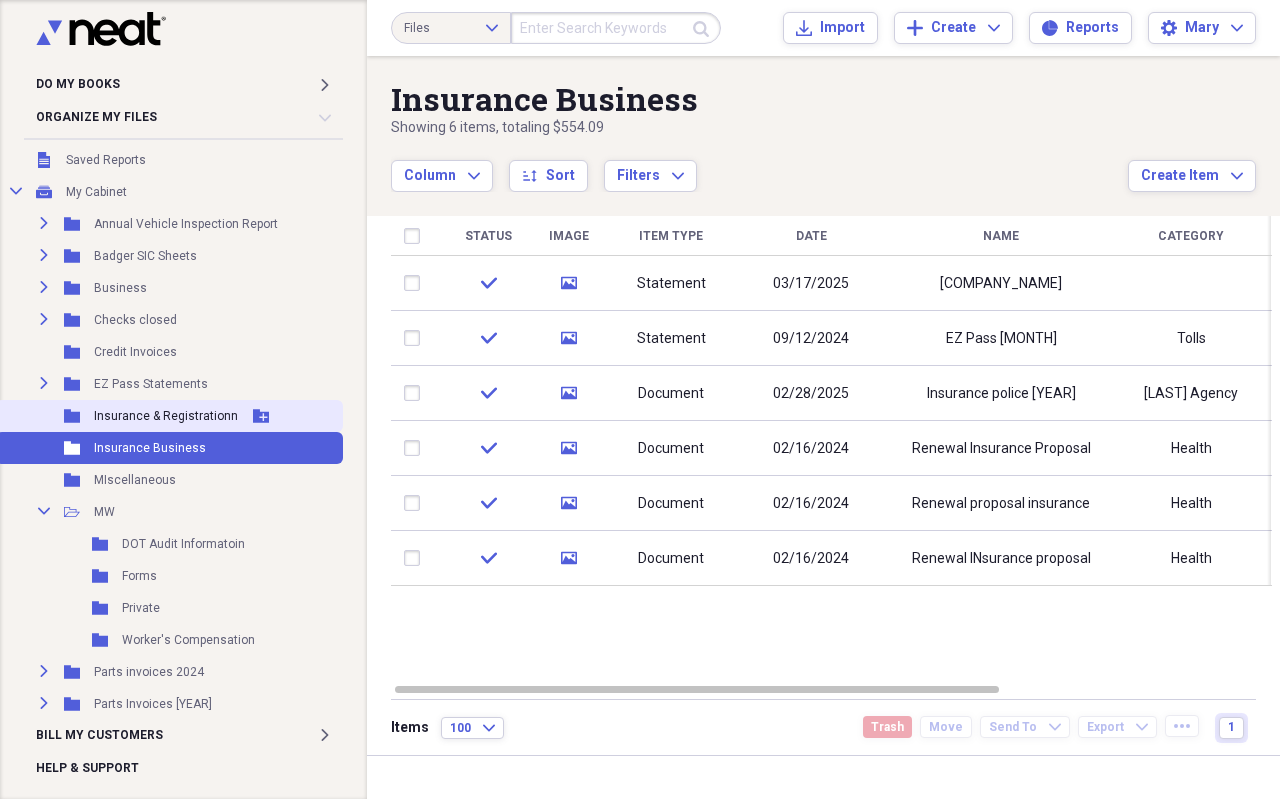 click on "Insurance & Registrationn" at bounding box center [166, 416] 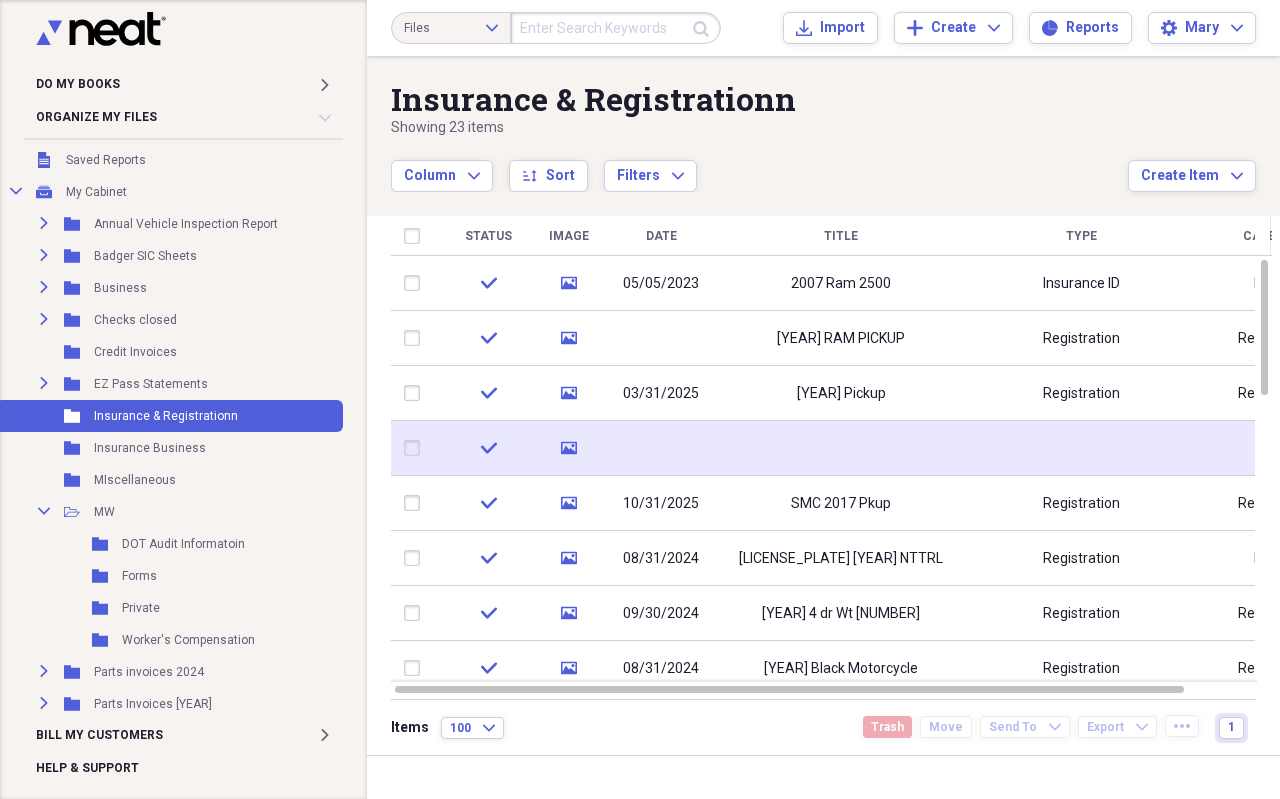 click at bounding box center (841, 448) 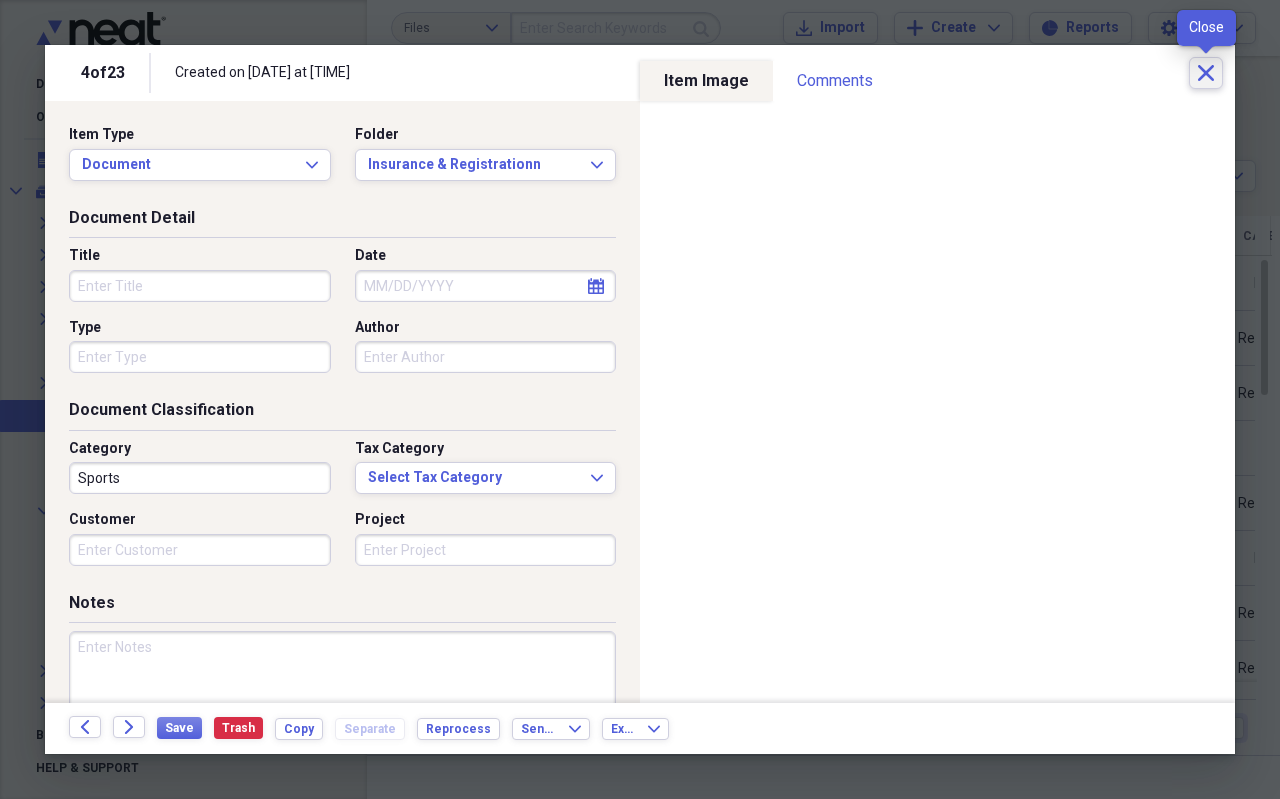 click on "Close" at bounding box center [1206, 73] 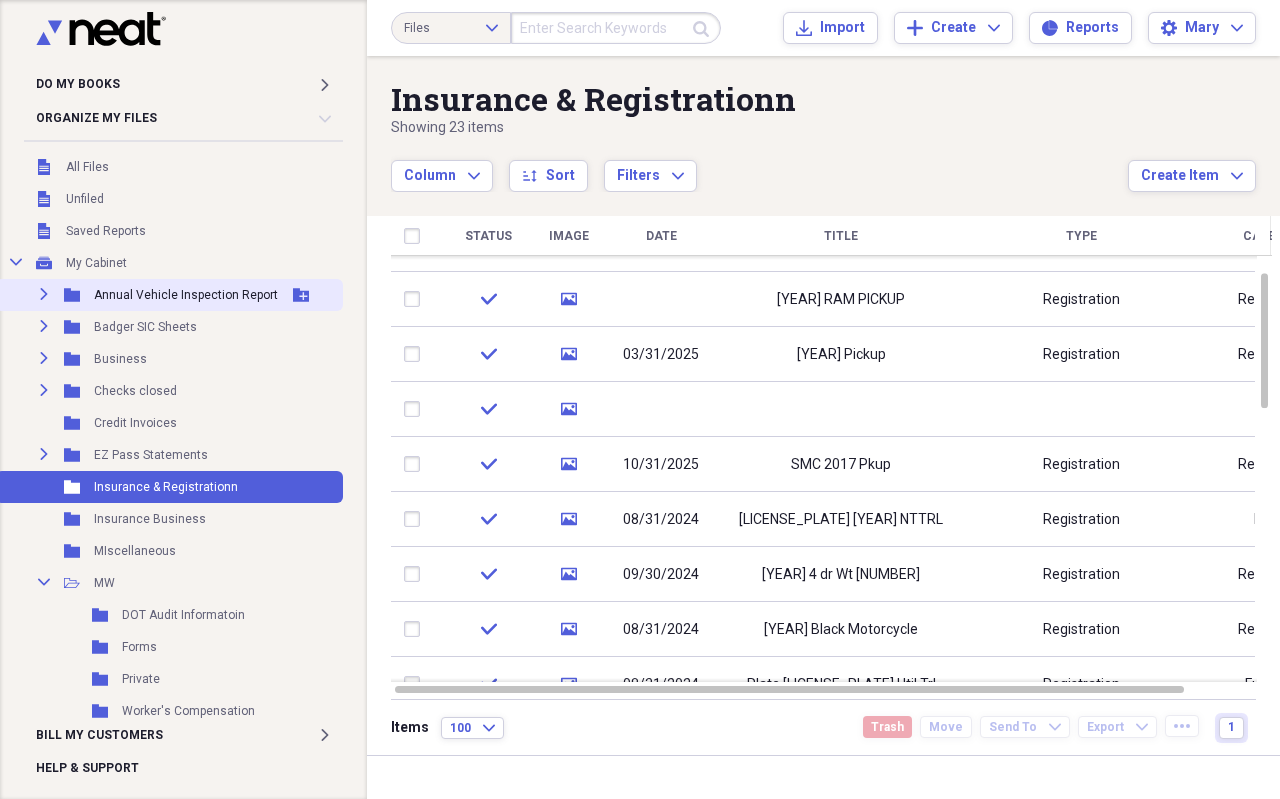 scroll, scrollTop: 0, scrollLeft: 0, axis: both 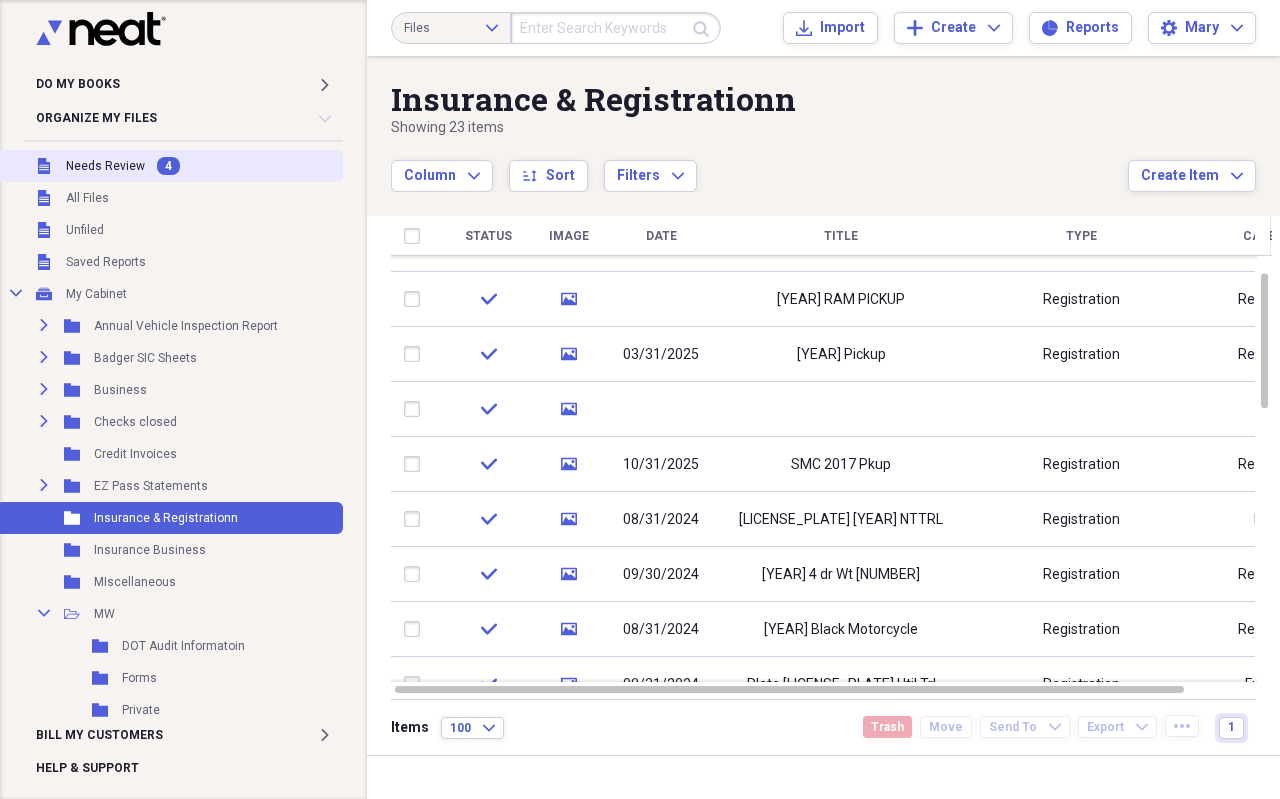 click on "Unfiled Needs Review 4" at bounding box center (169, 166) 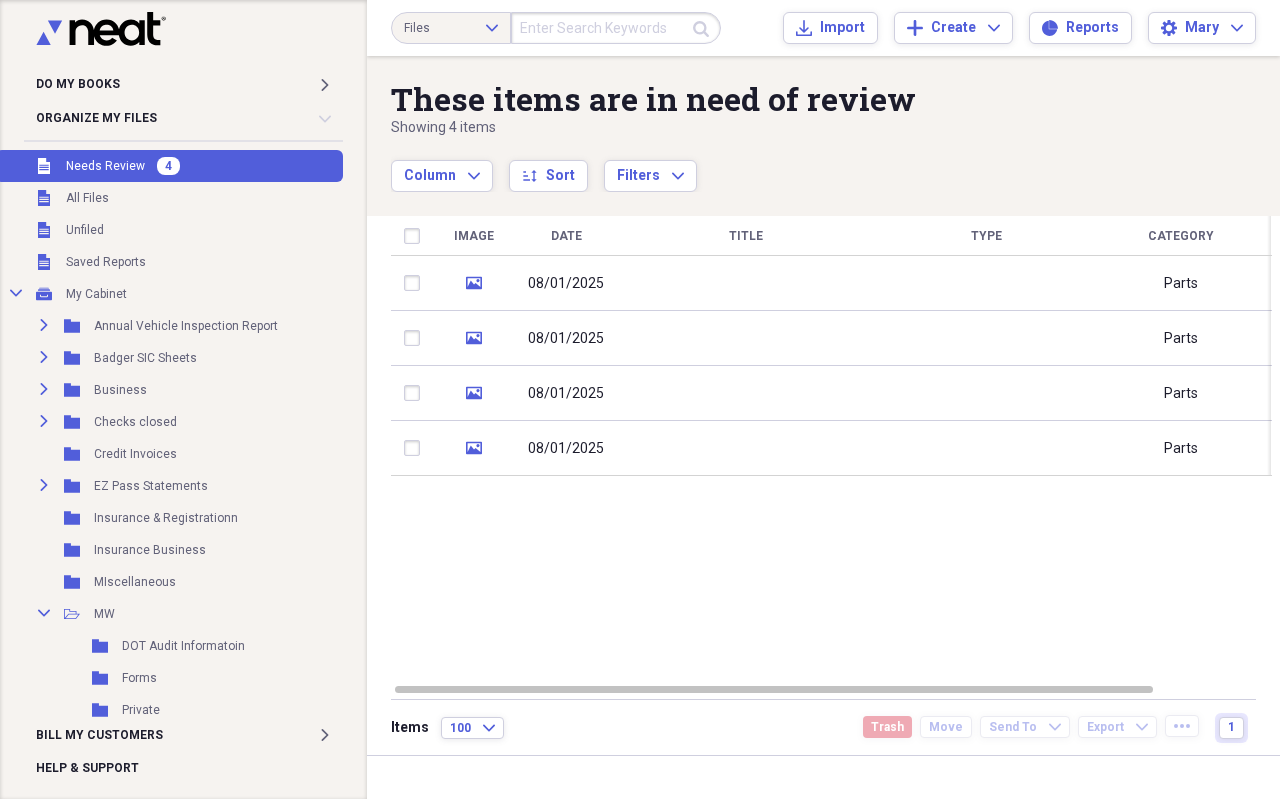 click on "Unfiled Needs Review 4" at bounding box center (169, 166) 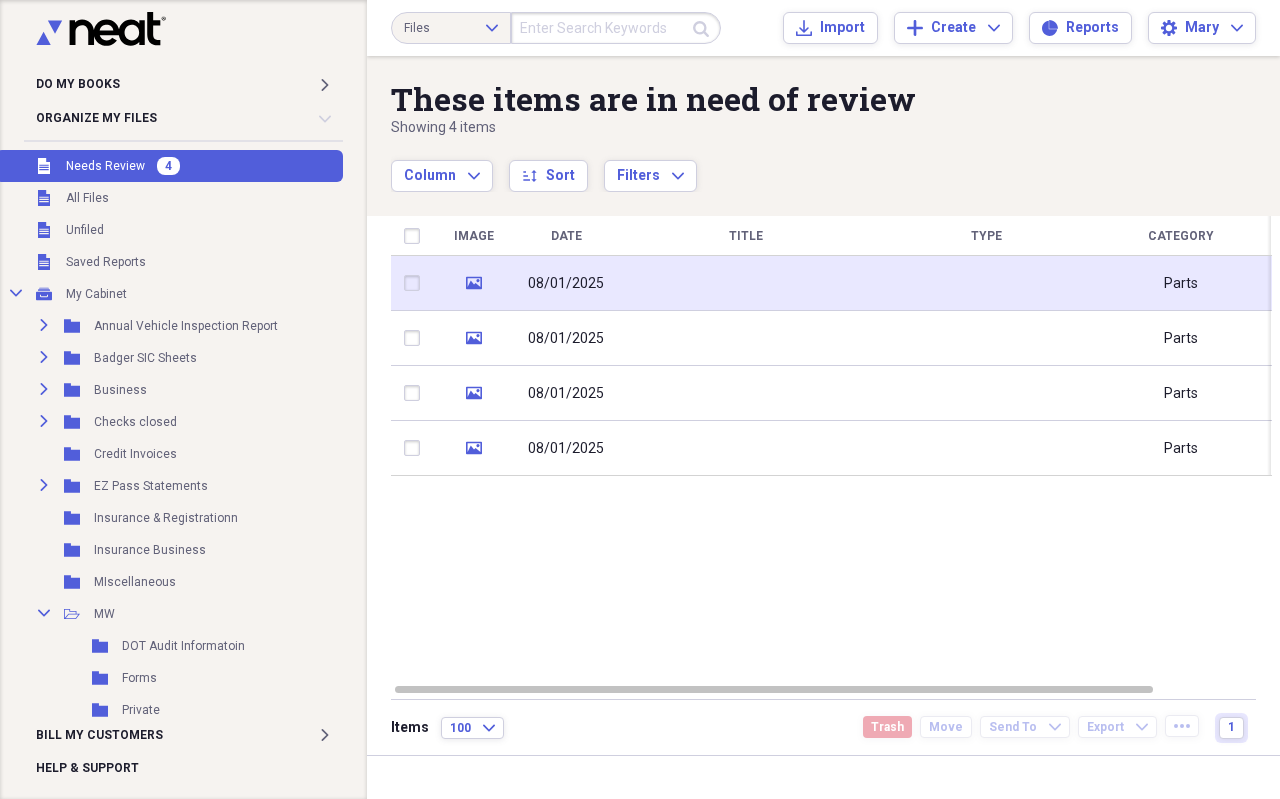 click at bounding box center (746, 283) 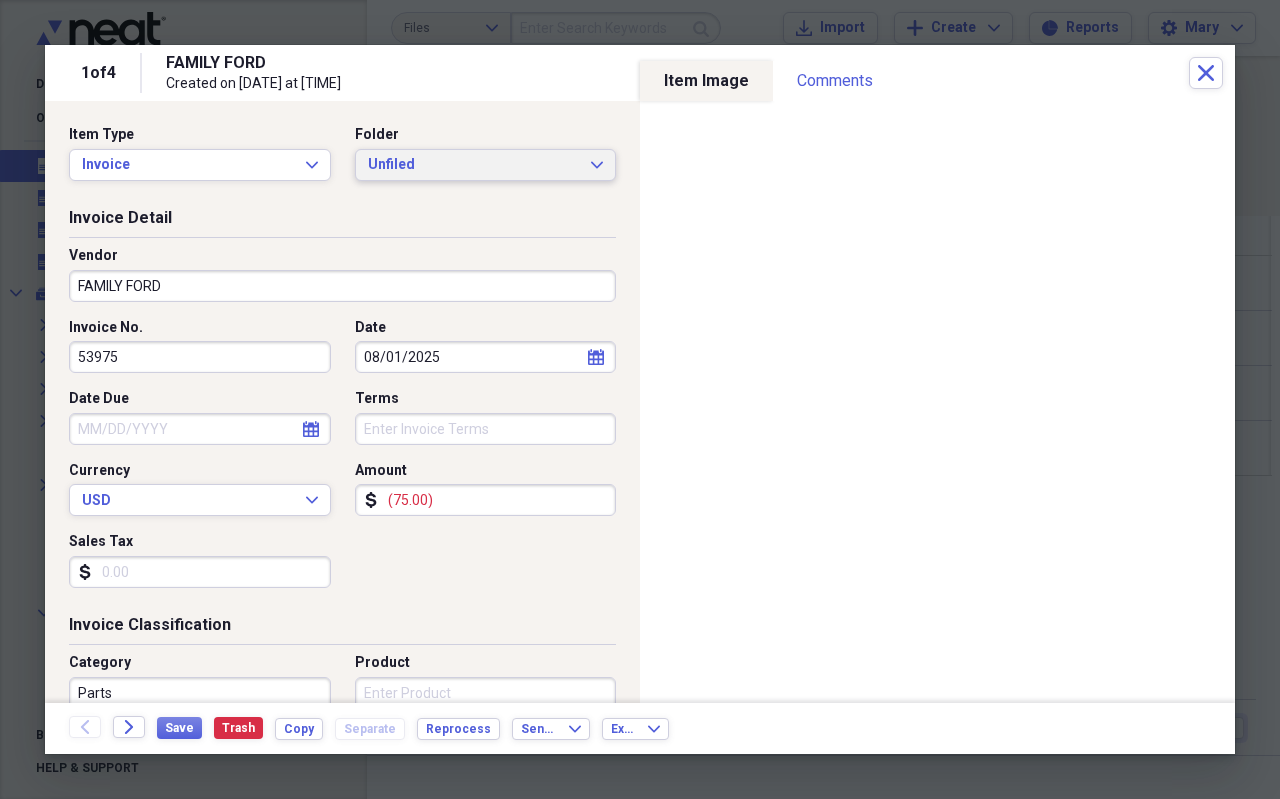 click on "Unfiled" at bounding box center [474, 165] 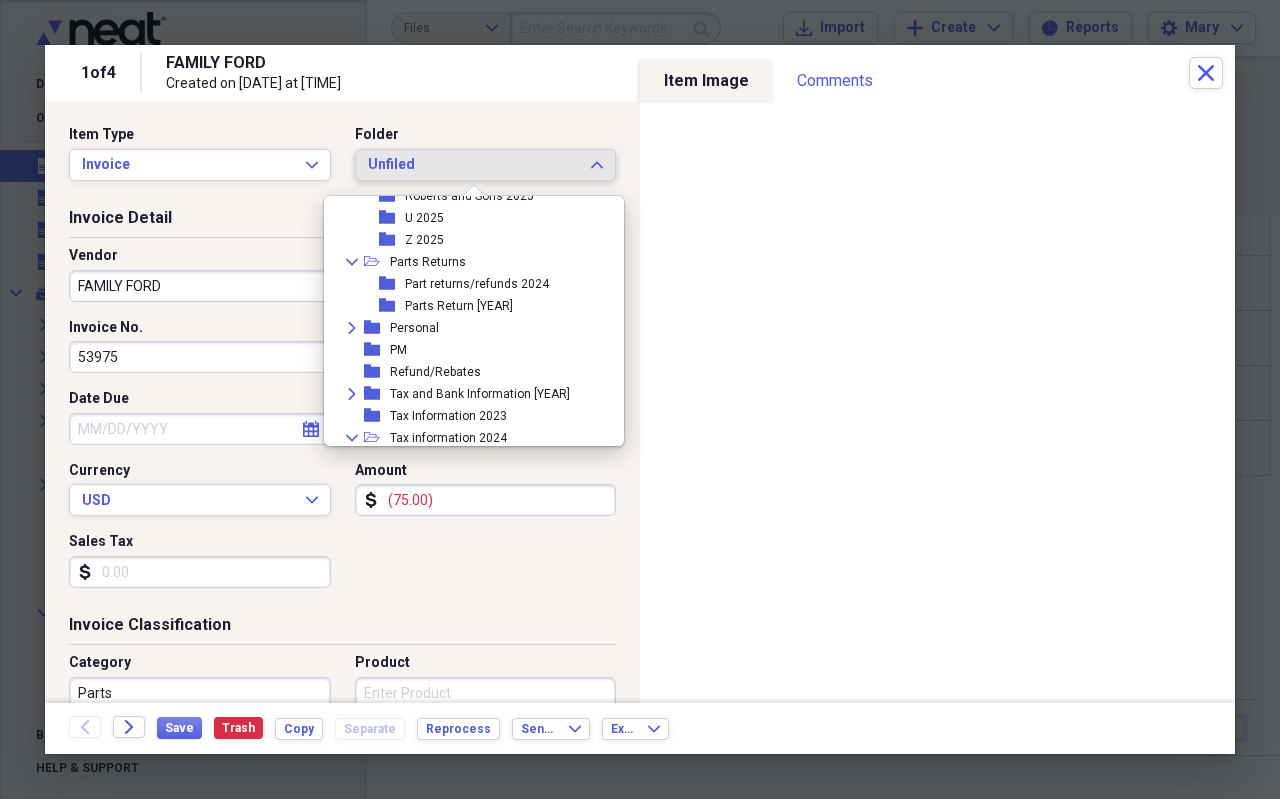 scroll, scrollTop: 900, scrollLeft: 0, axis: vertical 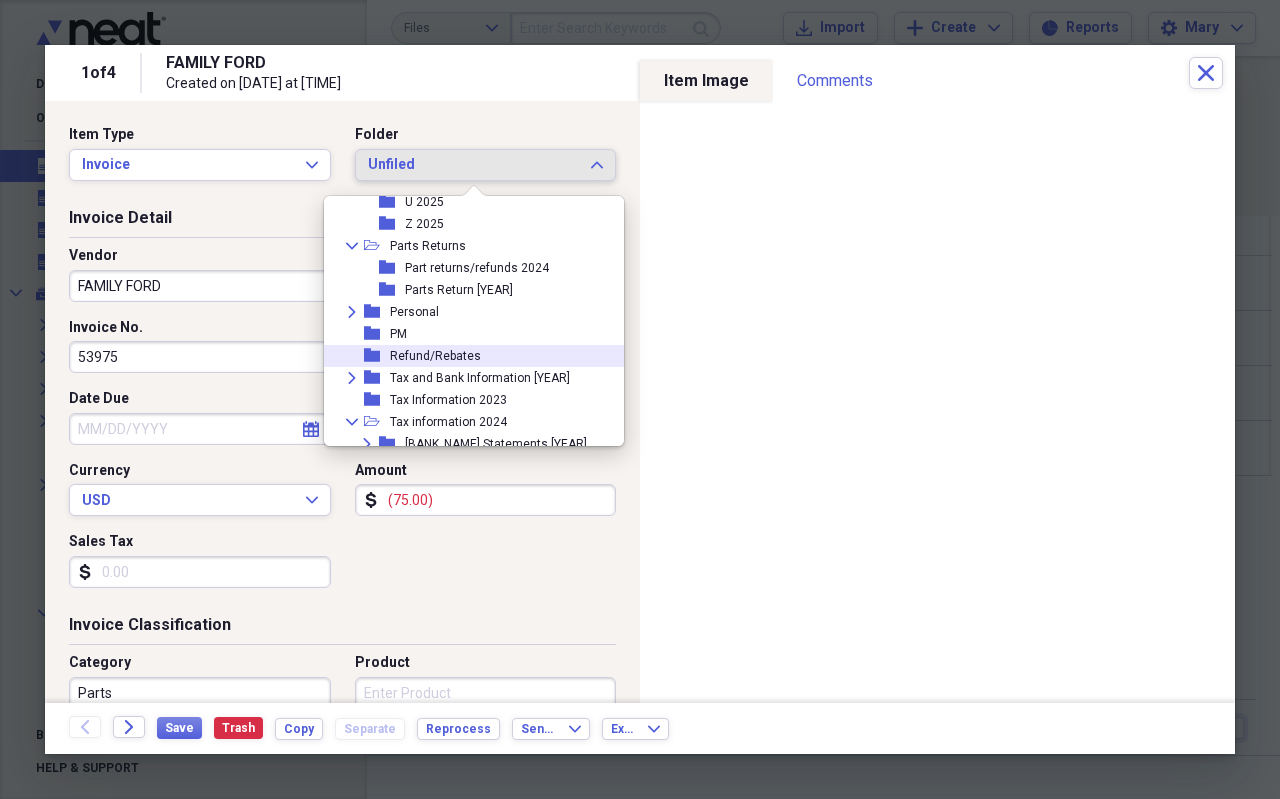 click on "Refund/Rebates" at bounding box center [435, 356] 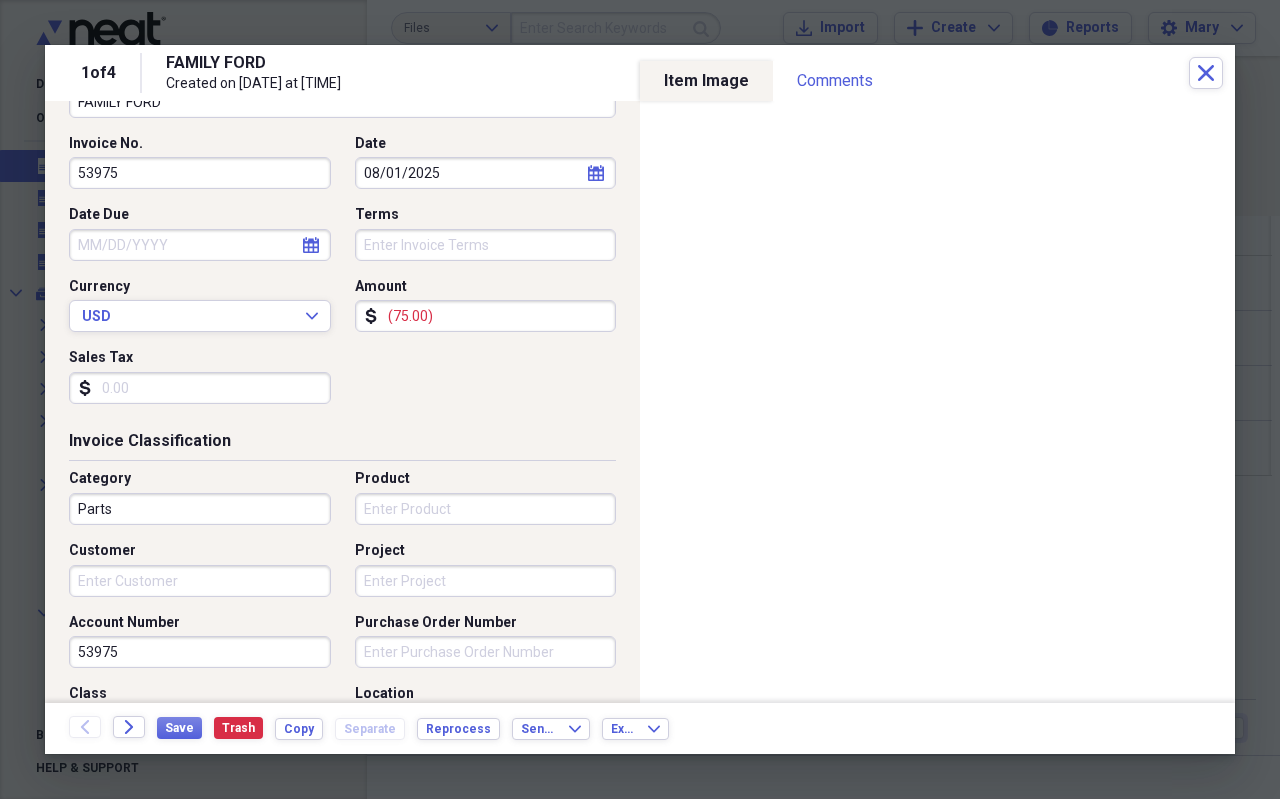 scroll, scrollTop: 300, scrollLeft: 0, axis: vertical 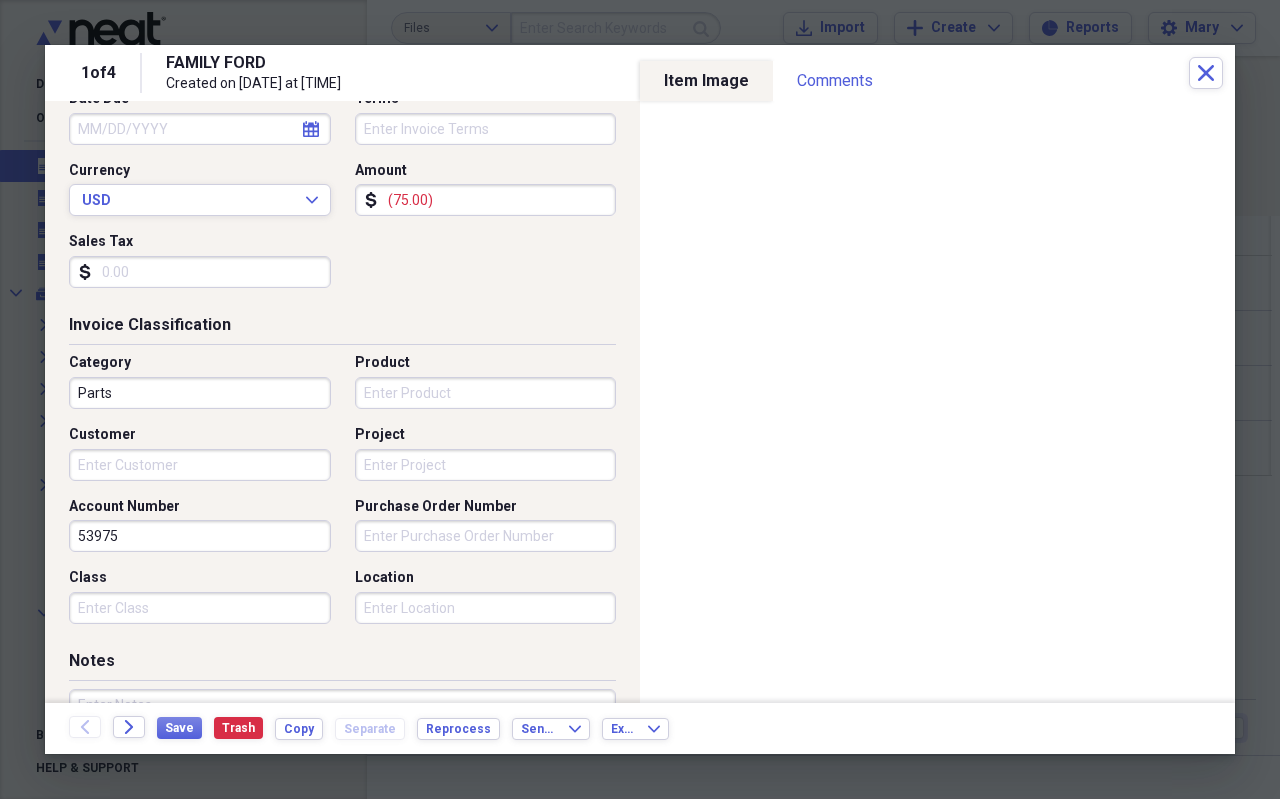 click on "Product" at bounding box center [486, 393] 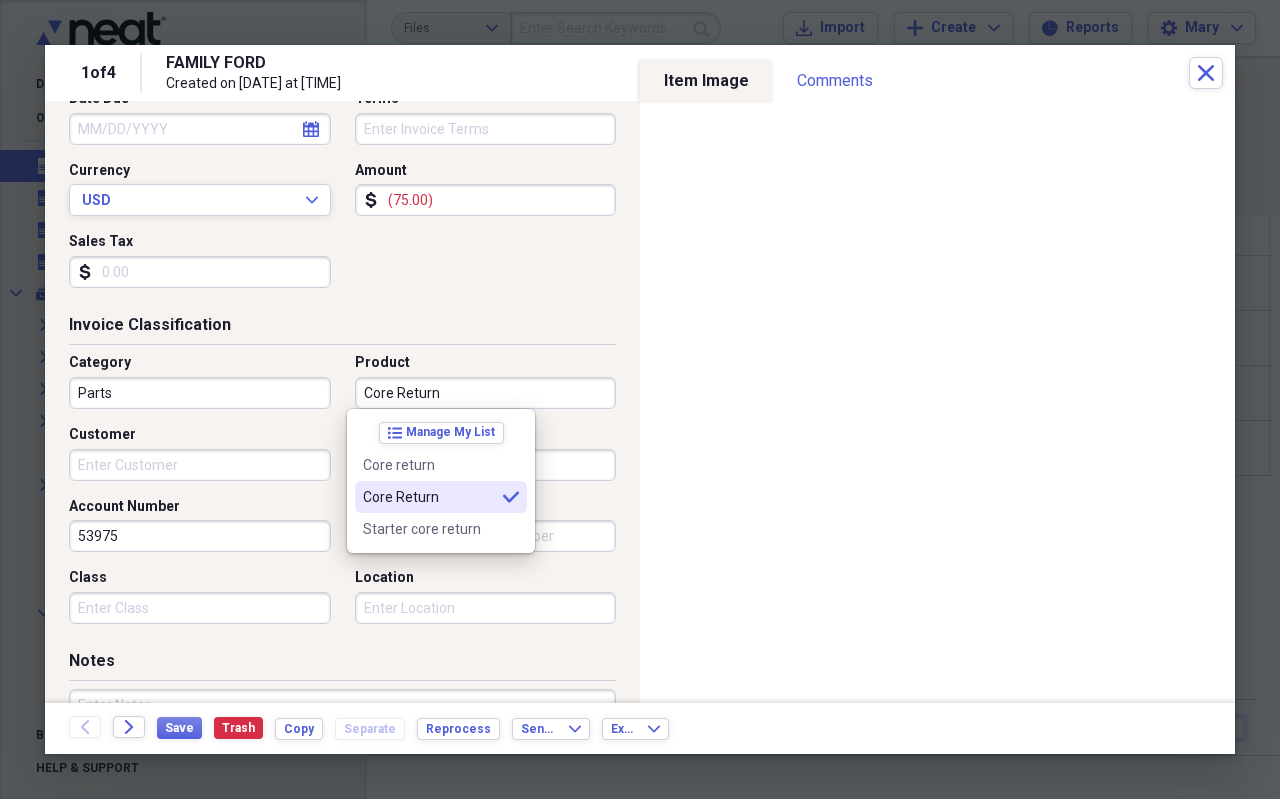 type on "Core Return" 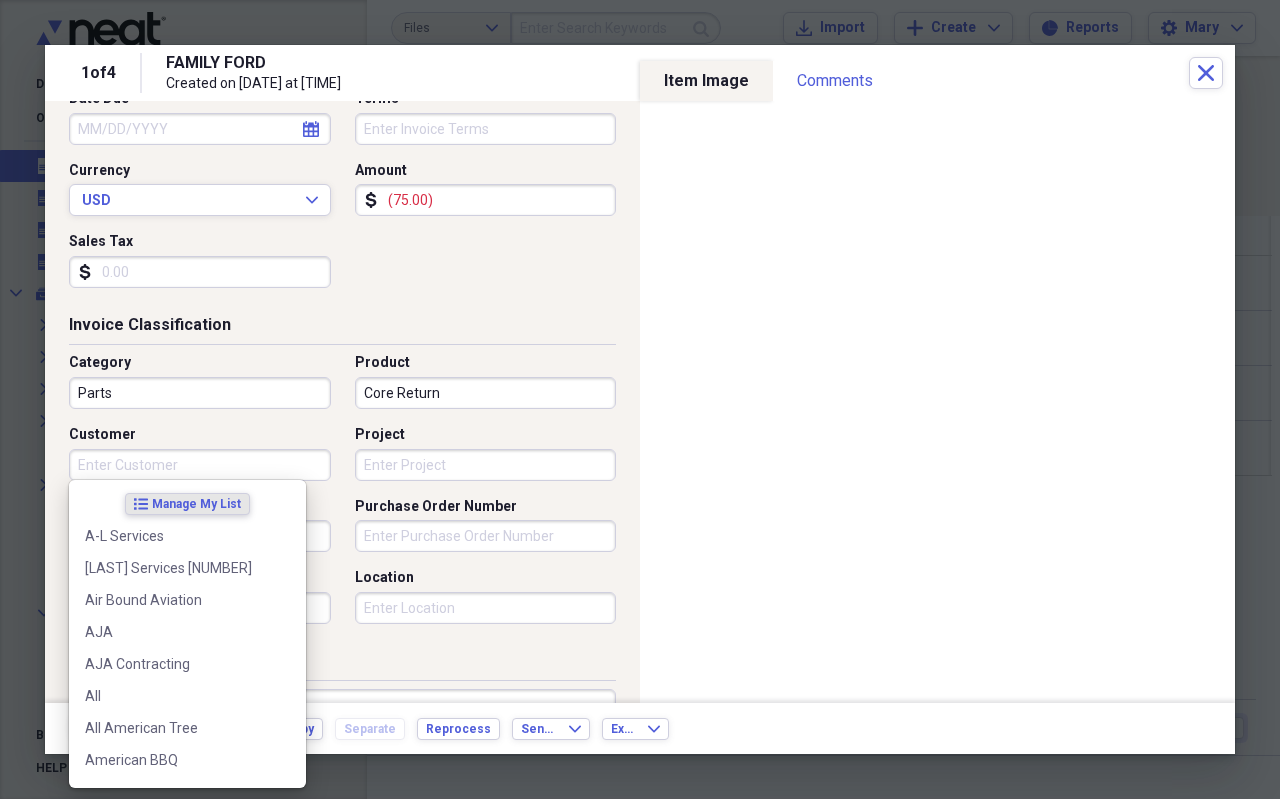 click on "Customer" at bounding box center (200, 465) 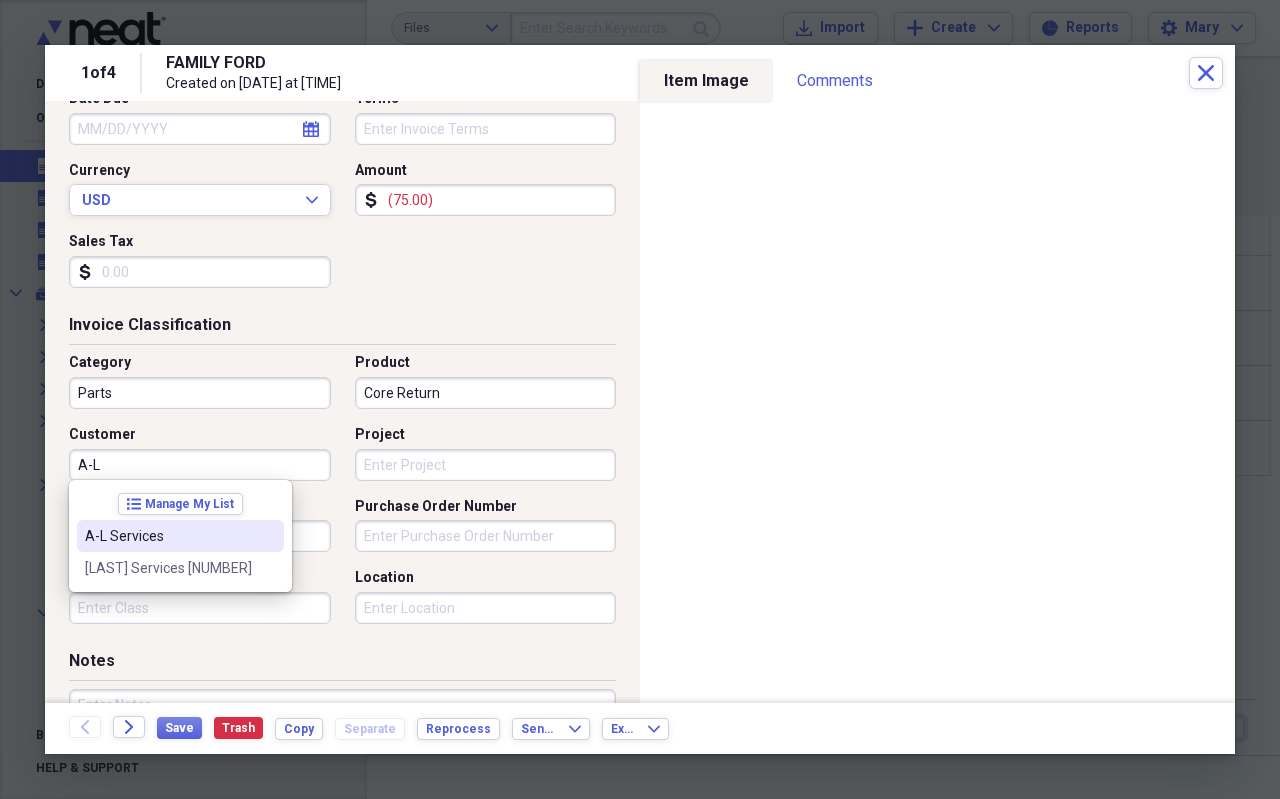 click on "A-L Services" at bounding box center [180, 536] 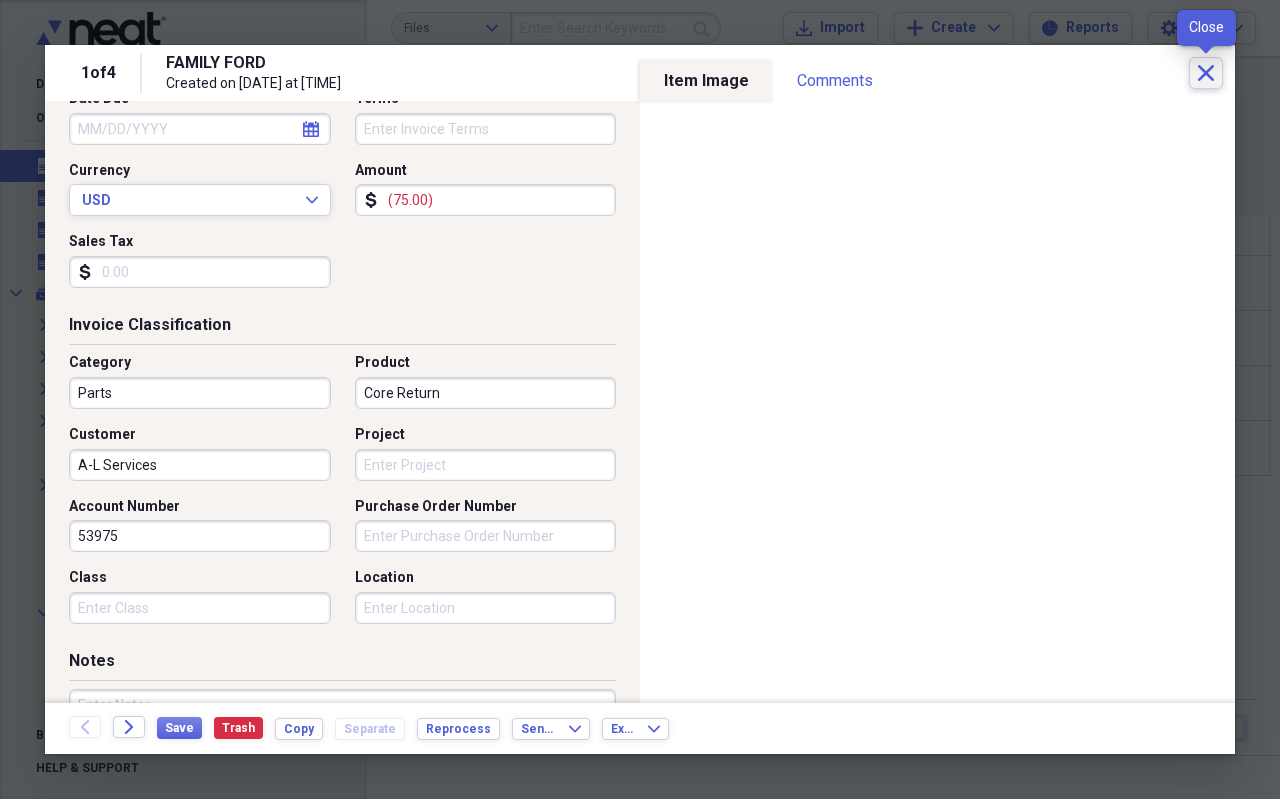 click on "Close" at bounding box center (1206, 73) 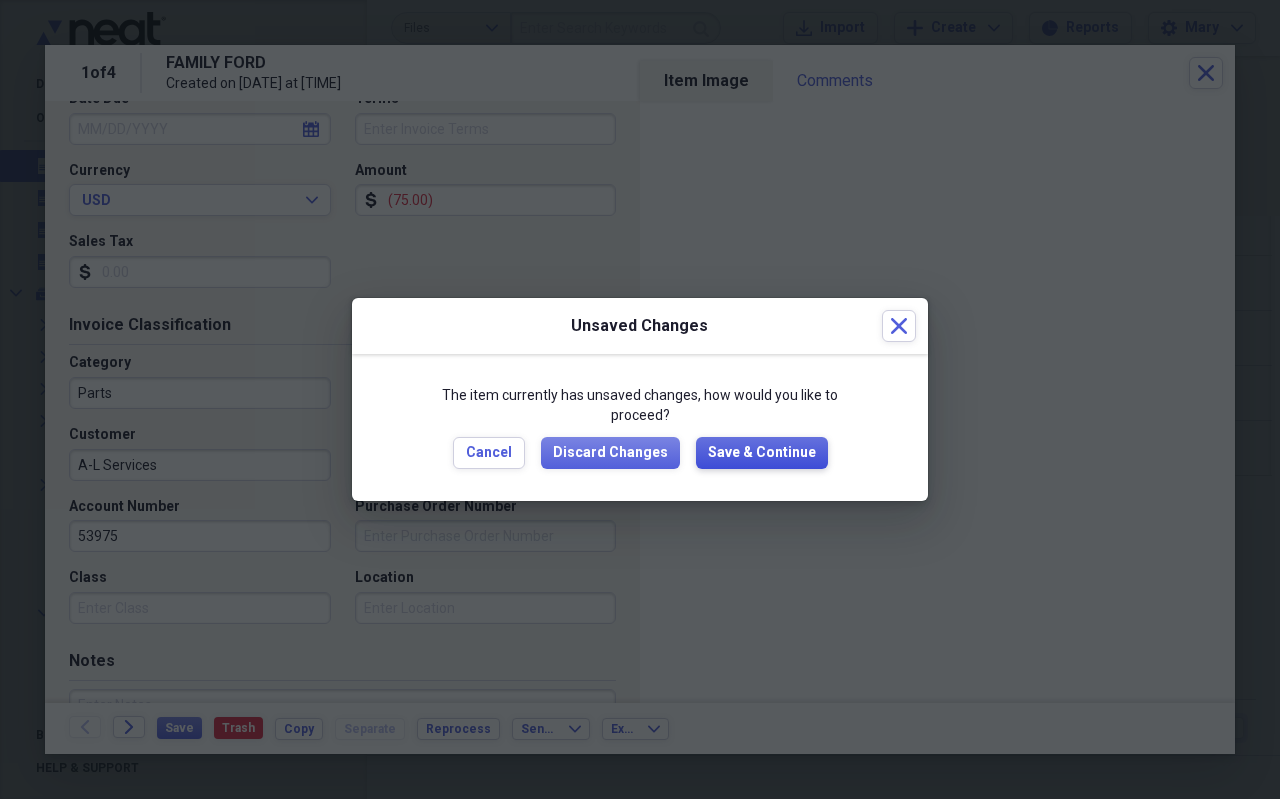 click on "Save & Continue" at bounding box center [762, 453] 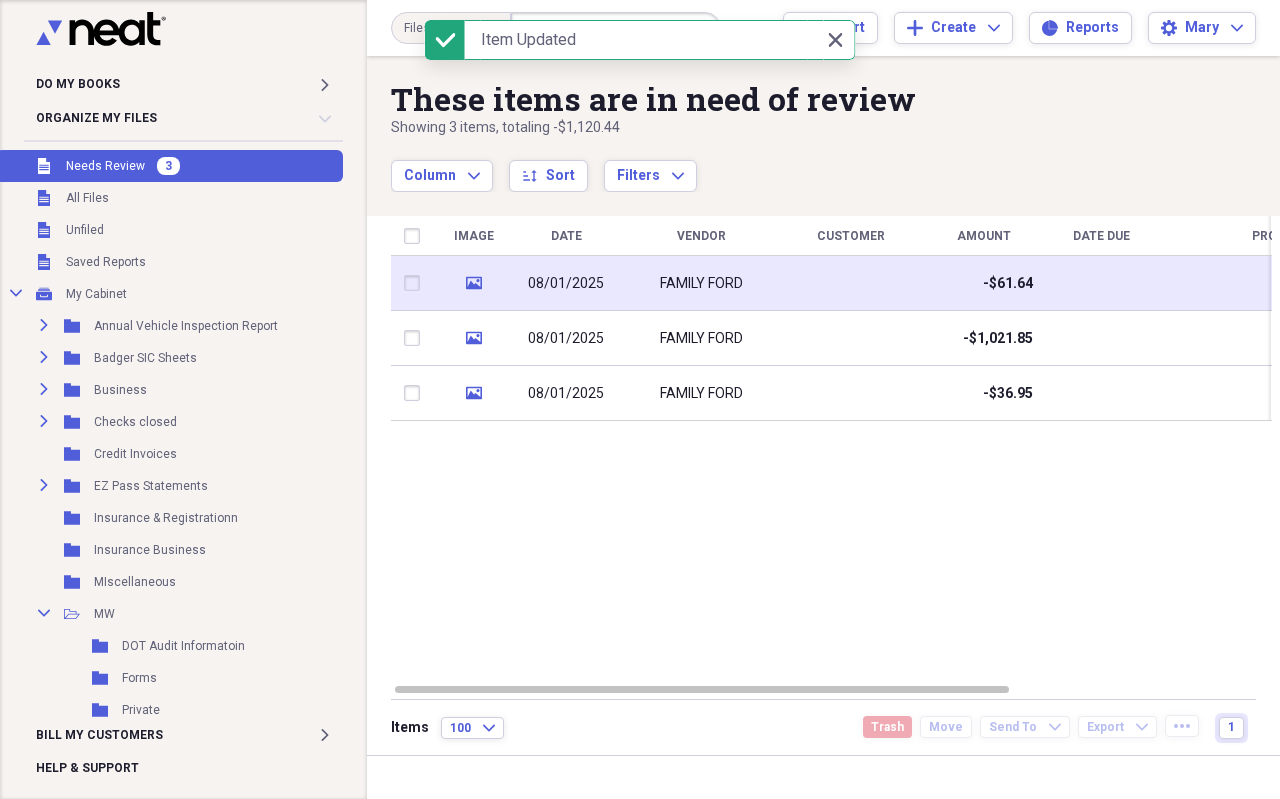 click on "FAMILY FORD" at bounding box center (701, 284) 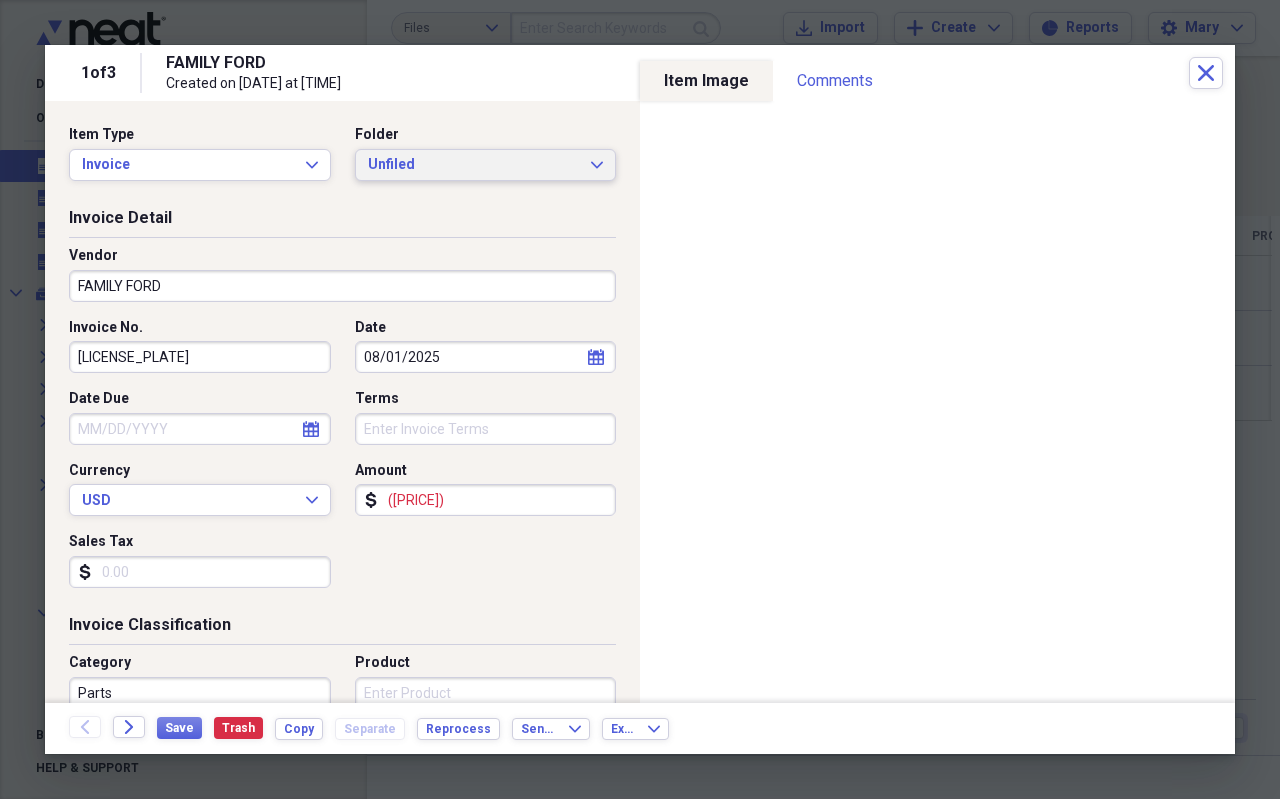 click on "Unfiled" at bounding box center (474, 165) 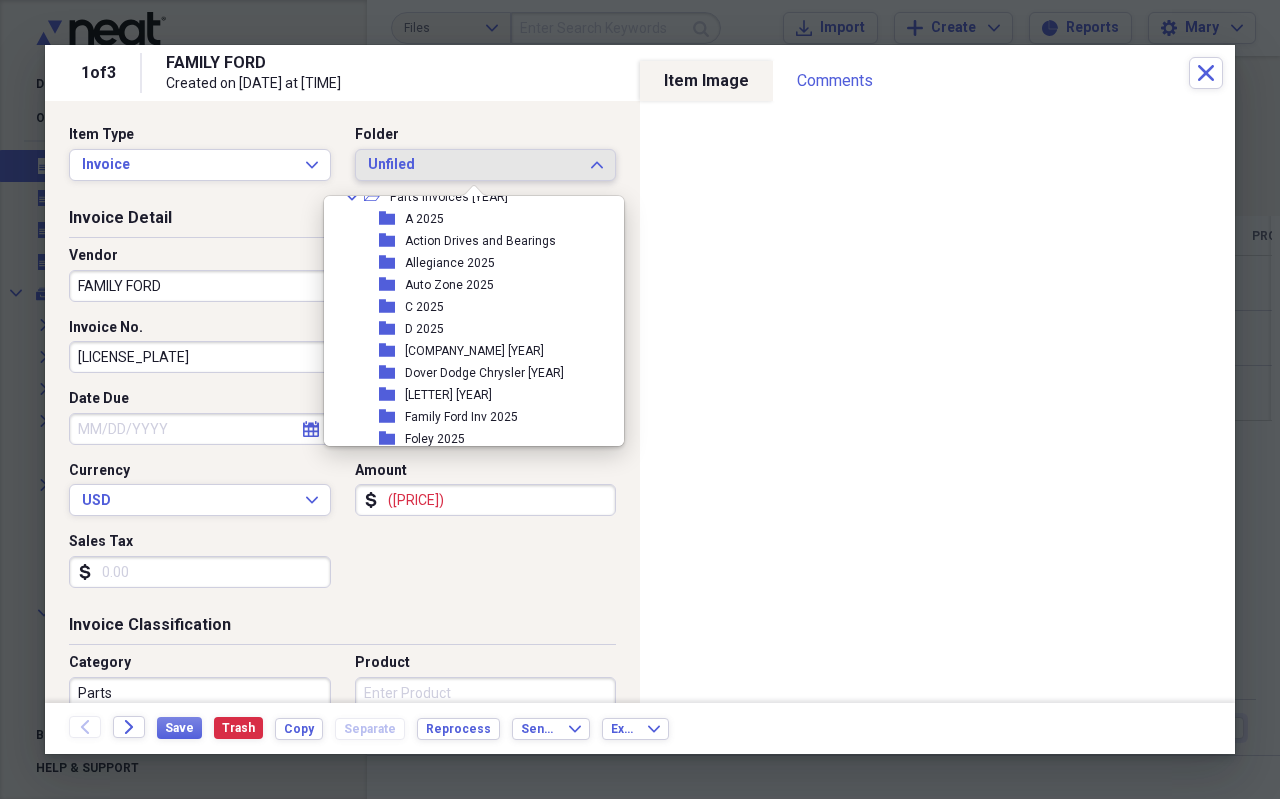 scroll, scrollTop: 400, scrollLeft: 0, axis: vertical 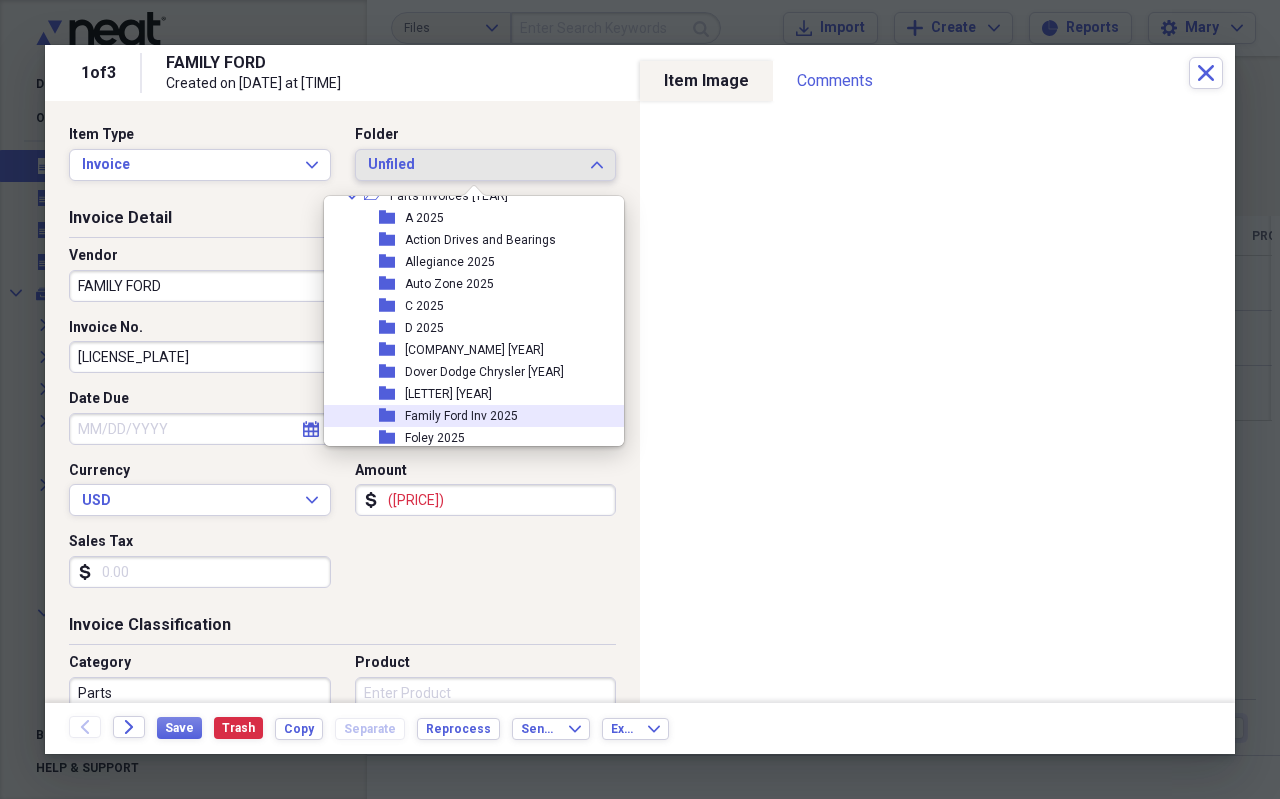 click on "Family Ford Inv 2025" at bounding box center [461, 416] 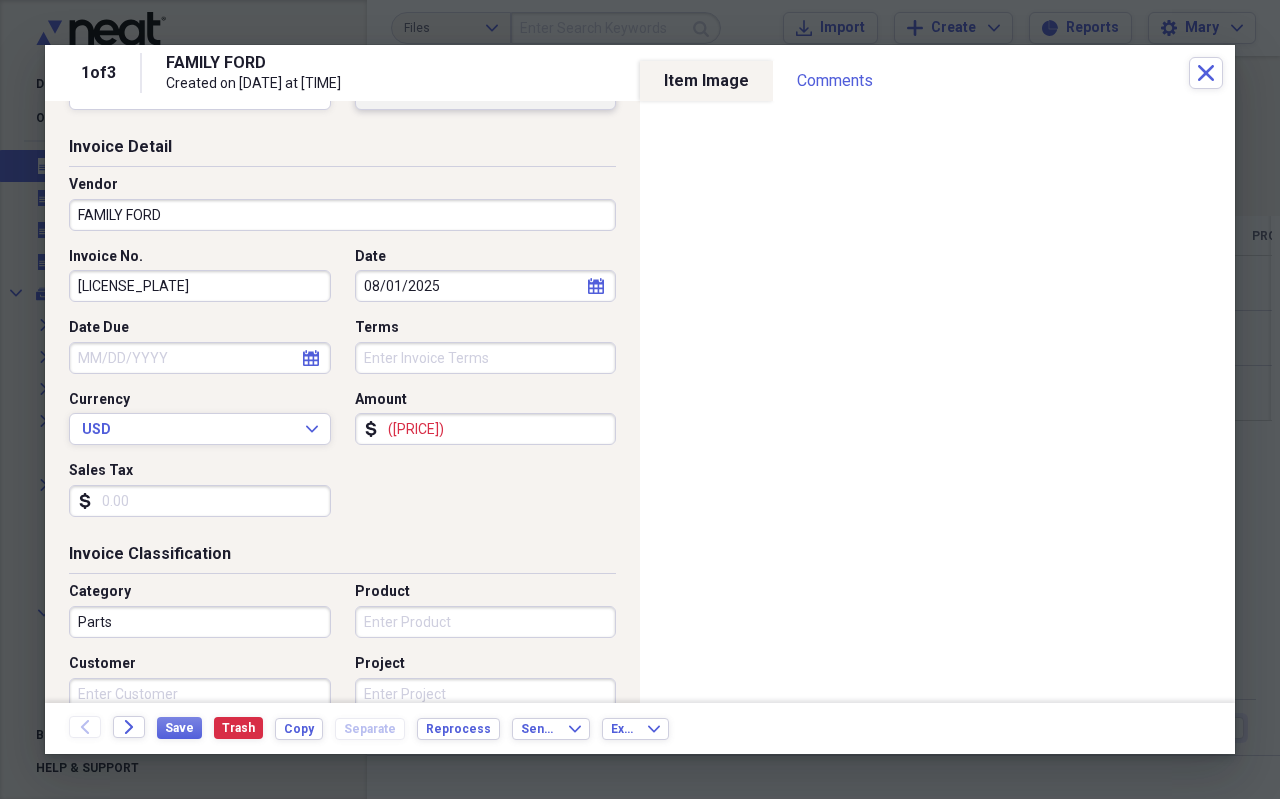 scroll, scrollTop: 0, scrollLeft: 0, axis: both 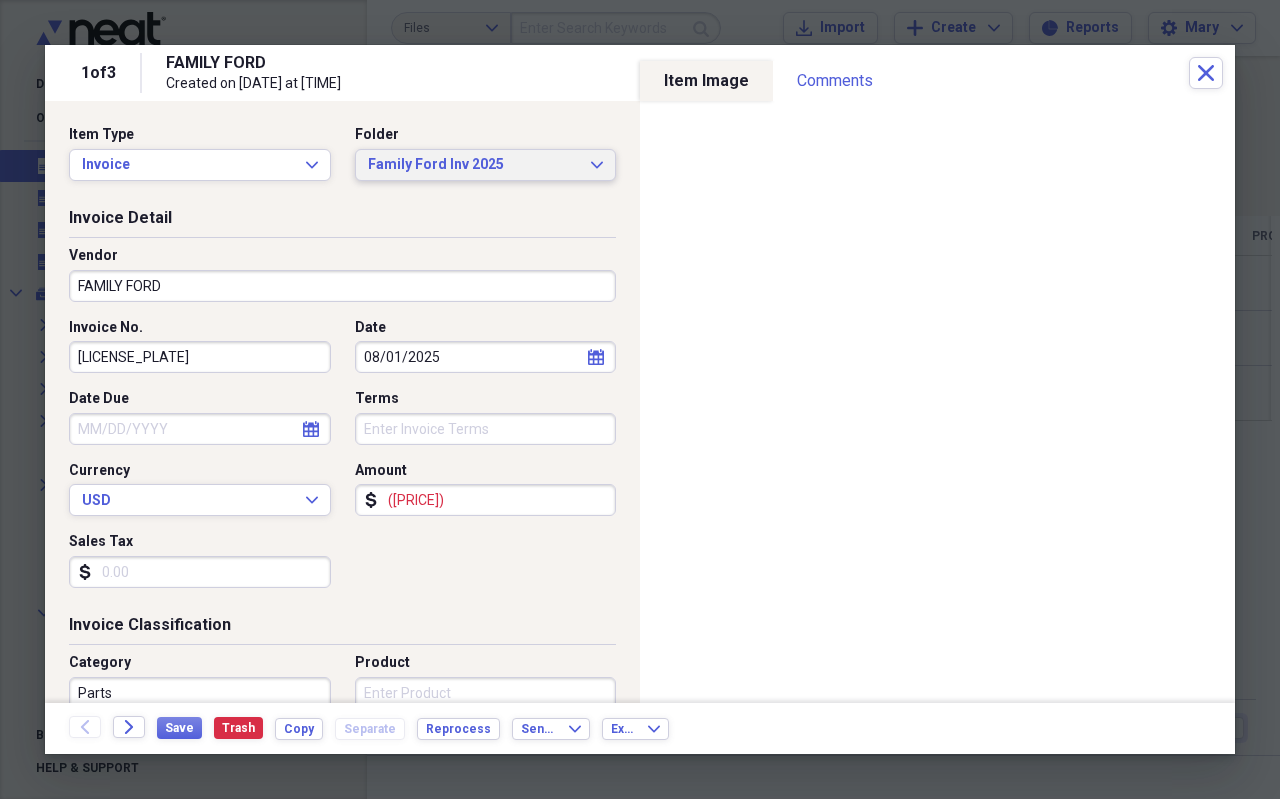 click on "Family Ford Inv [YEAR] Expand" at bounding box center (486, 165) 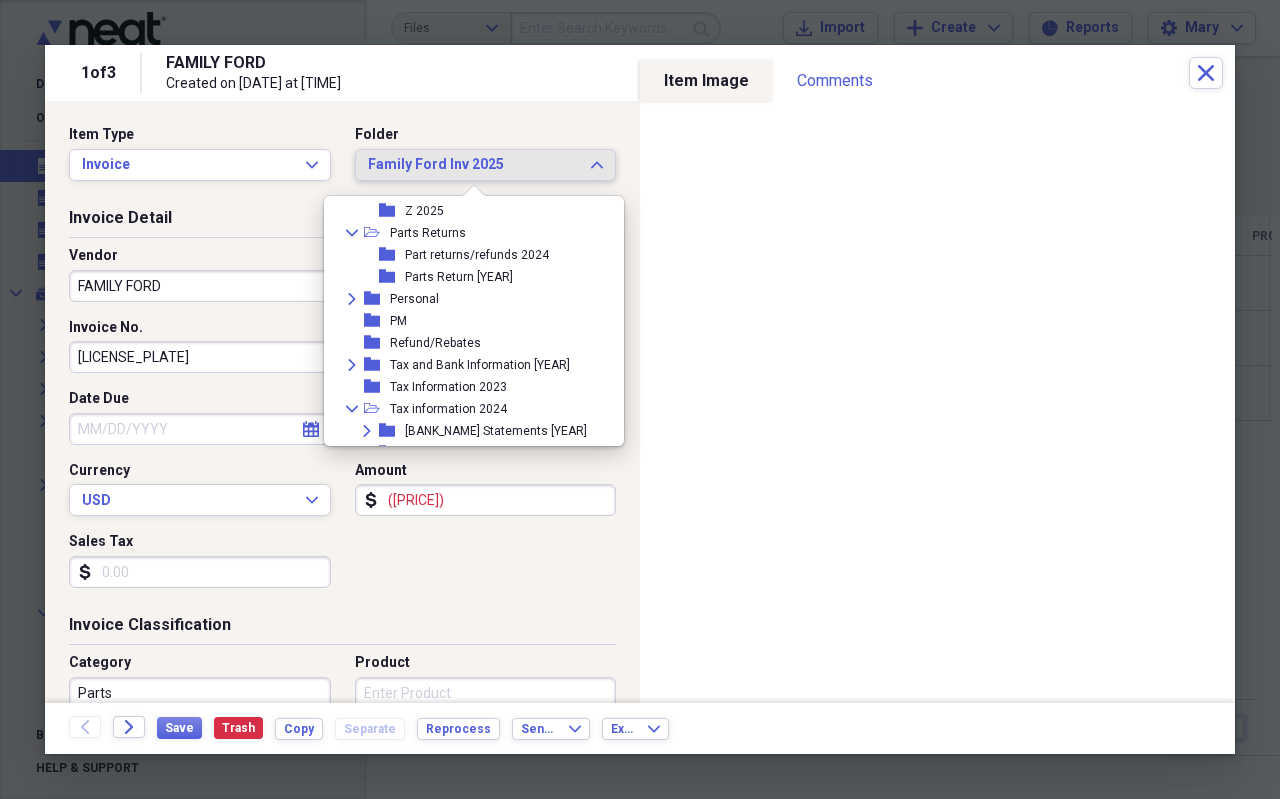 scroll, scrollTop: 995, scrollLeft: 0, axis: vertical 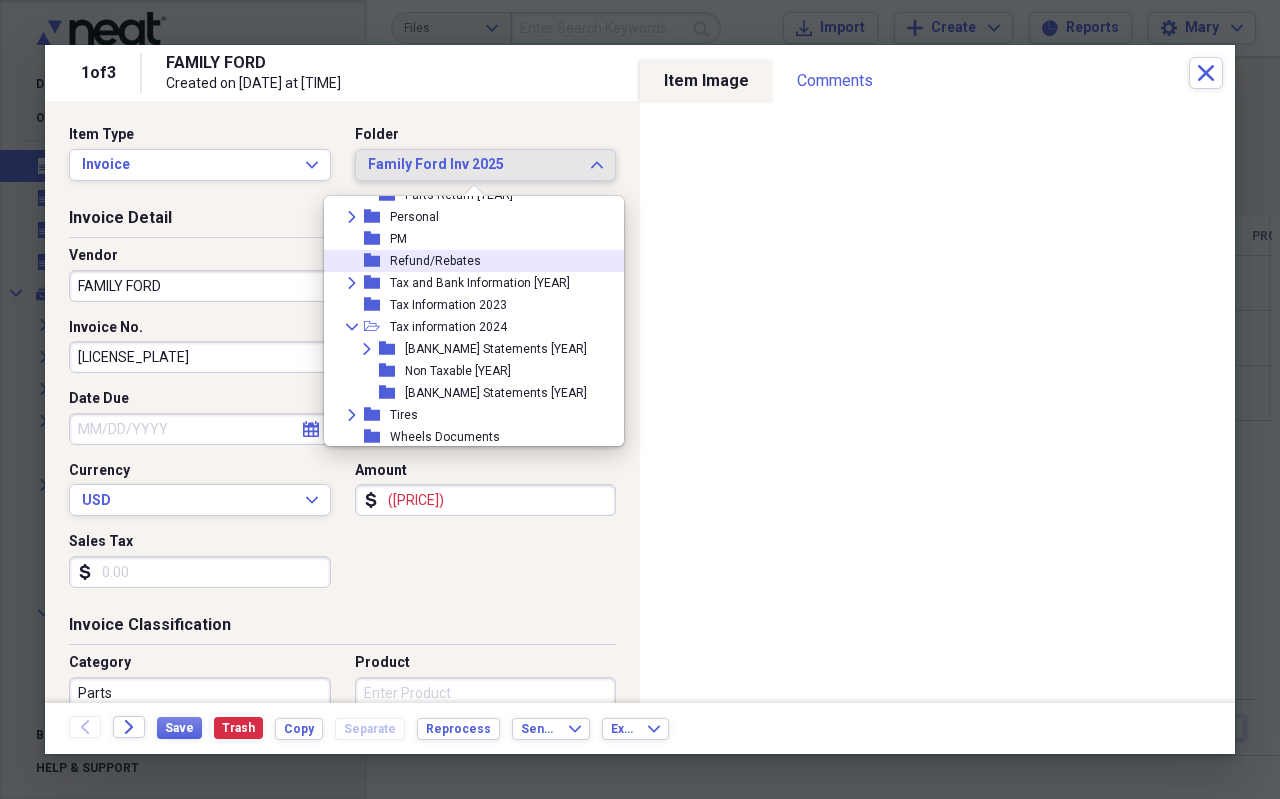 click on "Refund/Rebates" at bounding box center (435, 261) 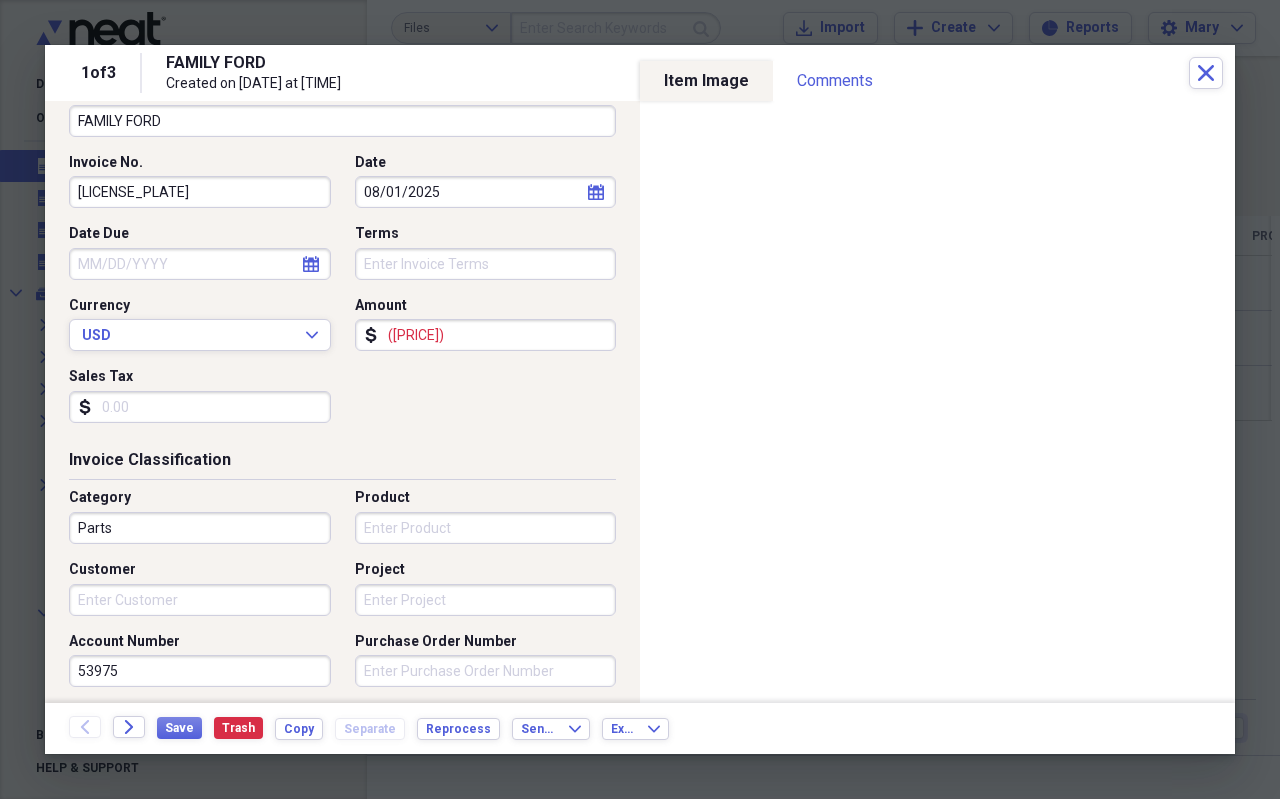 scroll, scrollTop: 200, scrollLeft: 0, axis: vertical 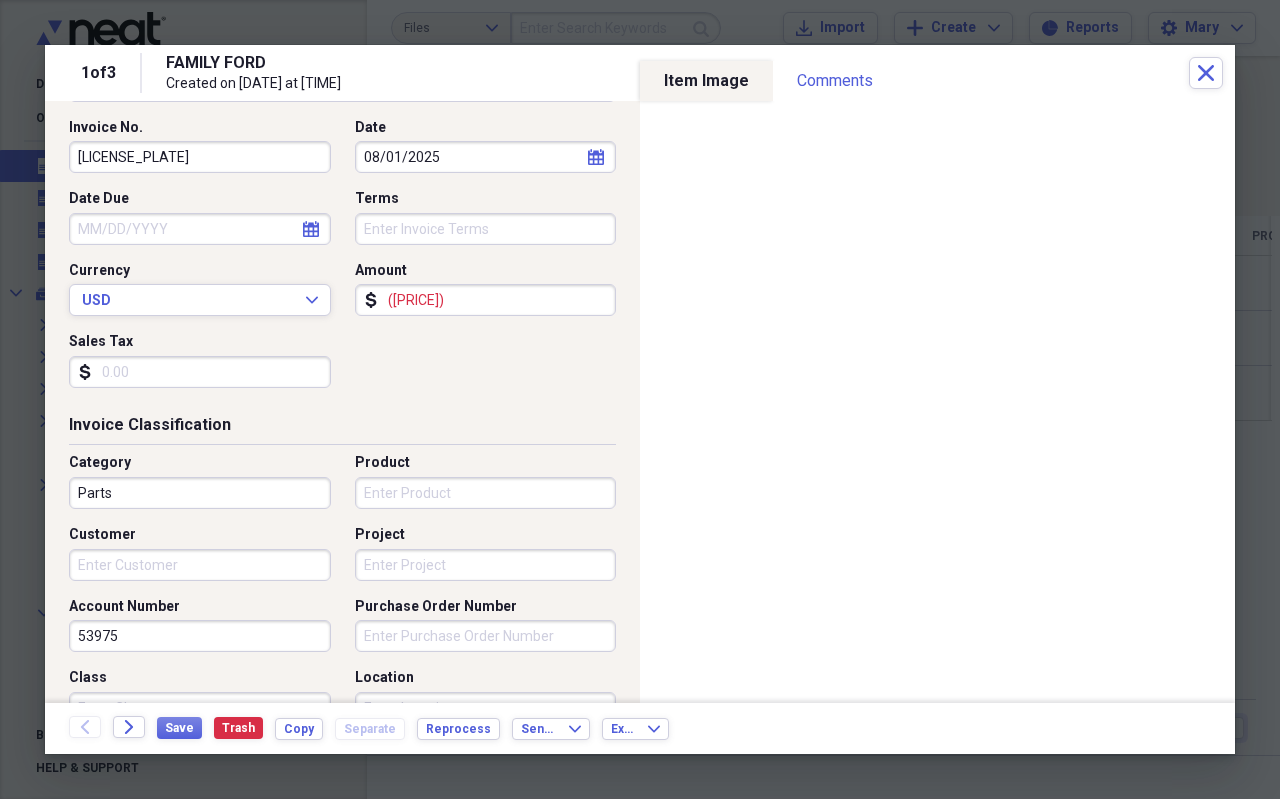 click on "Product" at bounding box center [486, 493] 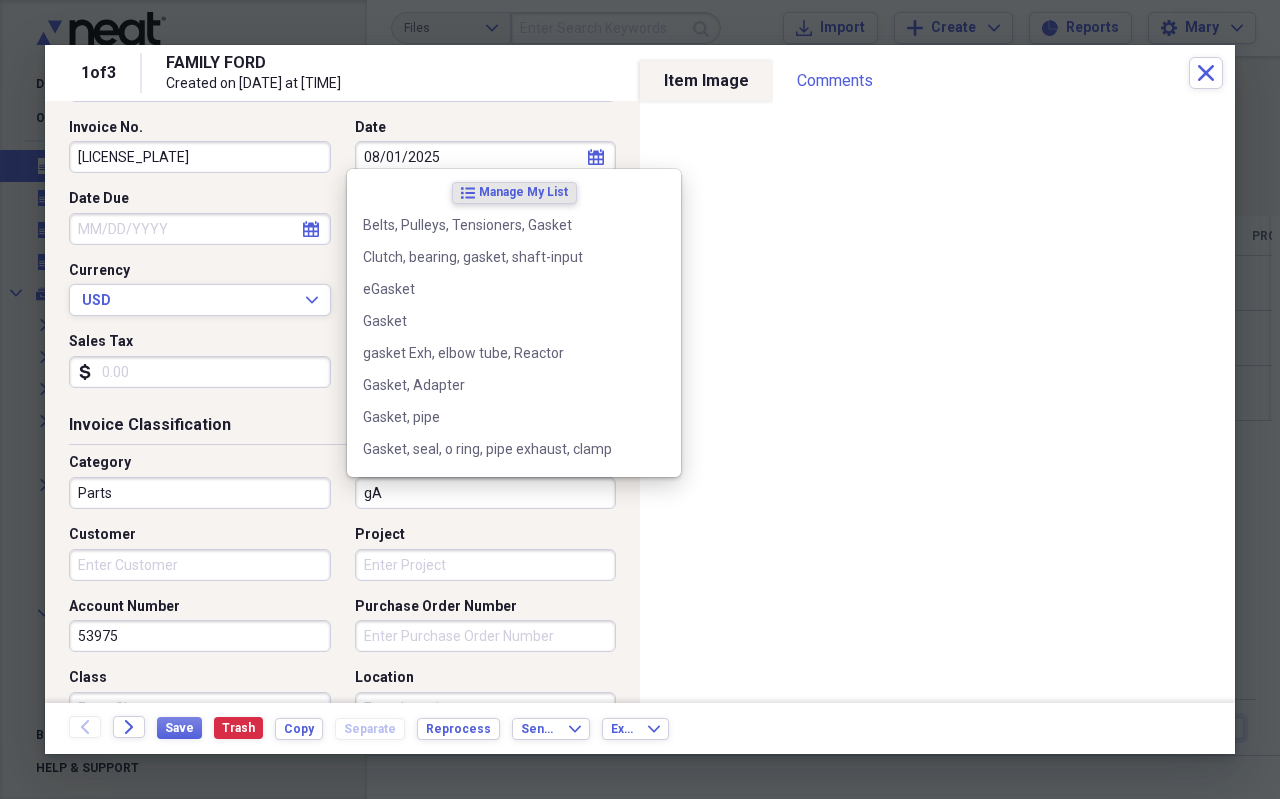 type on "g" 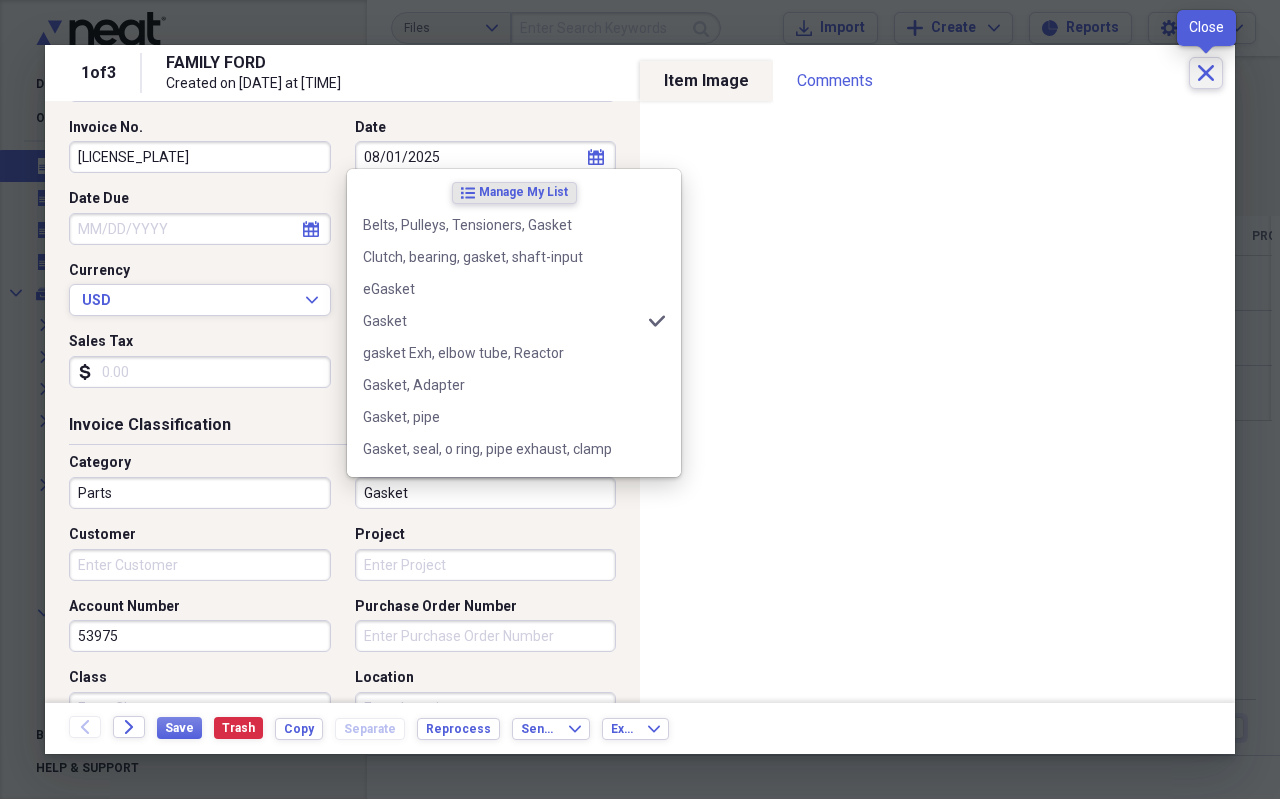 type on "Gasket" 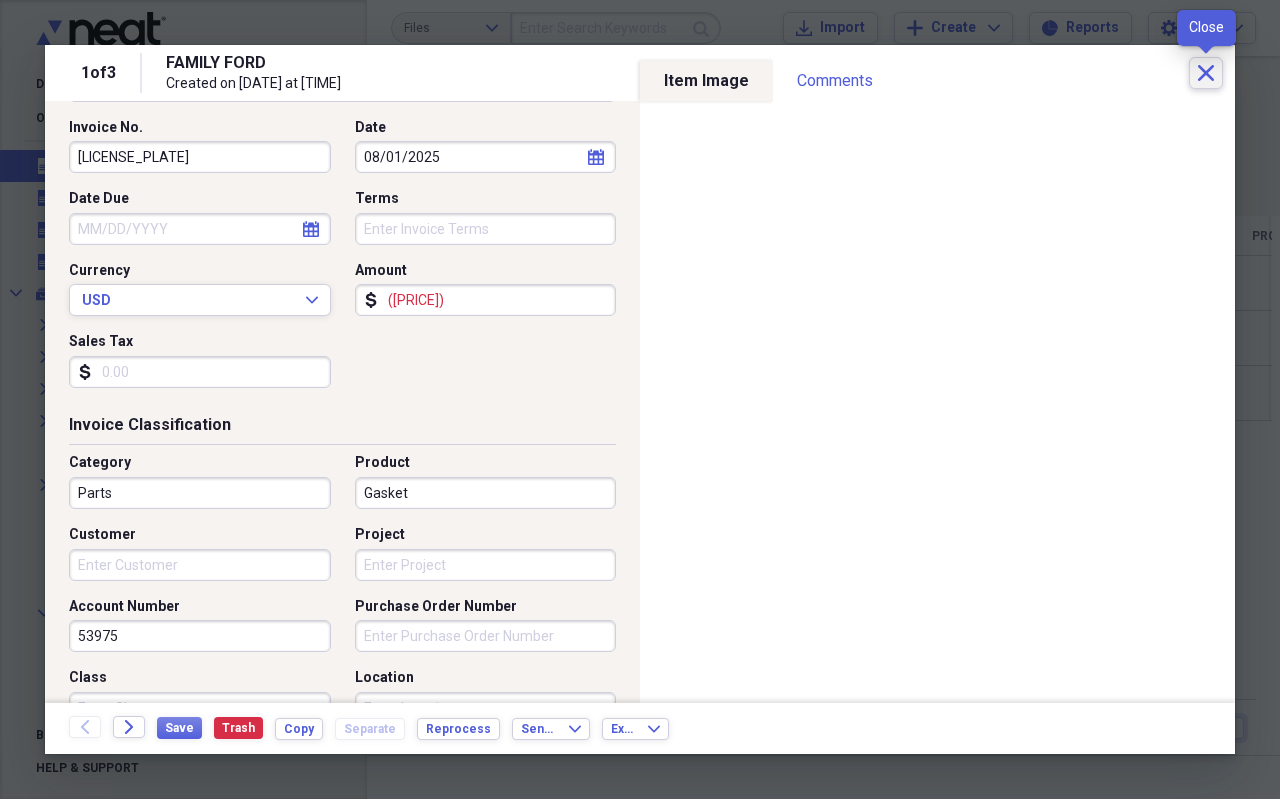 click 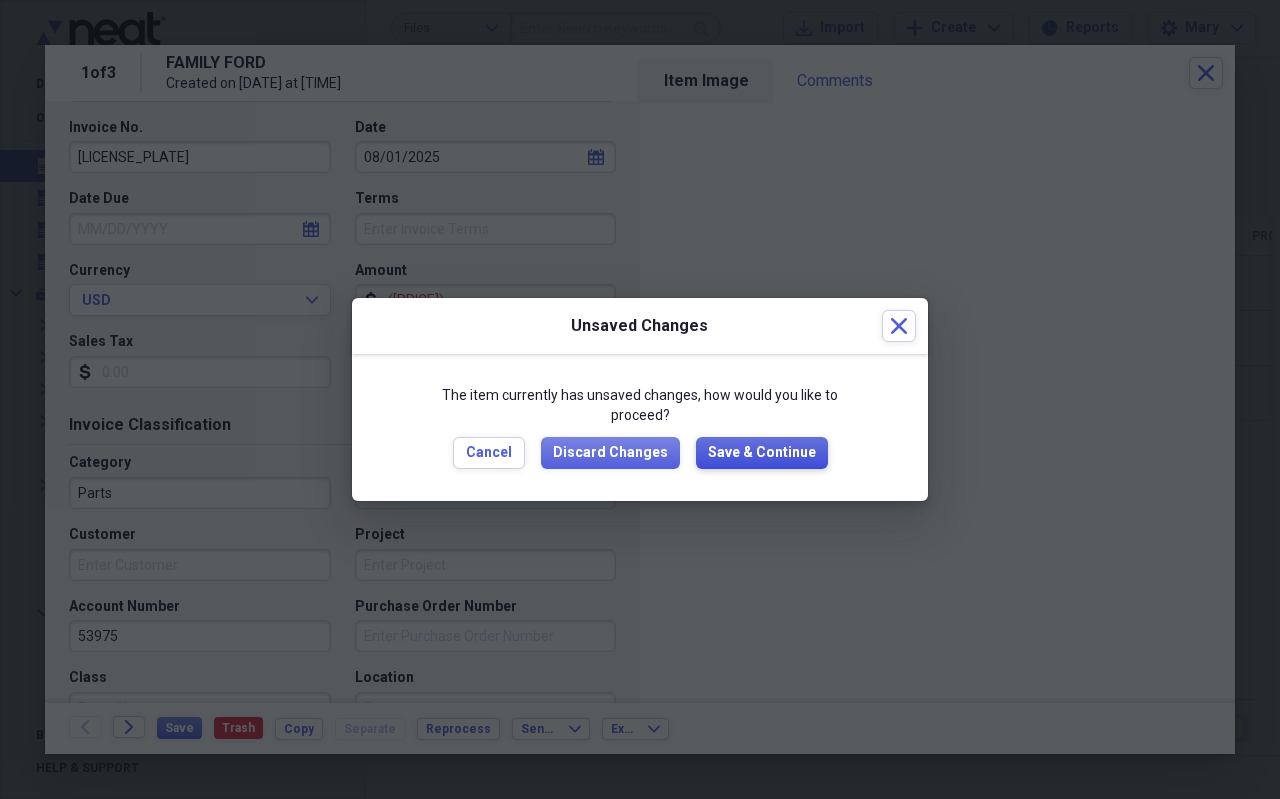 click on "Save & Continue" at bounding box center [762, 453] 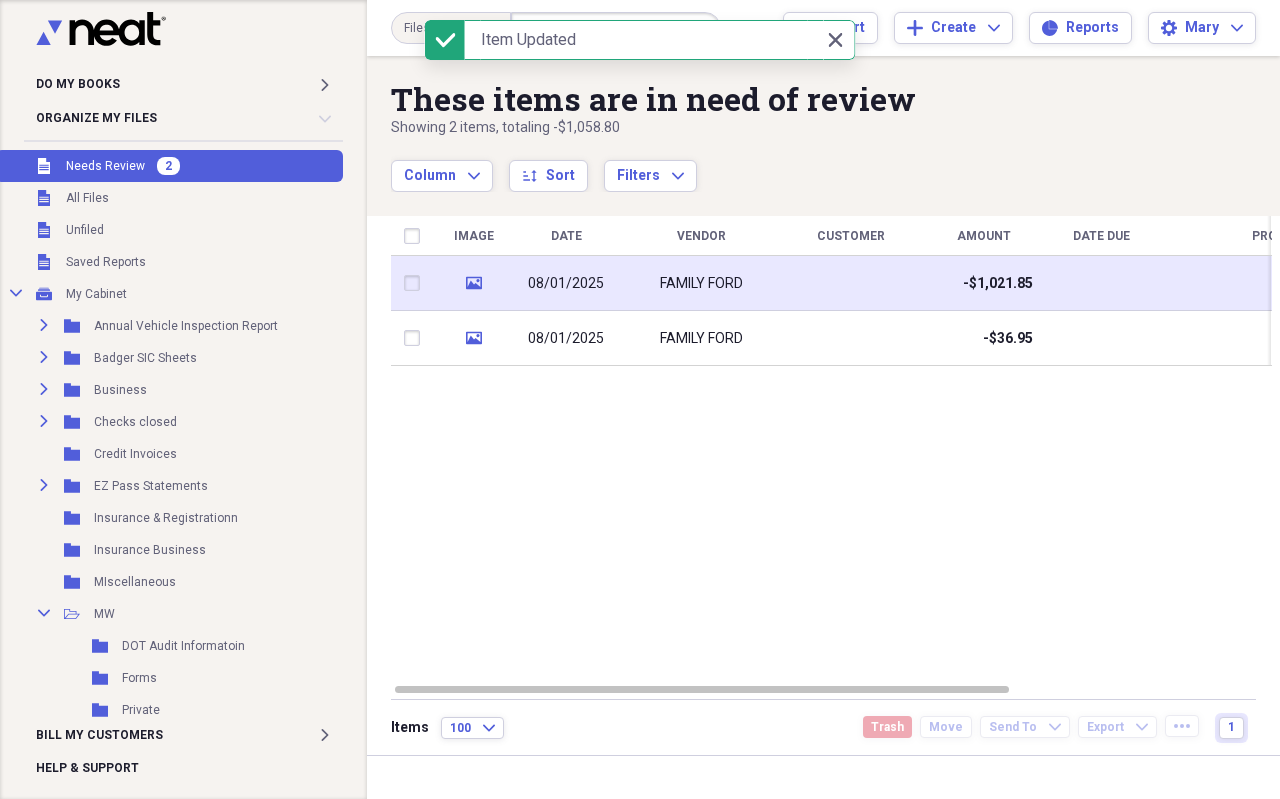 click on "FAMILY FORD" at bounding box center (701, 284) 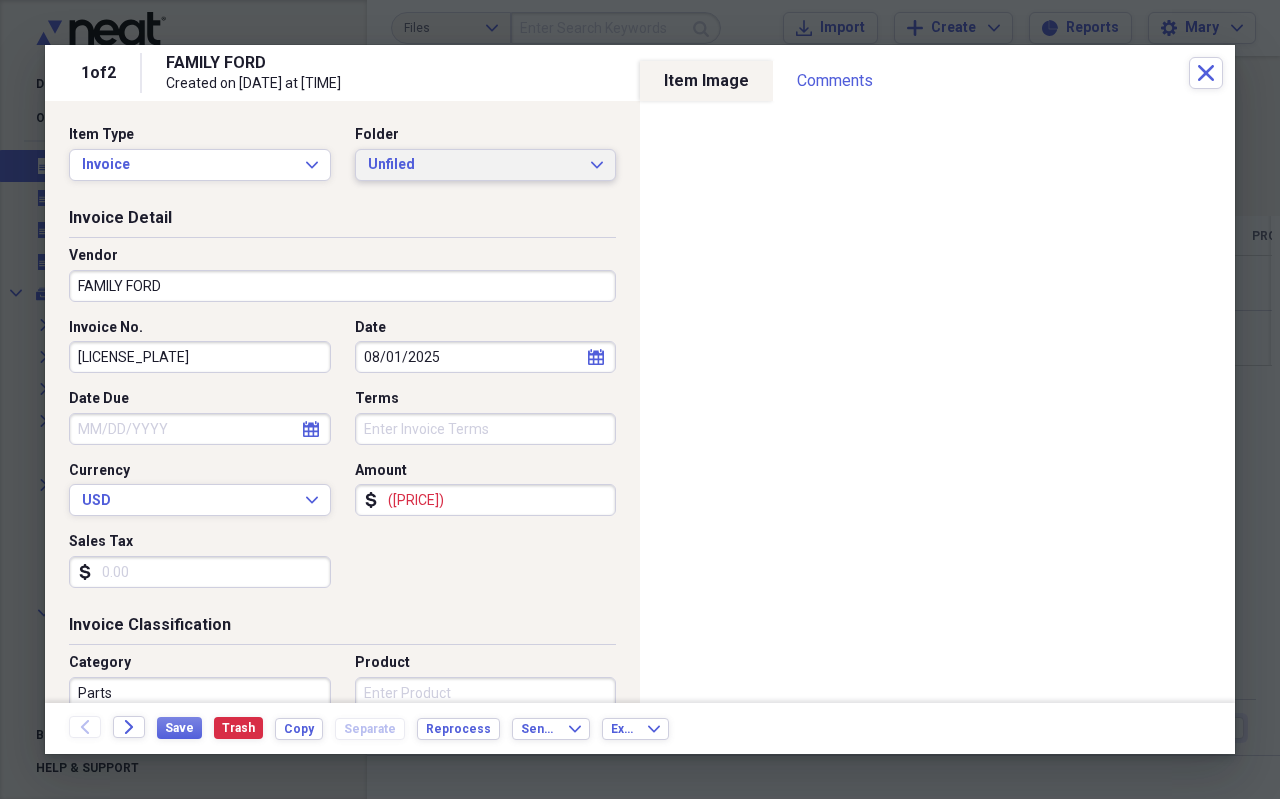 click on "Unfiled Expand" at bounding box center [486, 165] 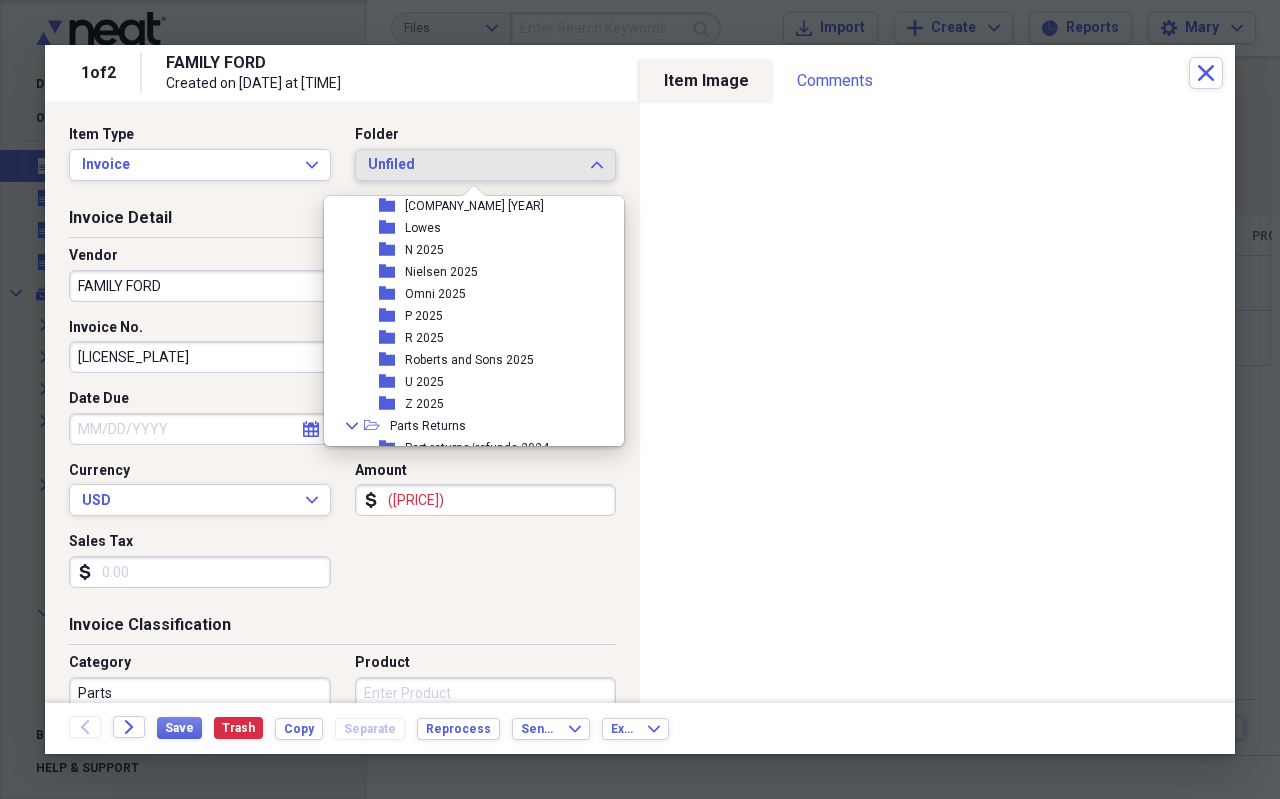 scroll, scrollTop: 900, scrollLeft: 0, axis: vertical 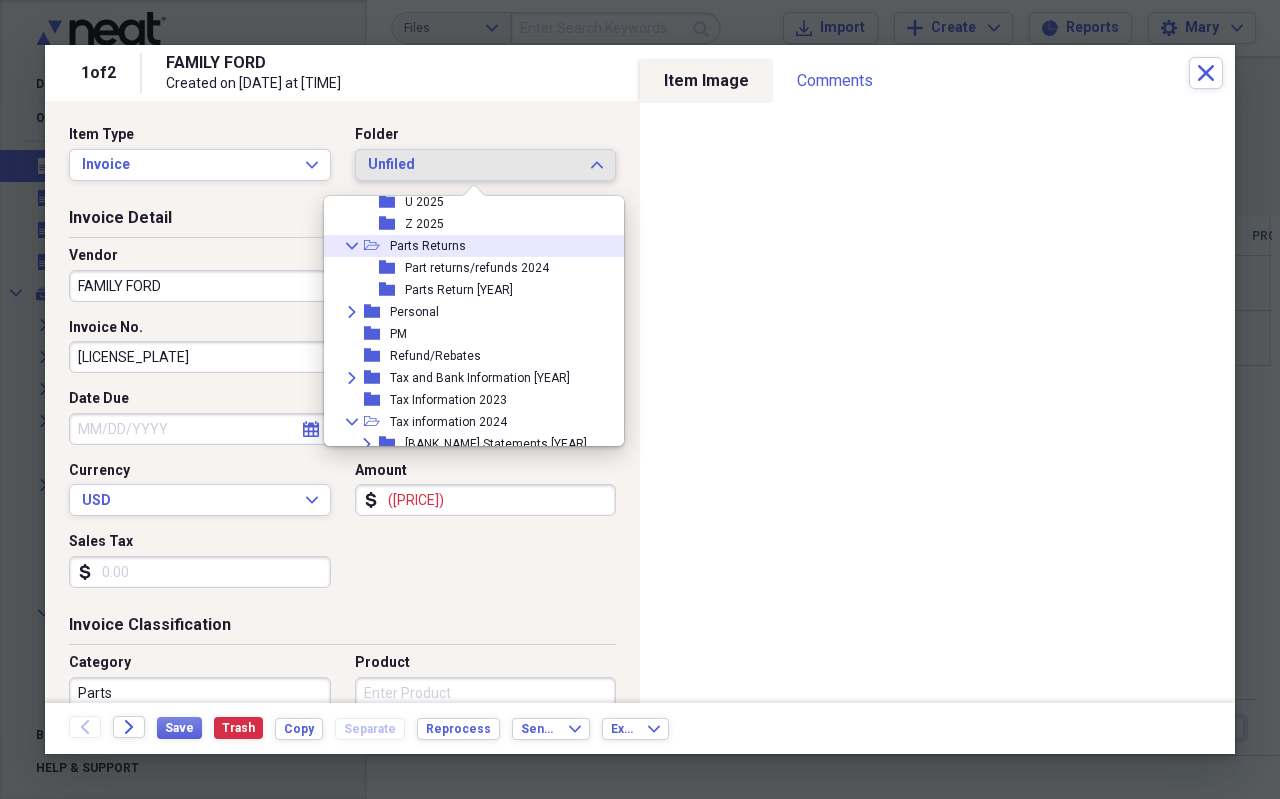 click on "Parts Returns" at bounding box center [428, 246] 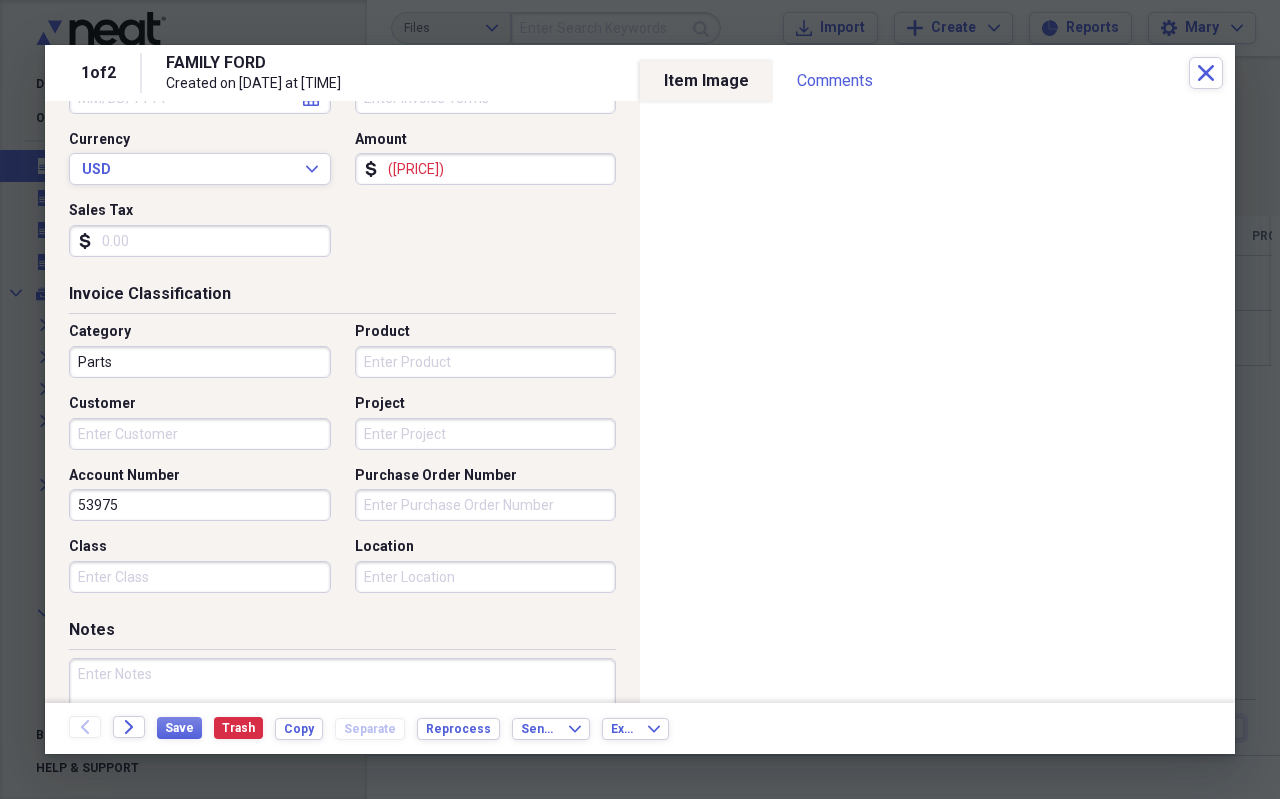 scroll, scrollTop: 400, scrollLeft: 0, axis: vertical 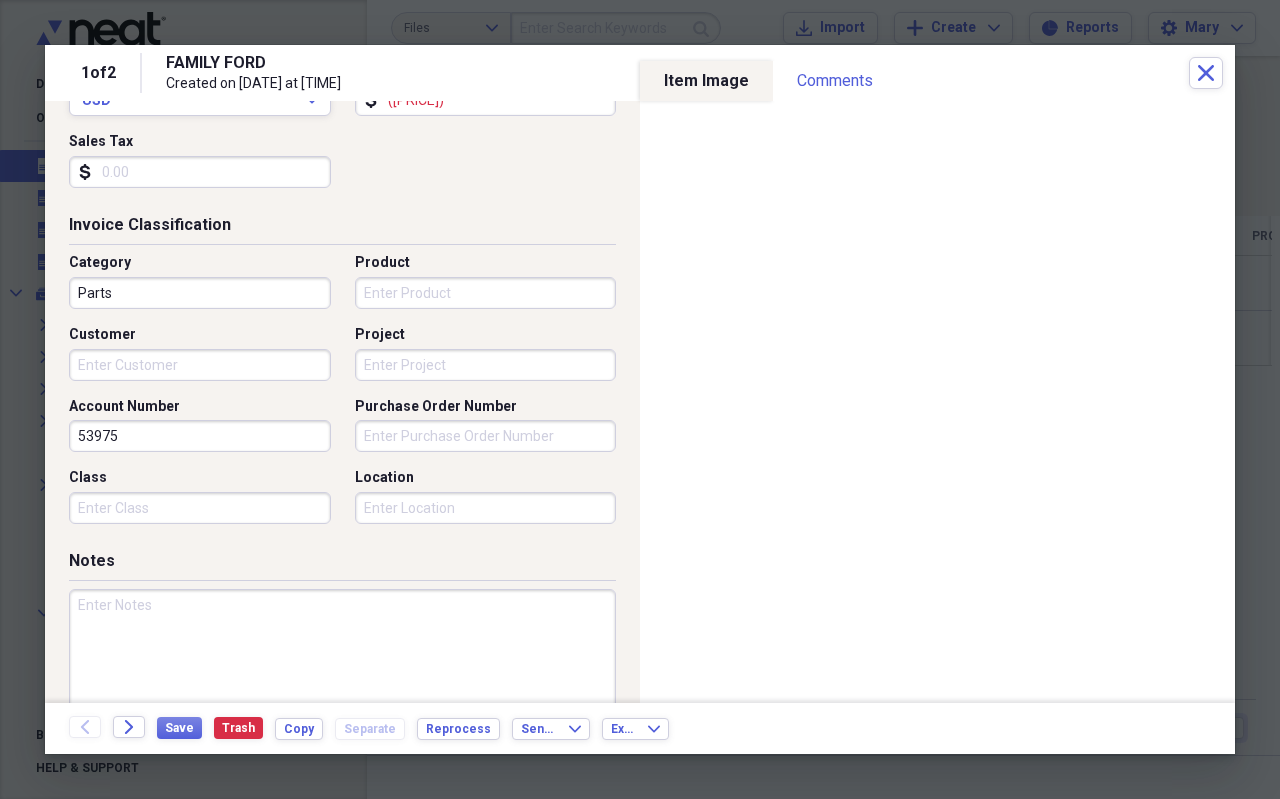 click on "Product" at bounding box center (486, 293) 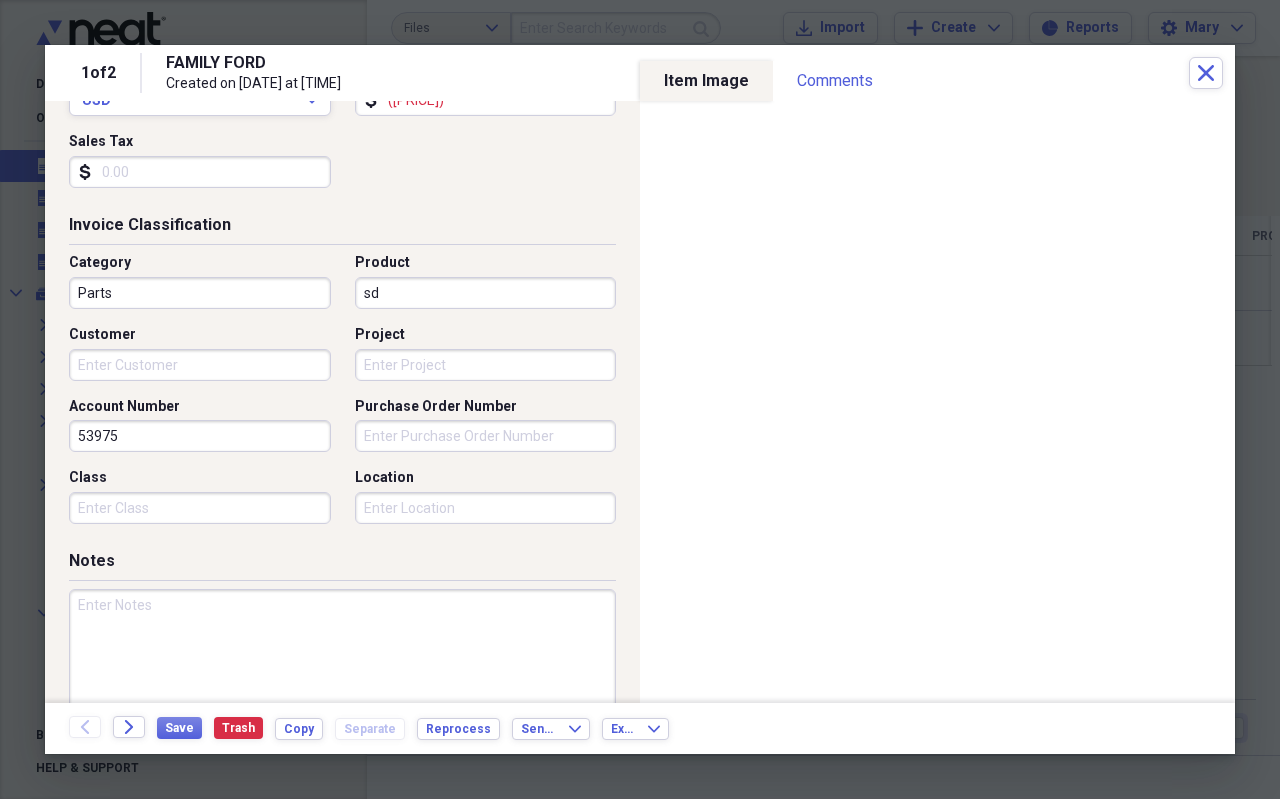 type on "s" 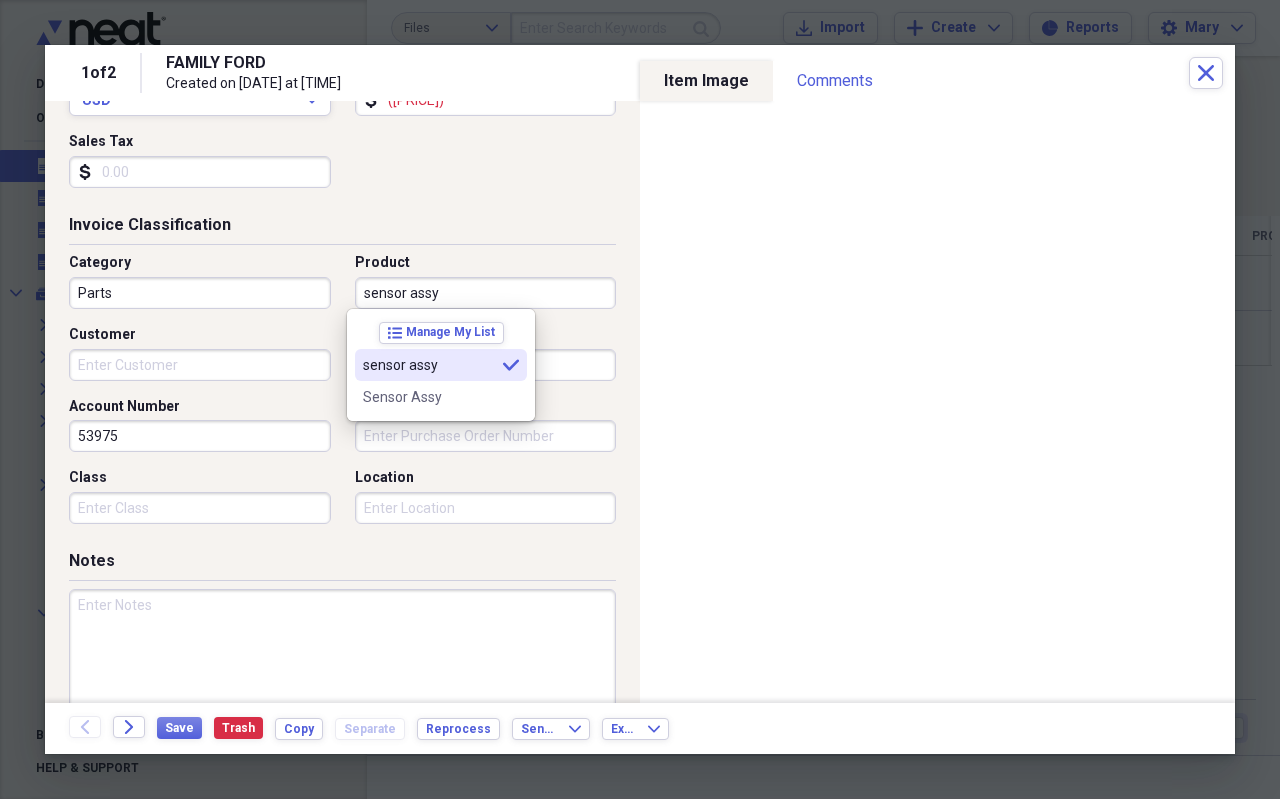 type on "sensor assy" 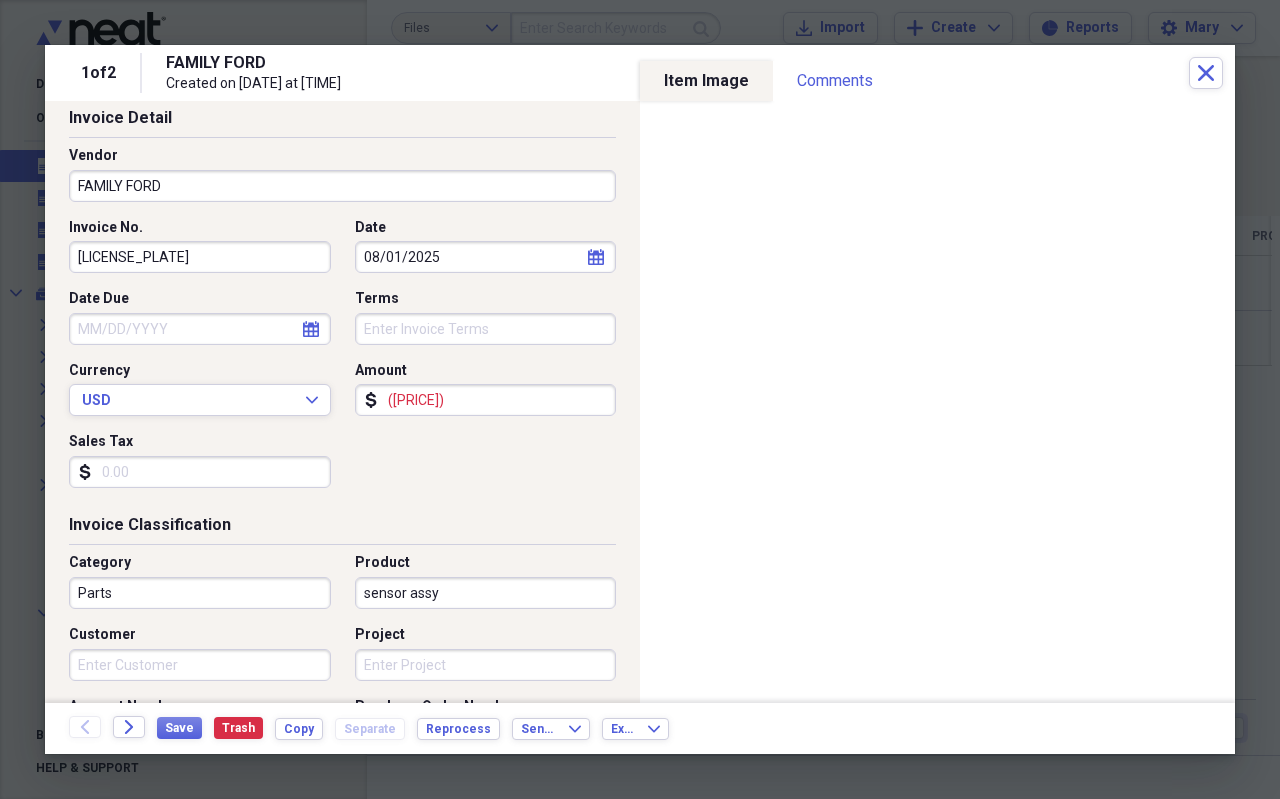 scroll, scrollTop: 0, scrollLeft: 0, axis: both 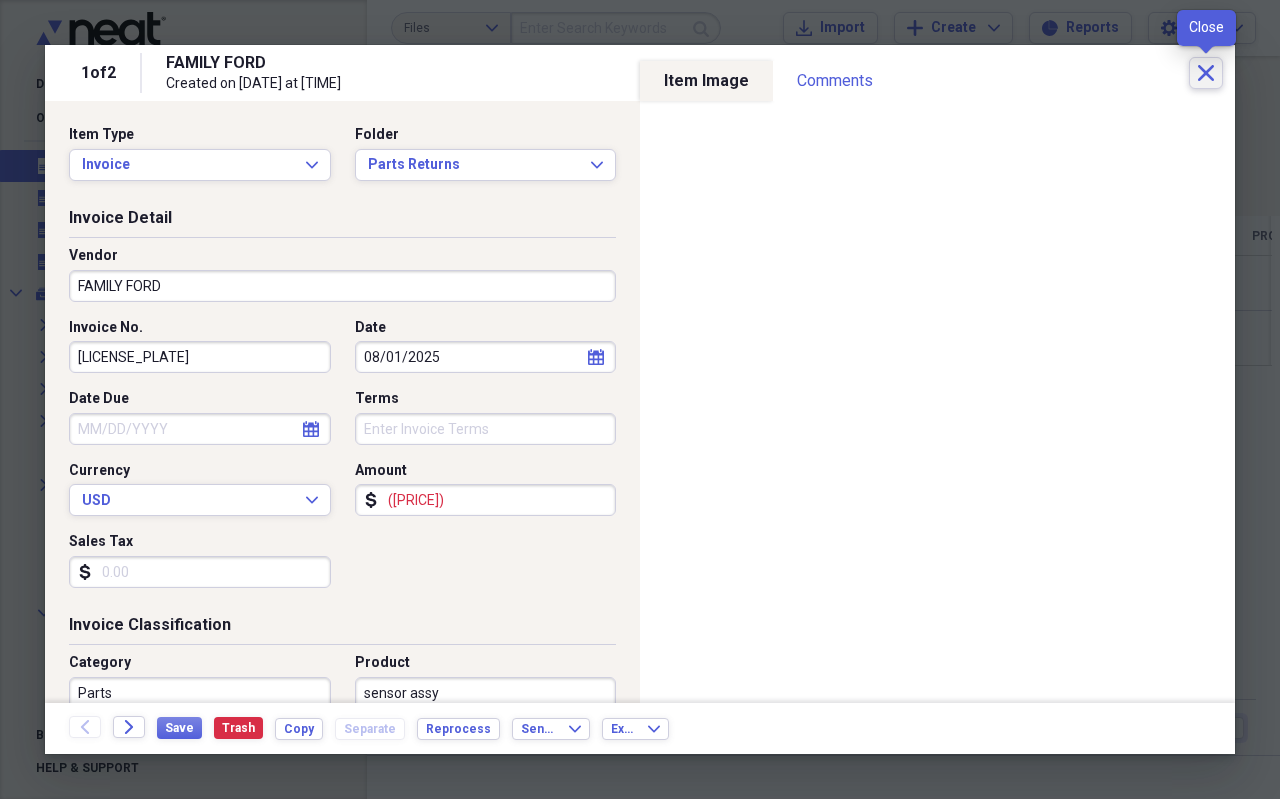 click on "Close" 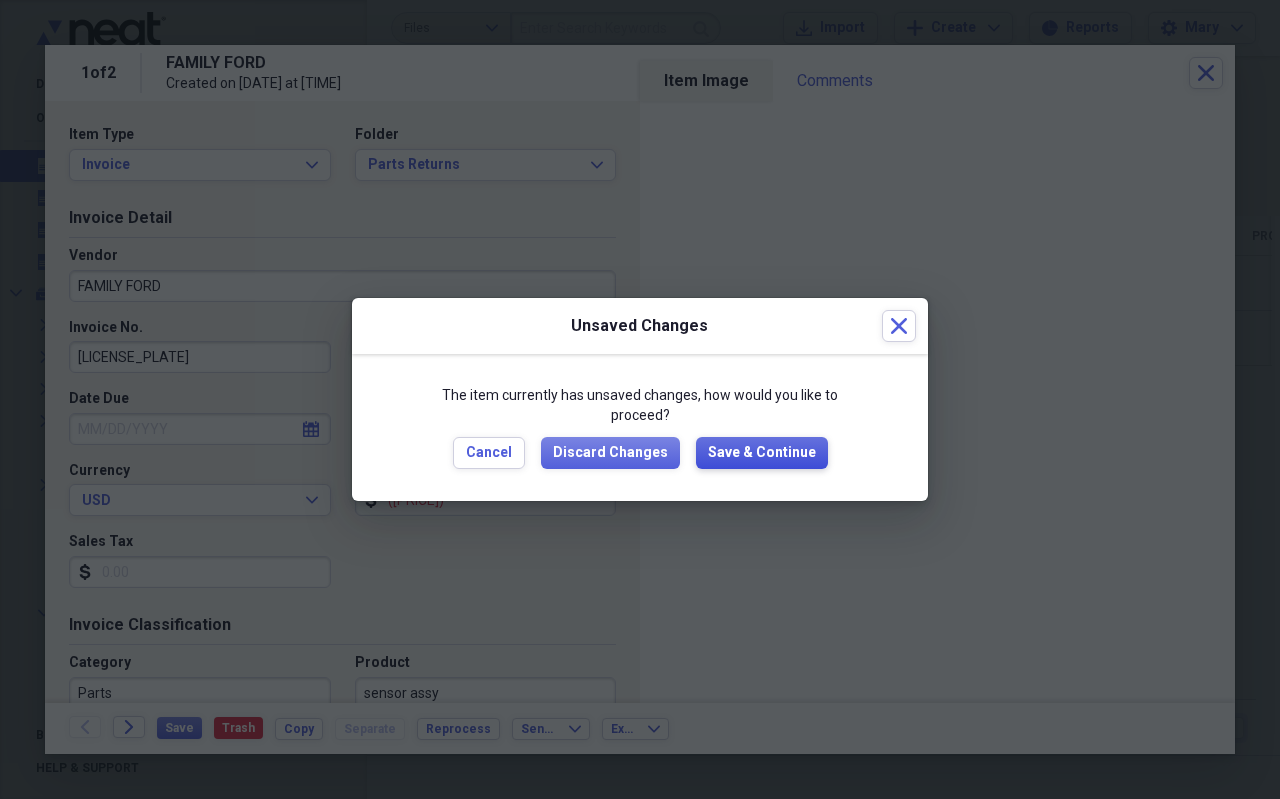 click on "Save & Continue" at bounding box center (762, 453) 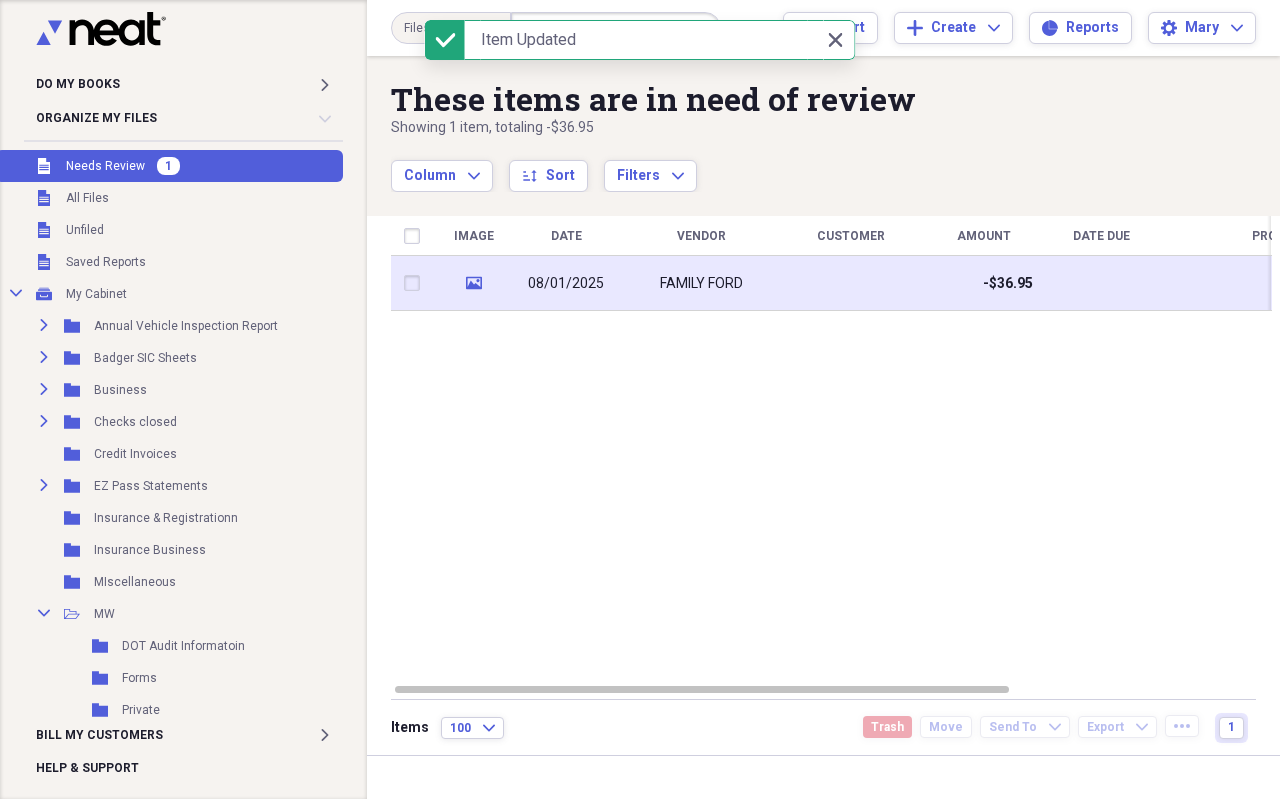 click on "FAMILY FORD" at bounding box center (701, 284) 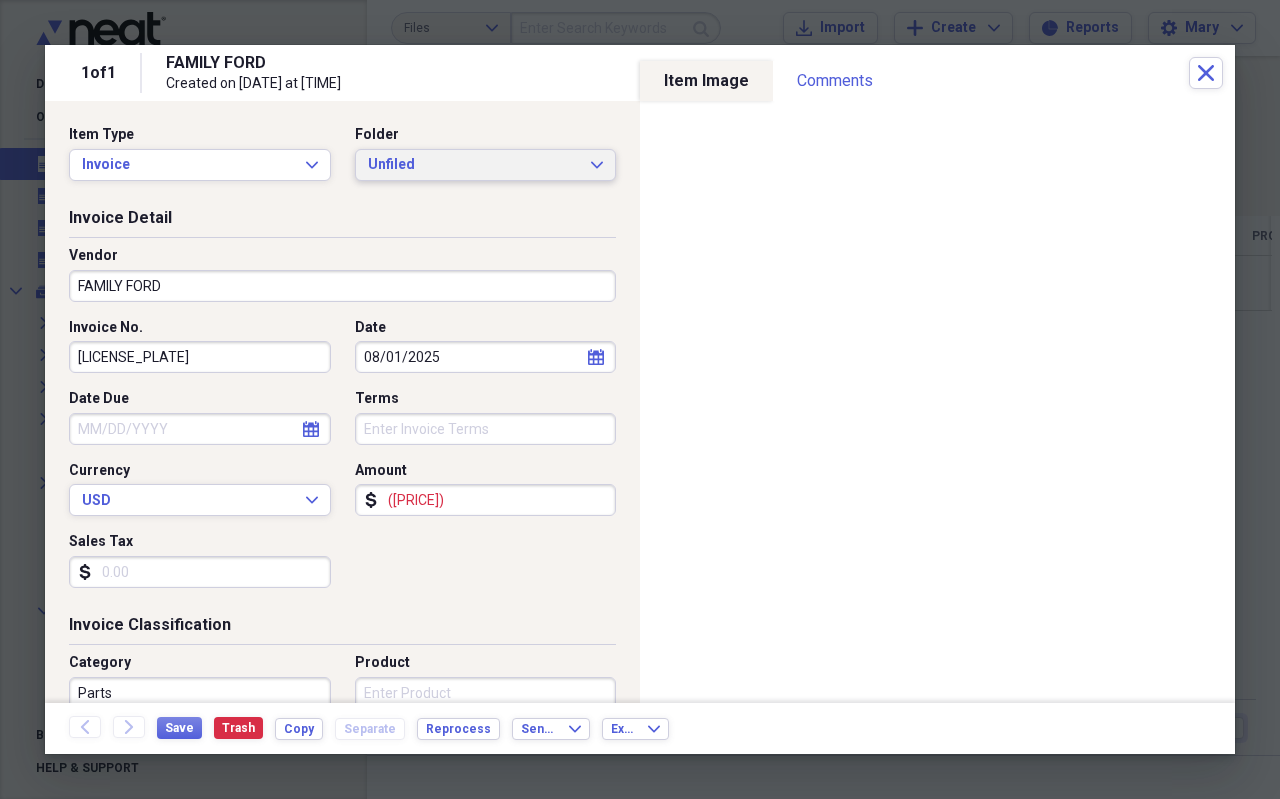 click on "Expand" 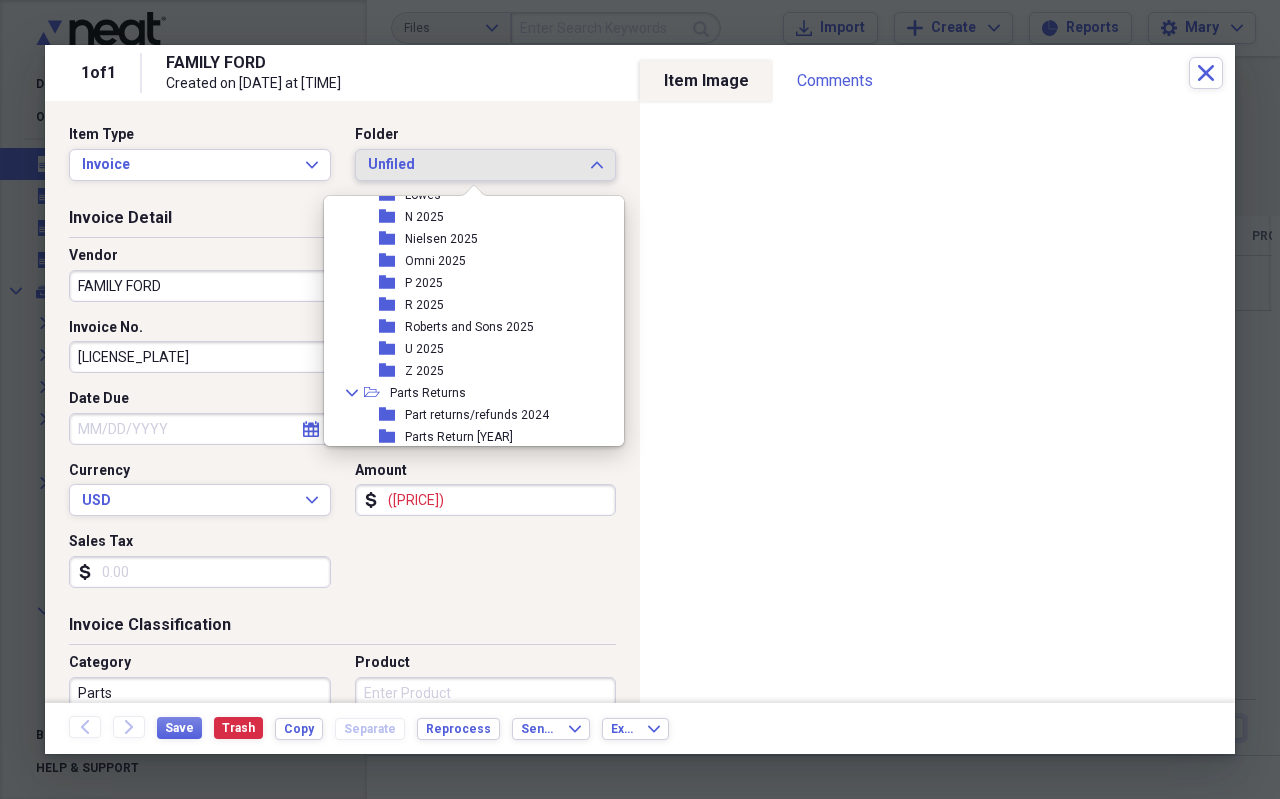 scroll, scrollTop: 800, scrollLeft: 0, axis: vertical 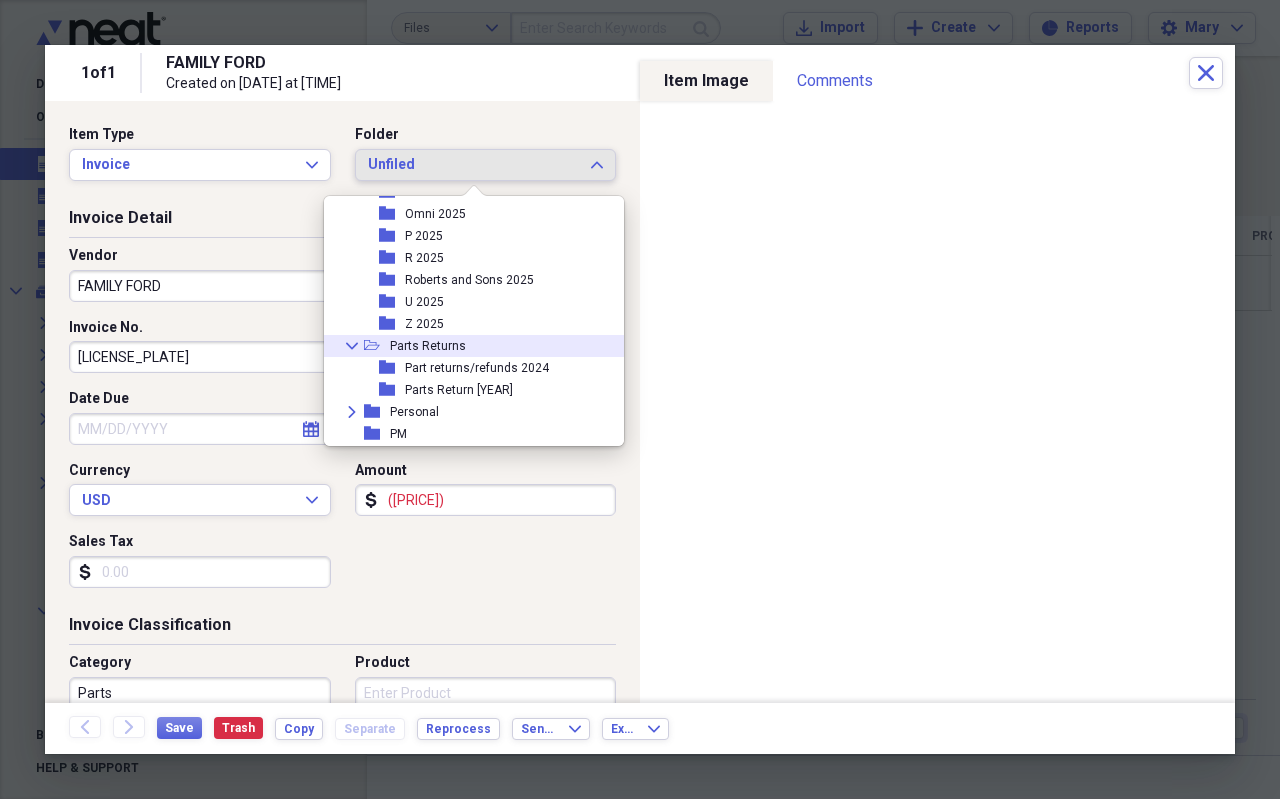 click on "open-folder" at bounding box center (377, 346) 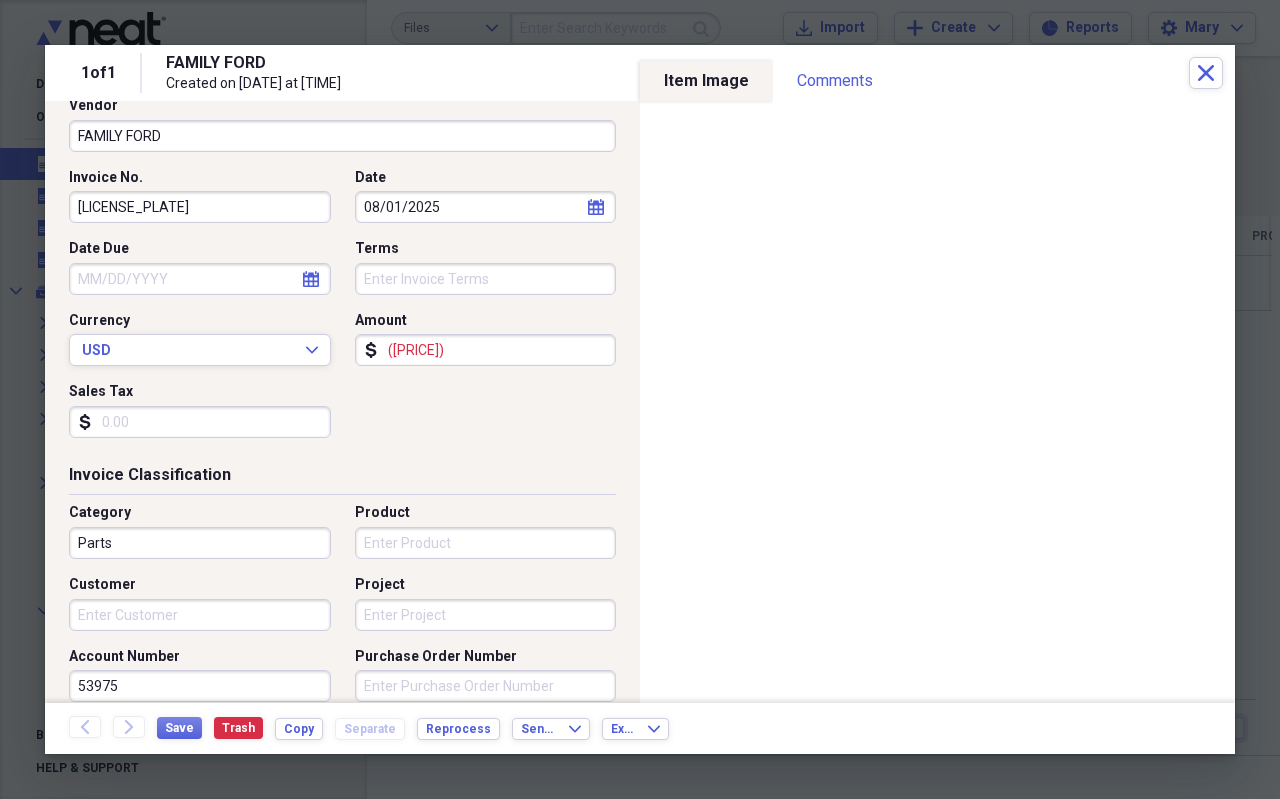 scroll, scrollTop: 200, scrollLeft: 0, axis: vertical 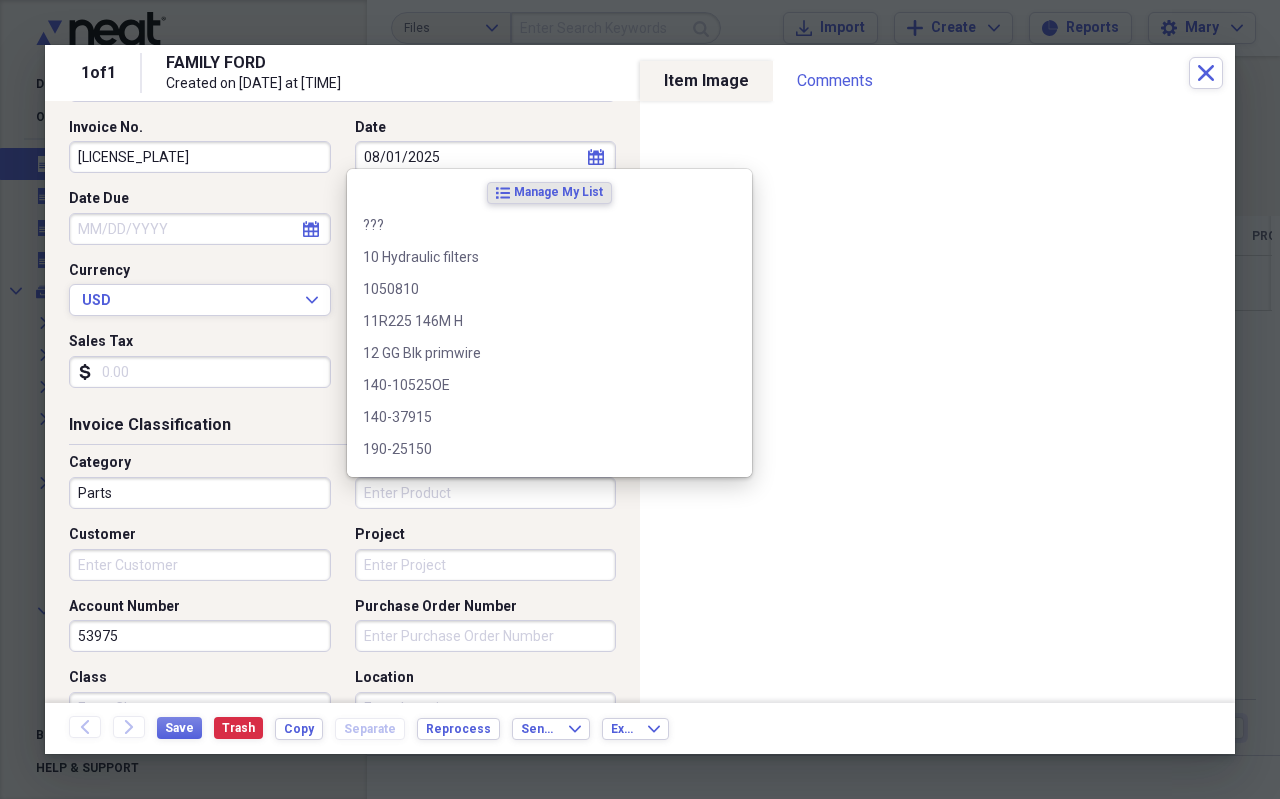 click on "Product" at bounding box center [486, 493] 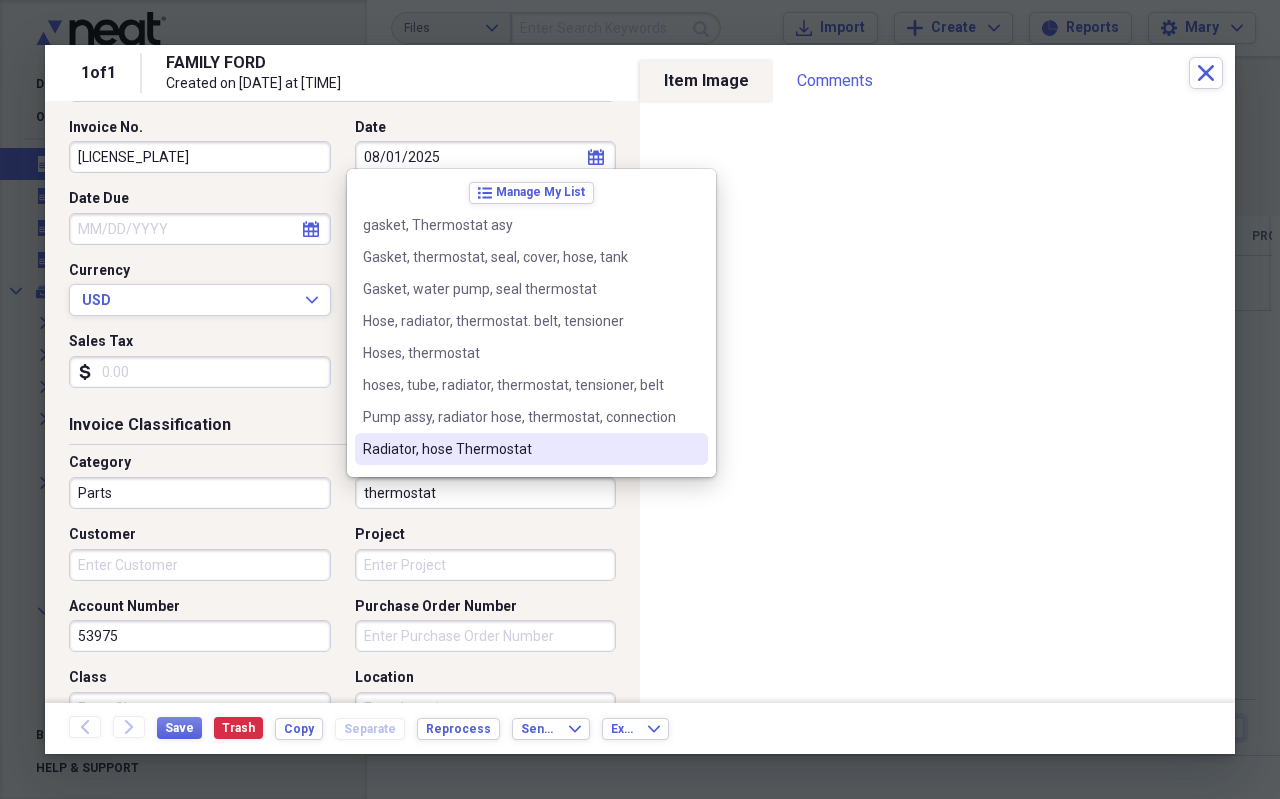 type on "thermostat" 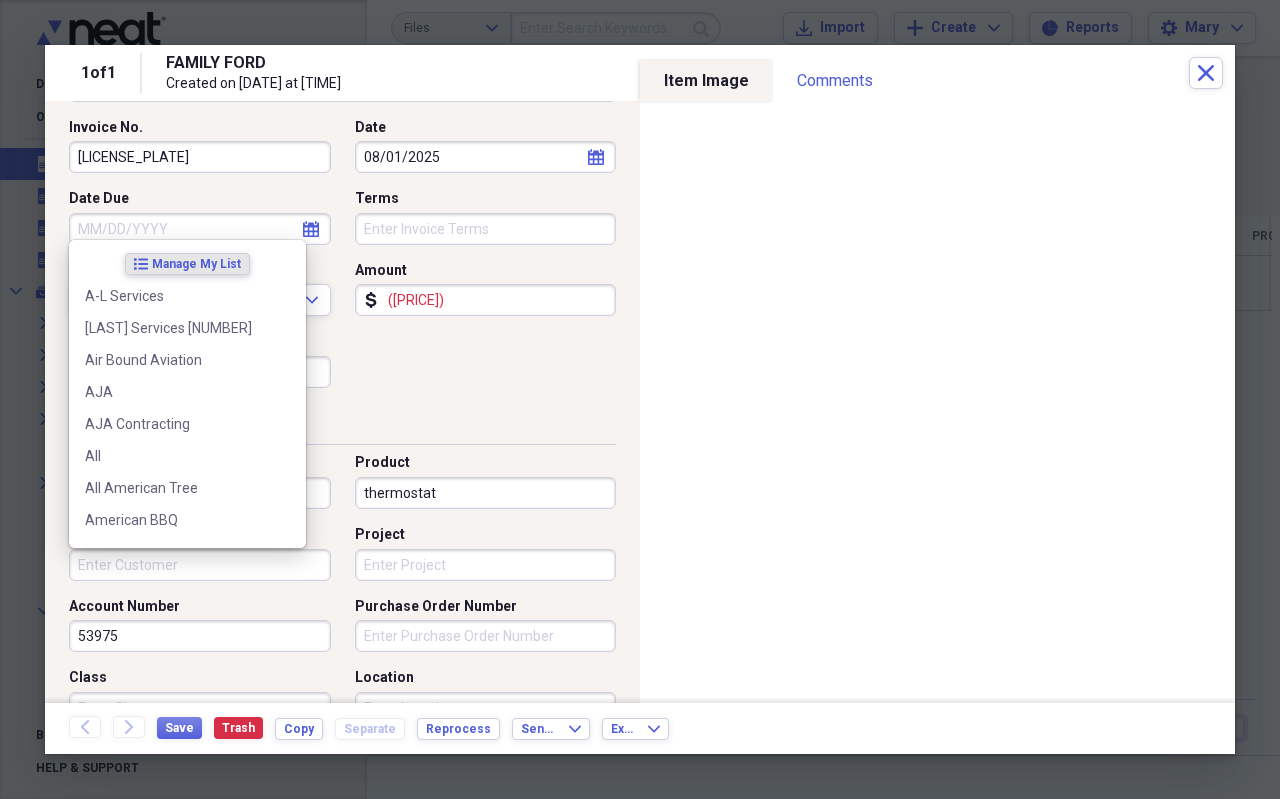 click on "Customer" at bounding box center [200, 565] 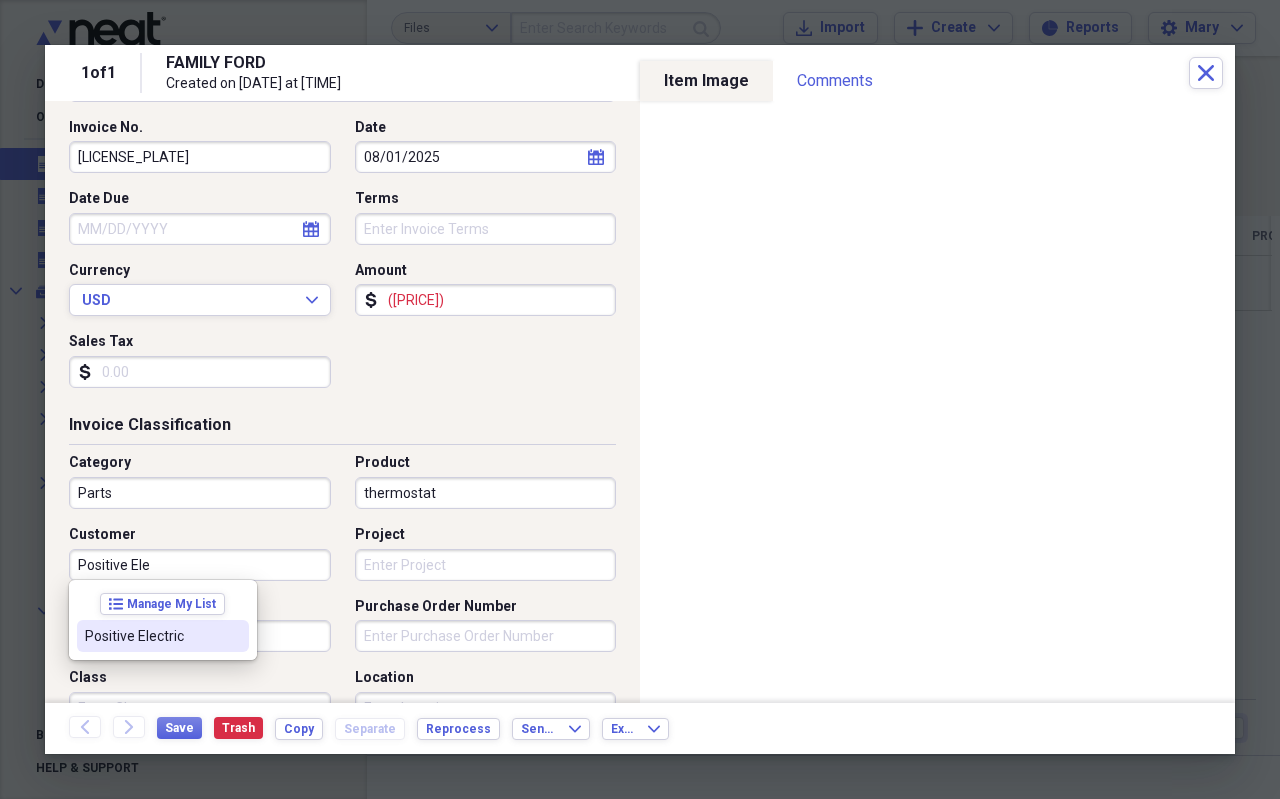 click on "Positive Electric" at bounding box center (163, 636) 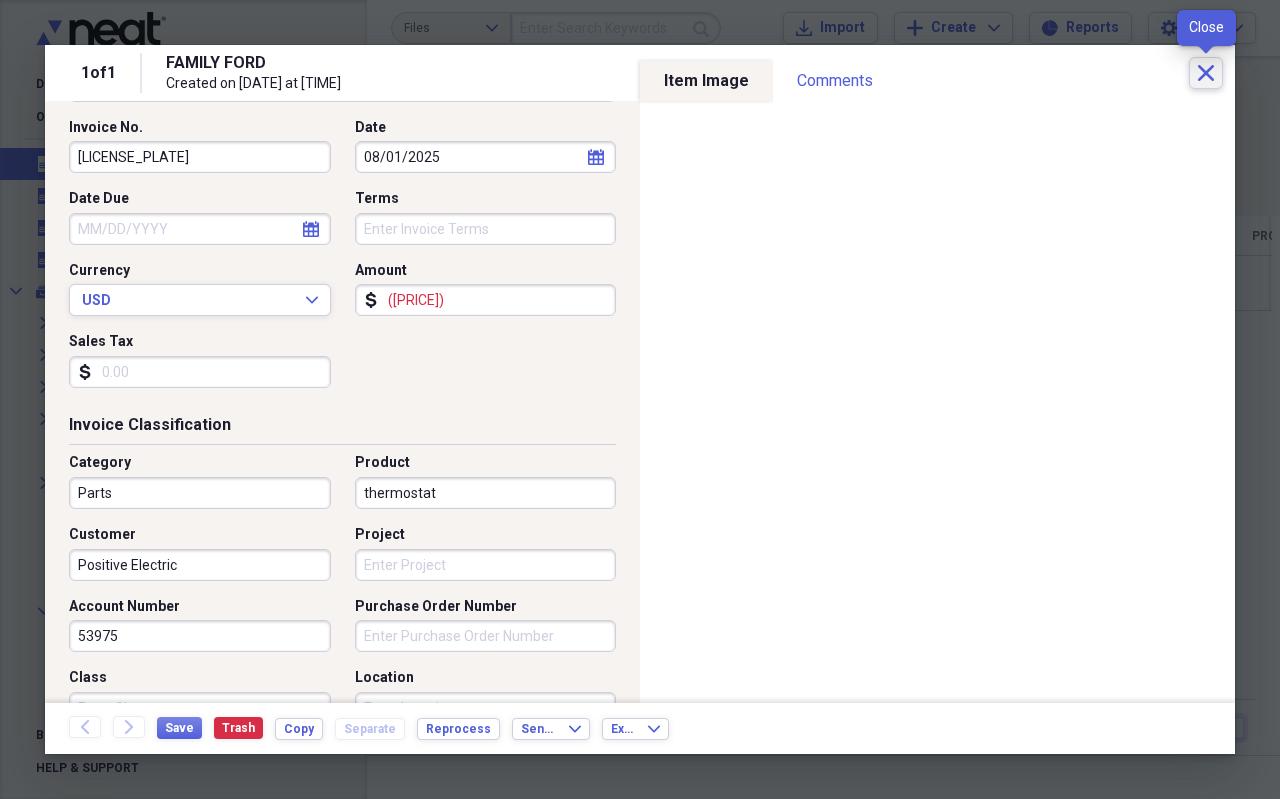 click on "Close" at bounding box center [1206, 73] 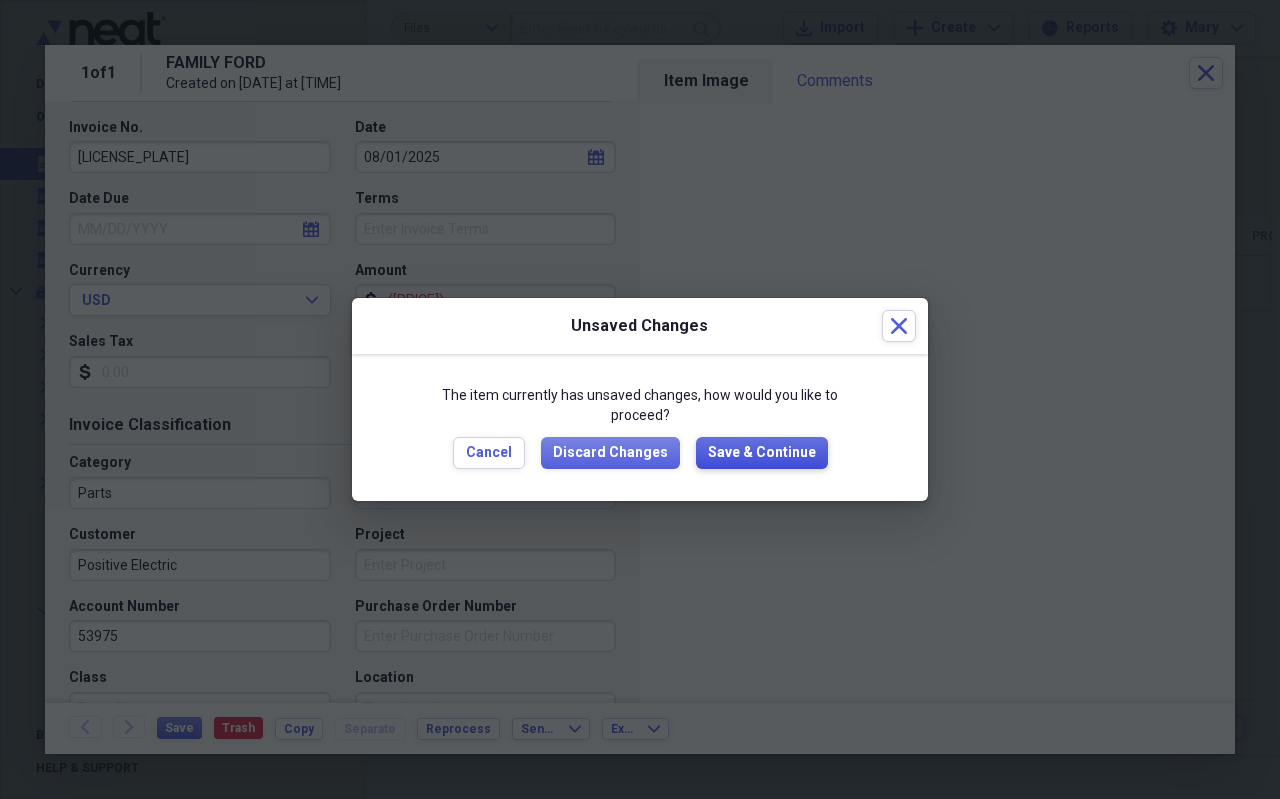 click on "Save & Continue" at bounding box center (762, 453) 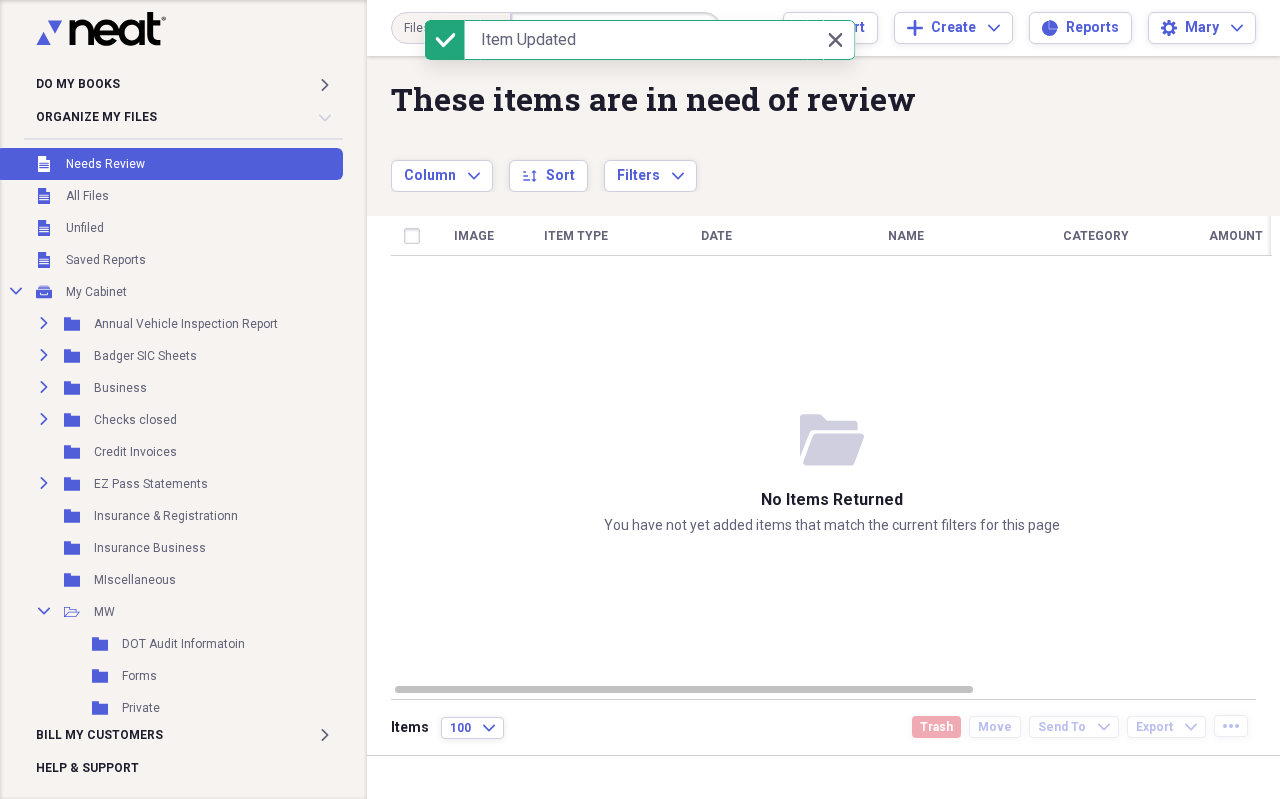 click on "Needs Review" at bounding box center (105, 164) 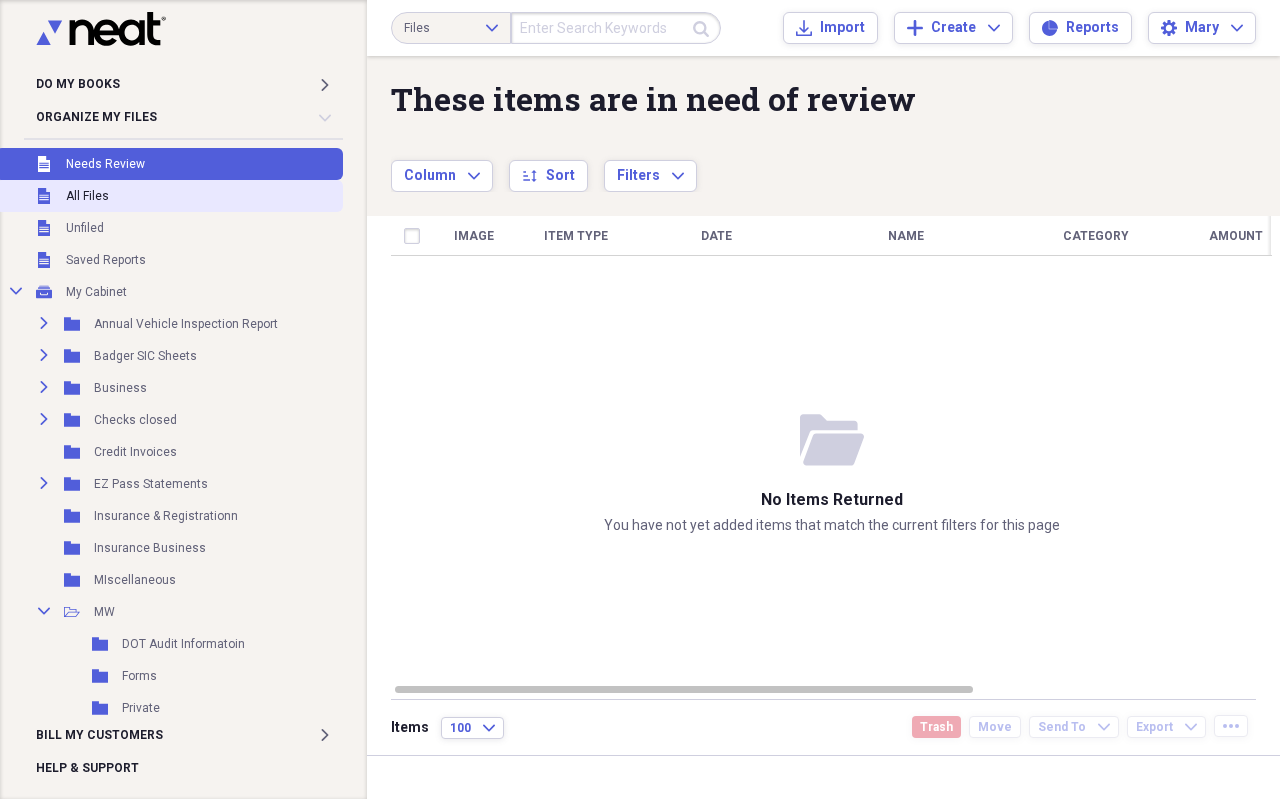 click on "All Files" at bounding box center (87, 196) 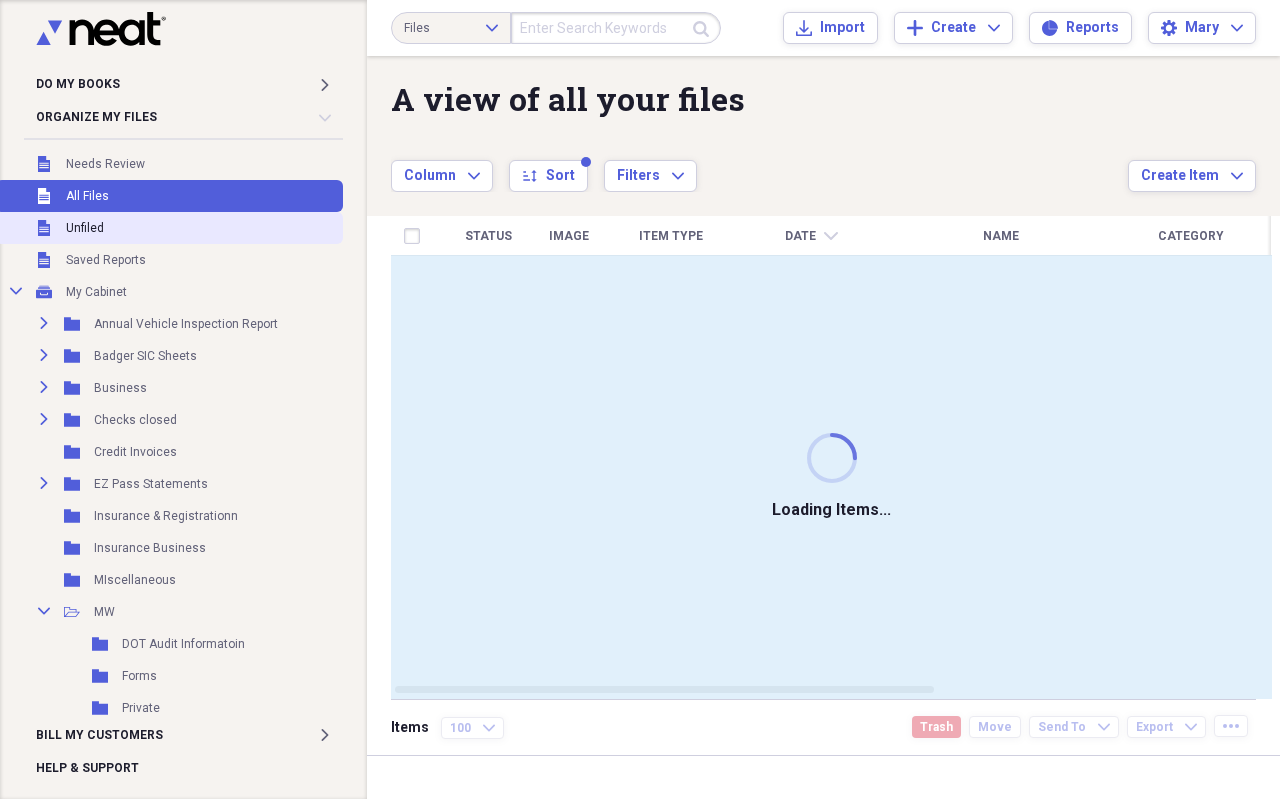 click on "Unfiled" at bounding box center (85, 228) 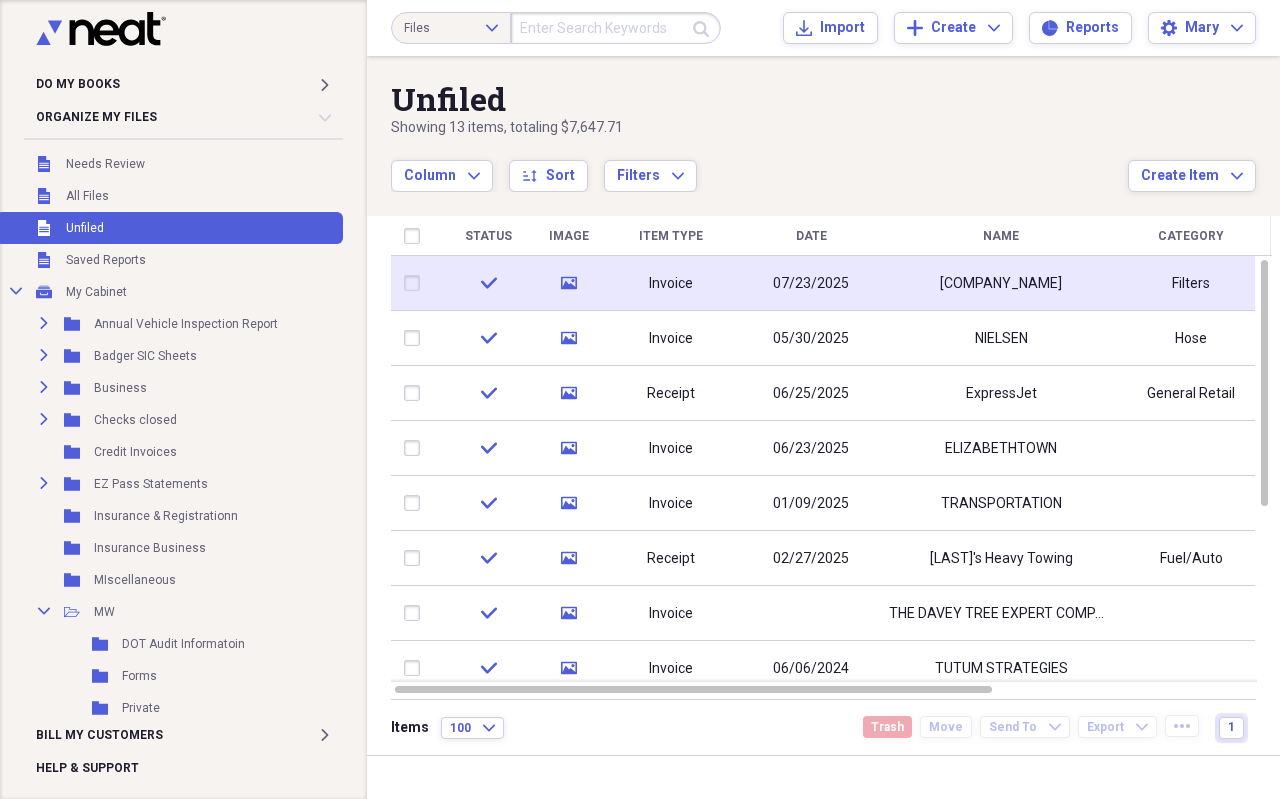 click on "07/23/2025" at bounding box center (811, 283) 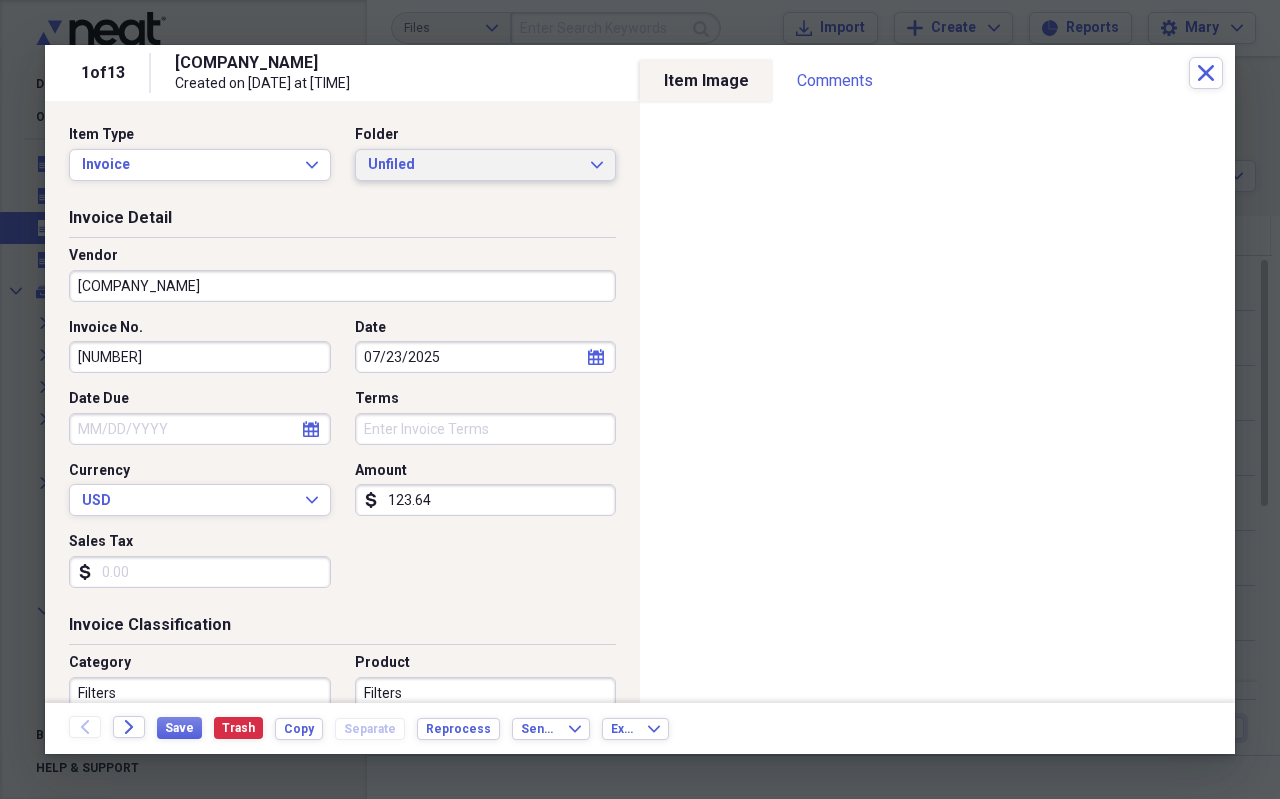 click on "Unfiled Expand" at bounding box center (486, 165) 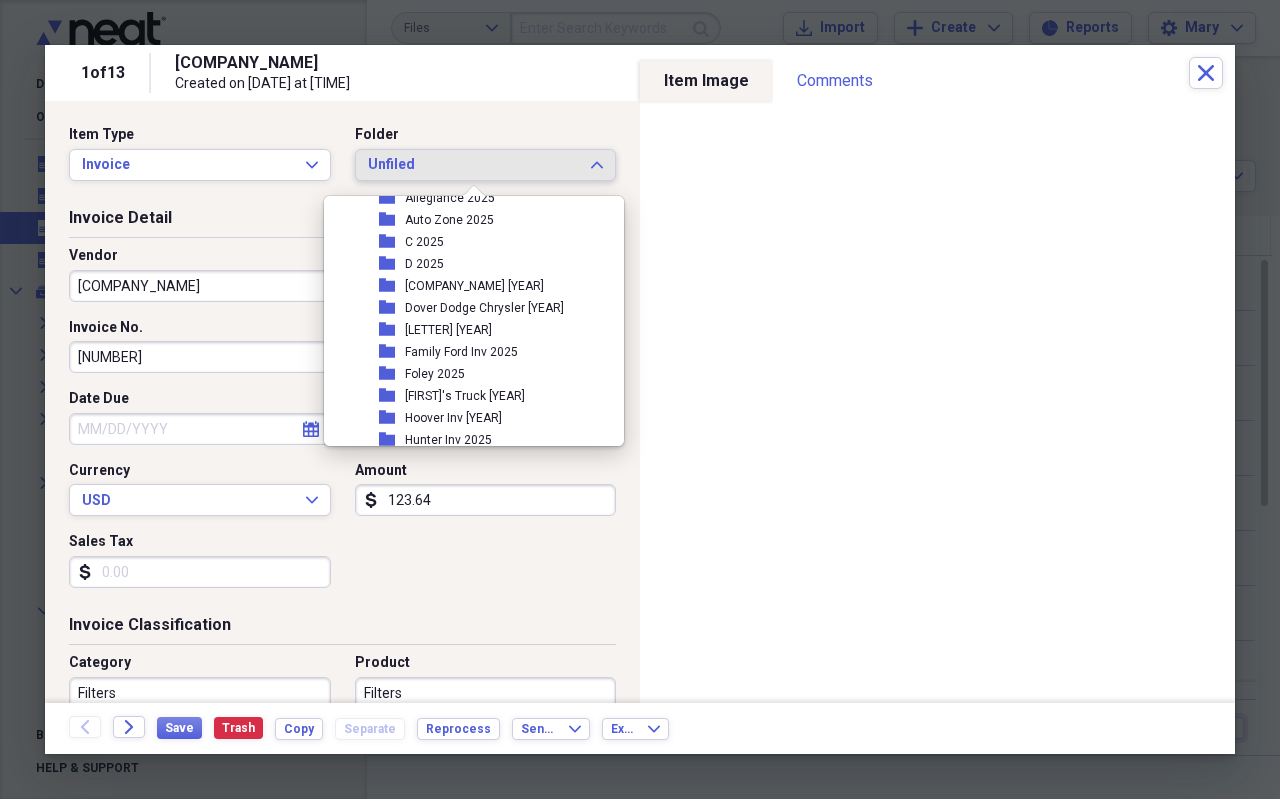 scroll, scrollTop: 500, scrollLeft: 0, axis: vertical 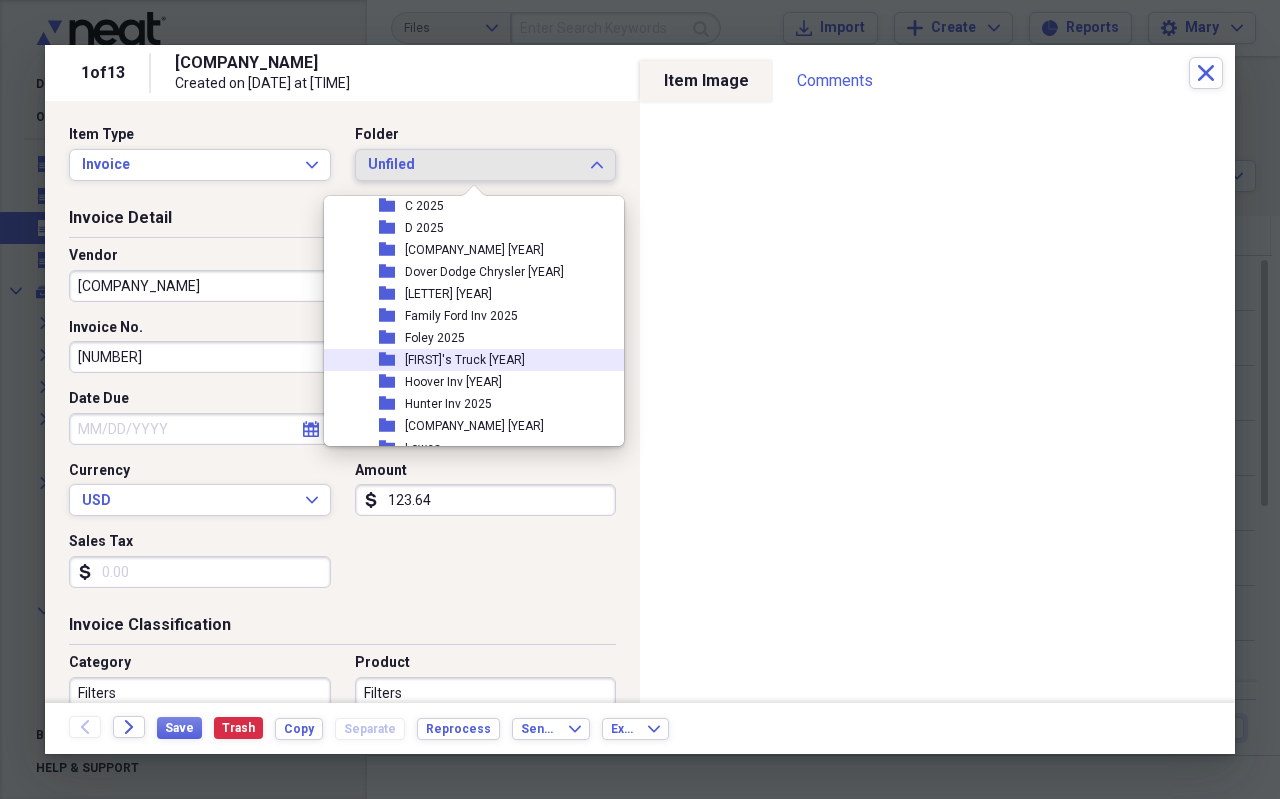 click on "[FIRST]'s Truck [YEAR]" at bounding box center (465, 360) 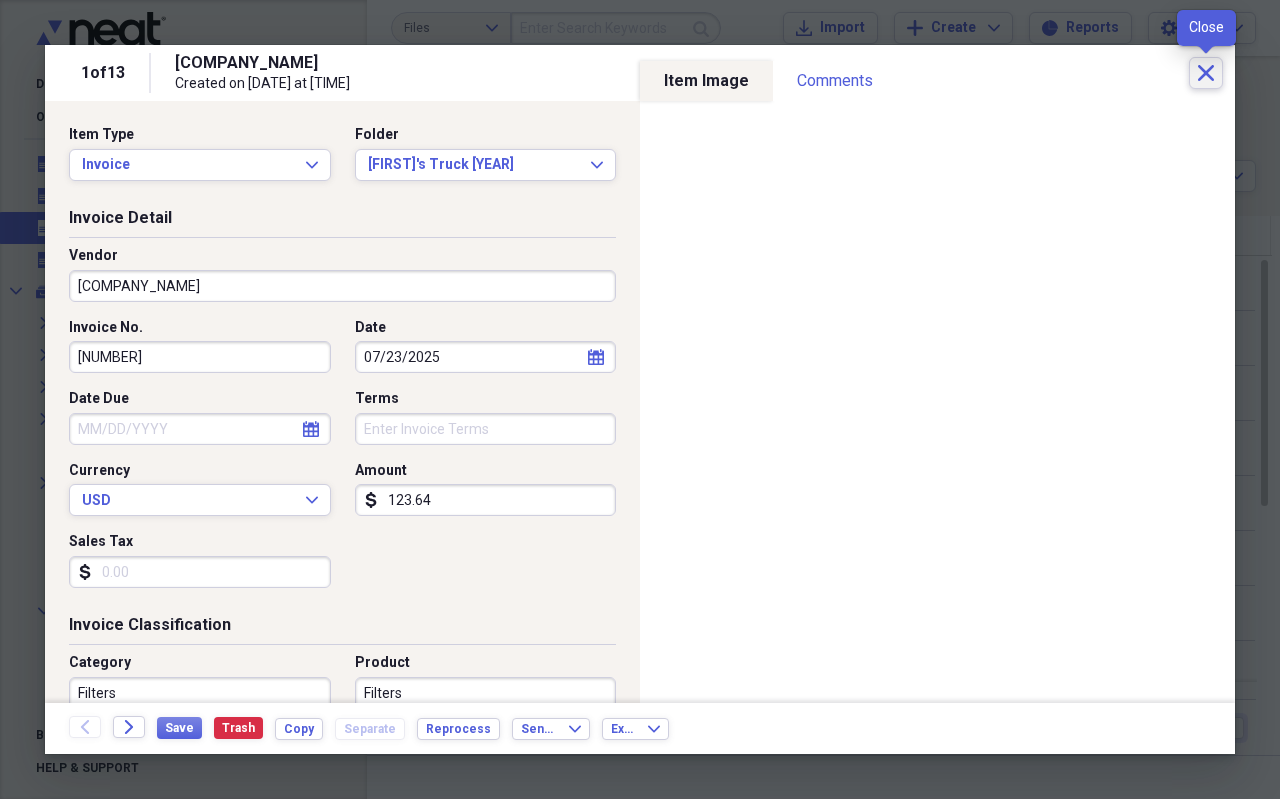 click 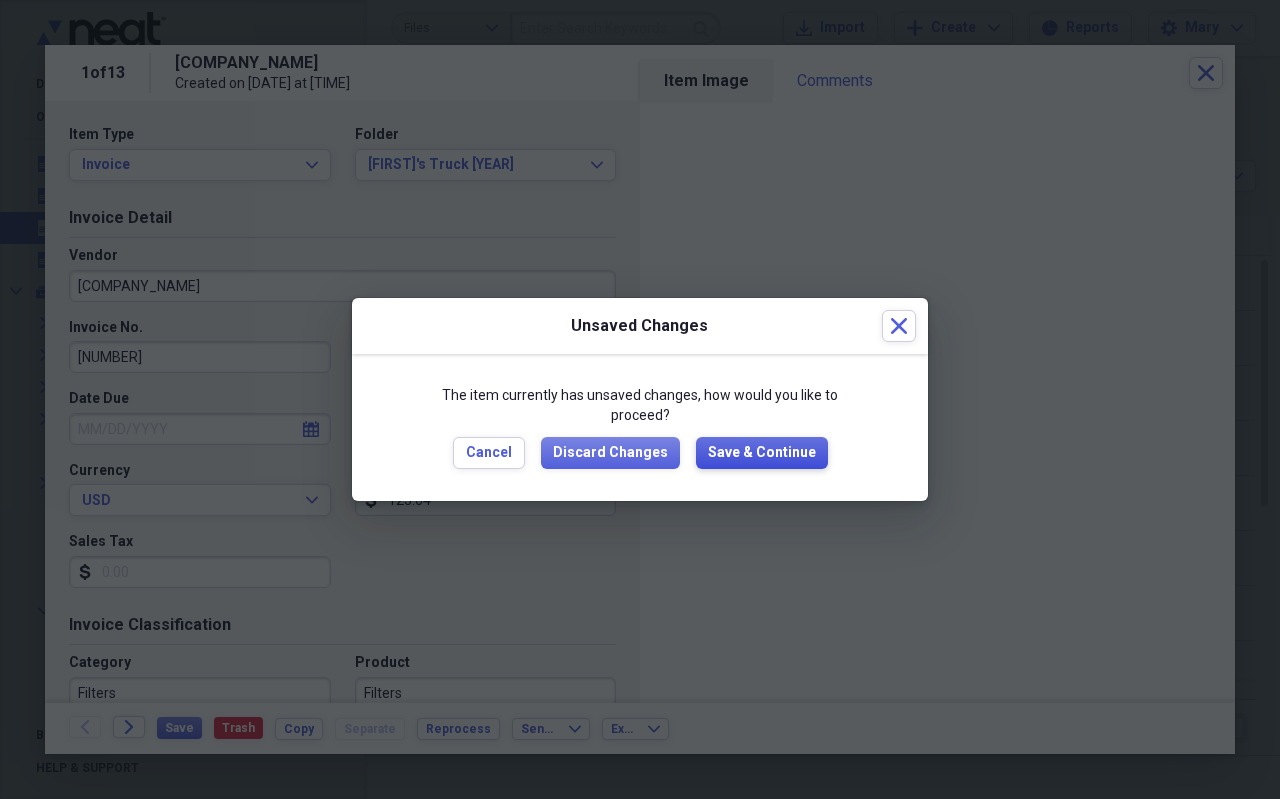 click on "Save & Continue" at bounding box center (762, 453) 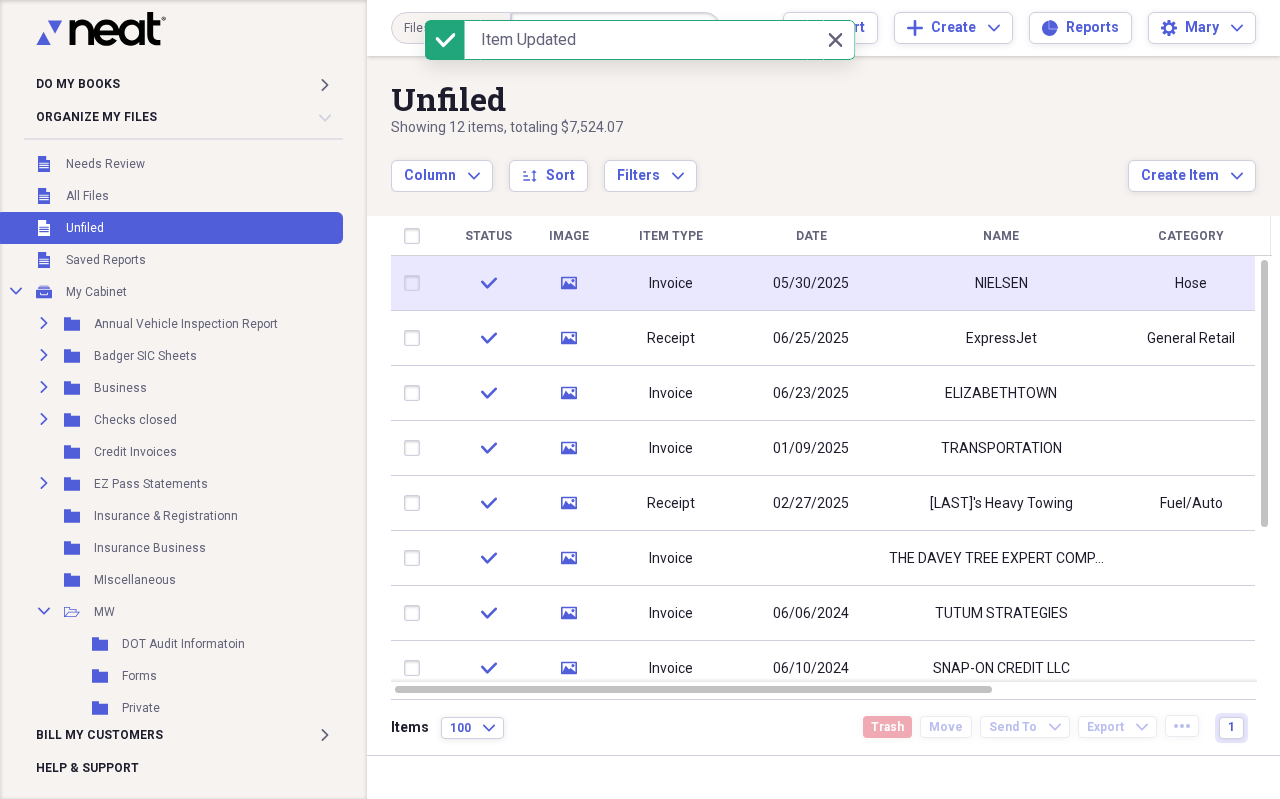 click on "05/30/2025" at bounding box center [811, 284] 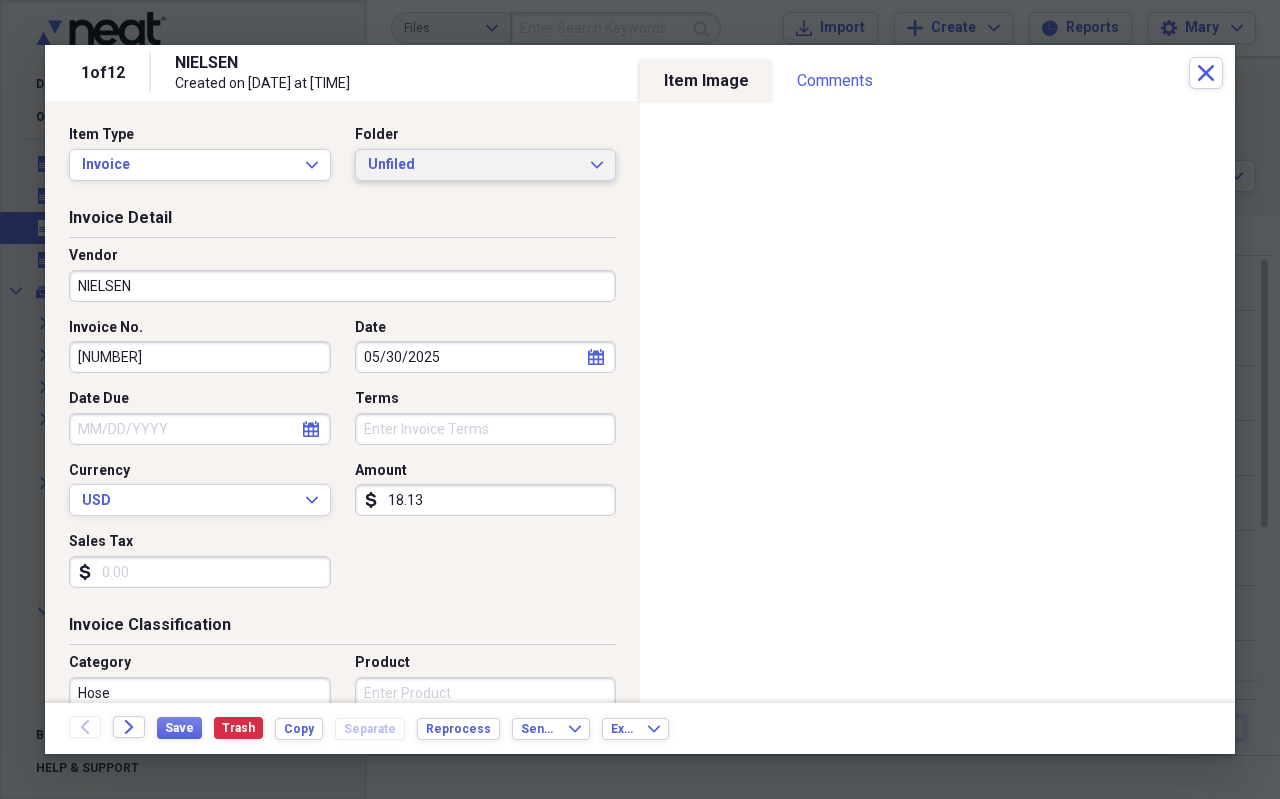 click on "Expand" 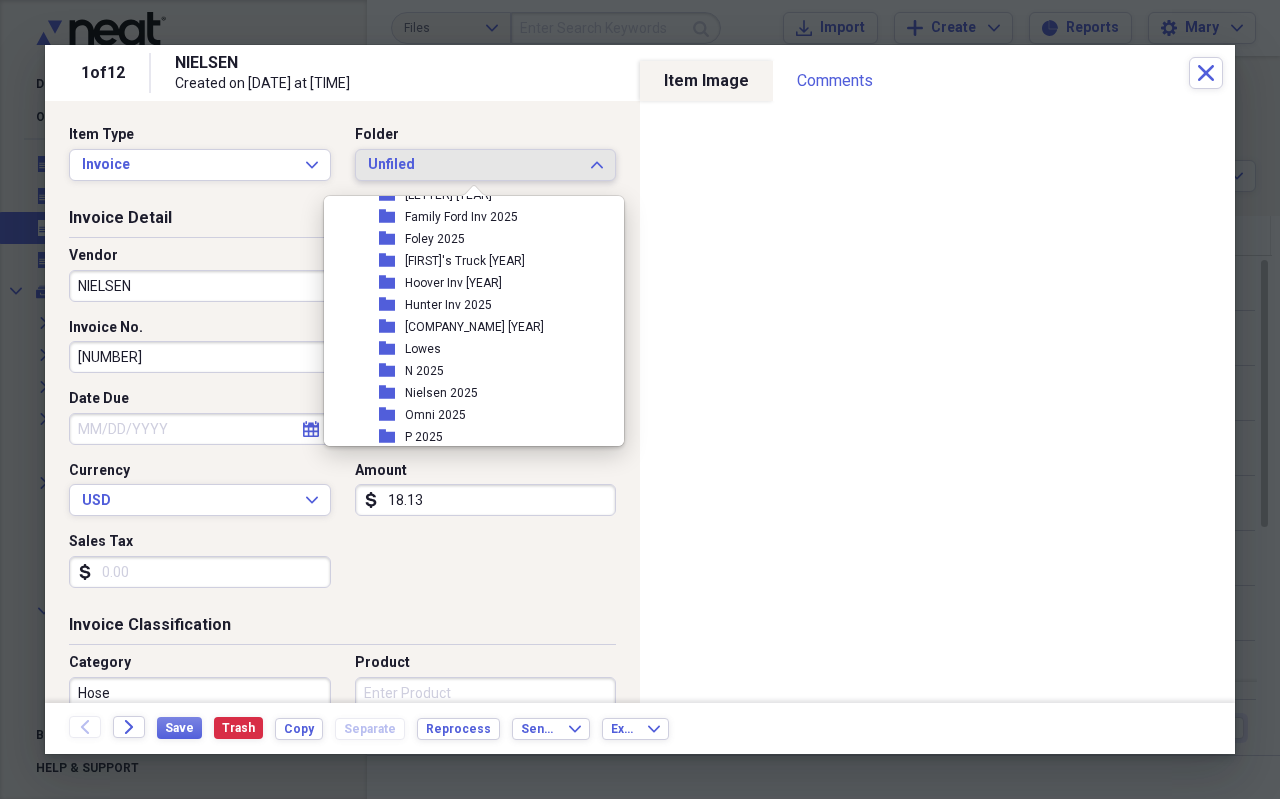 scroll, scrollTop: 600, scrollLeft: 0, axis: vertical 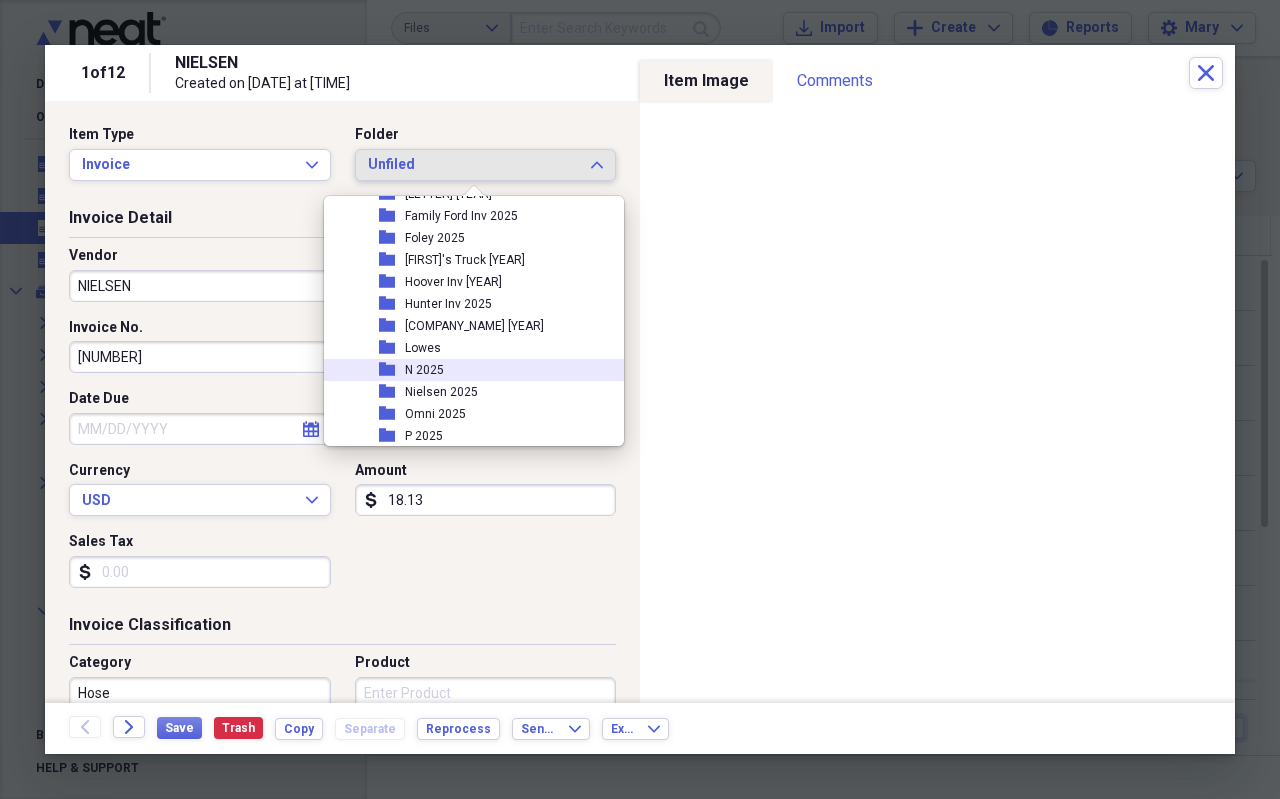click on "N 2025" at bounding box center (424, 370) 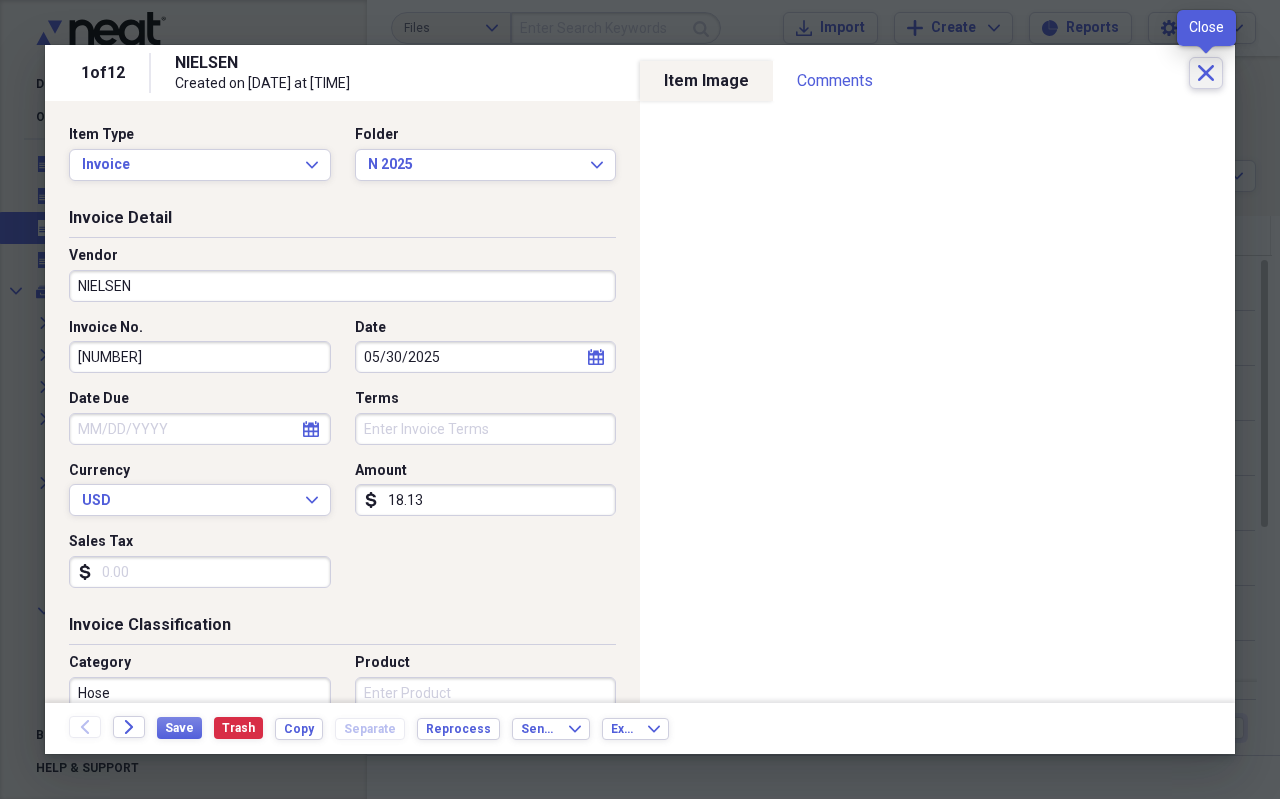 click on "Close" 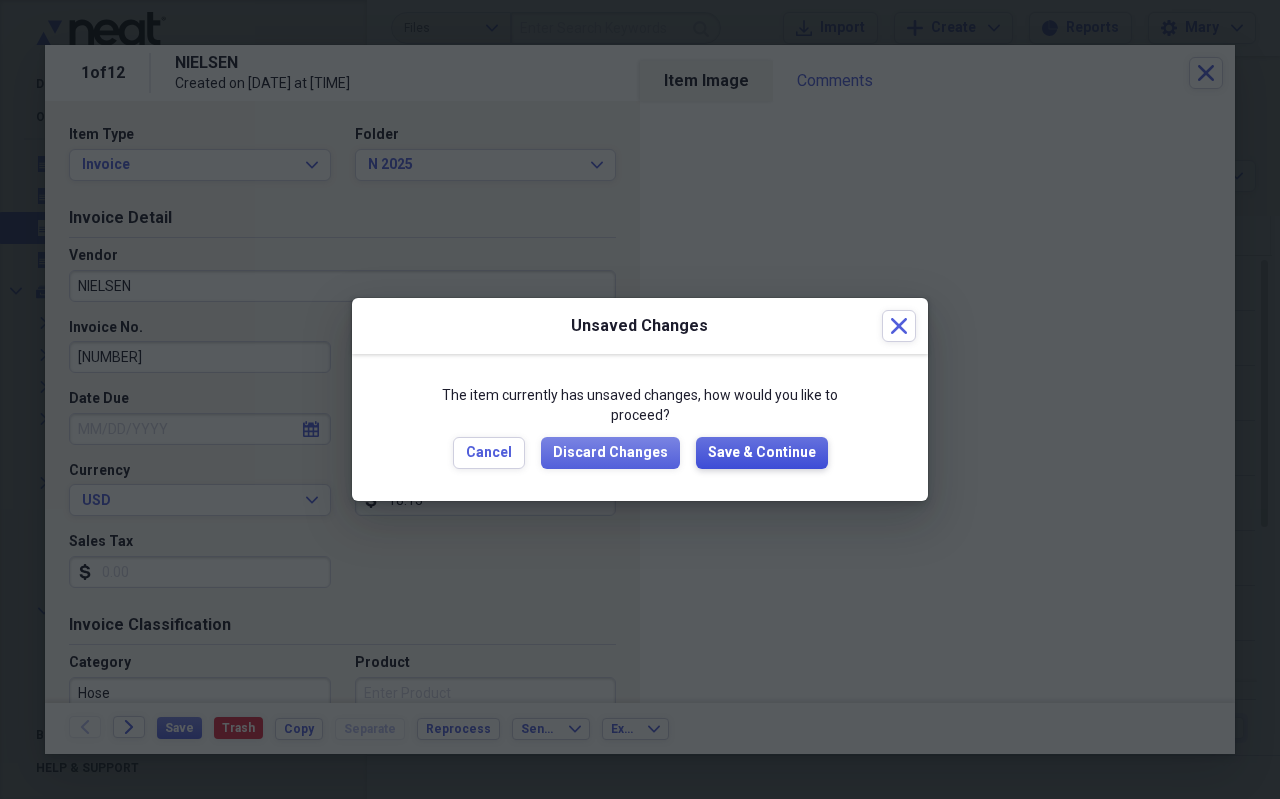 click on "Save & Continue" at bounding box center (762, 453) 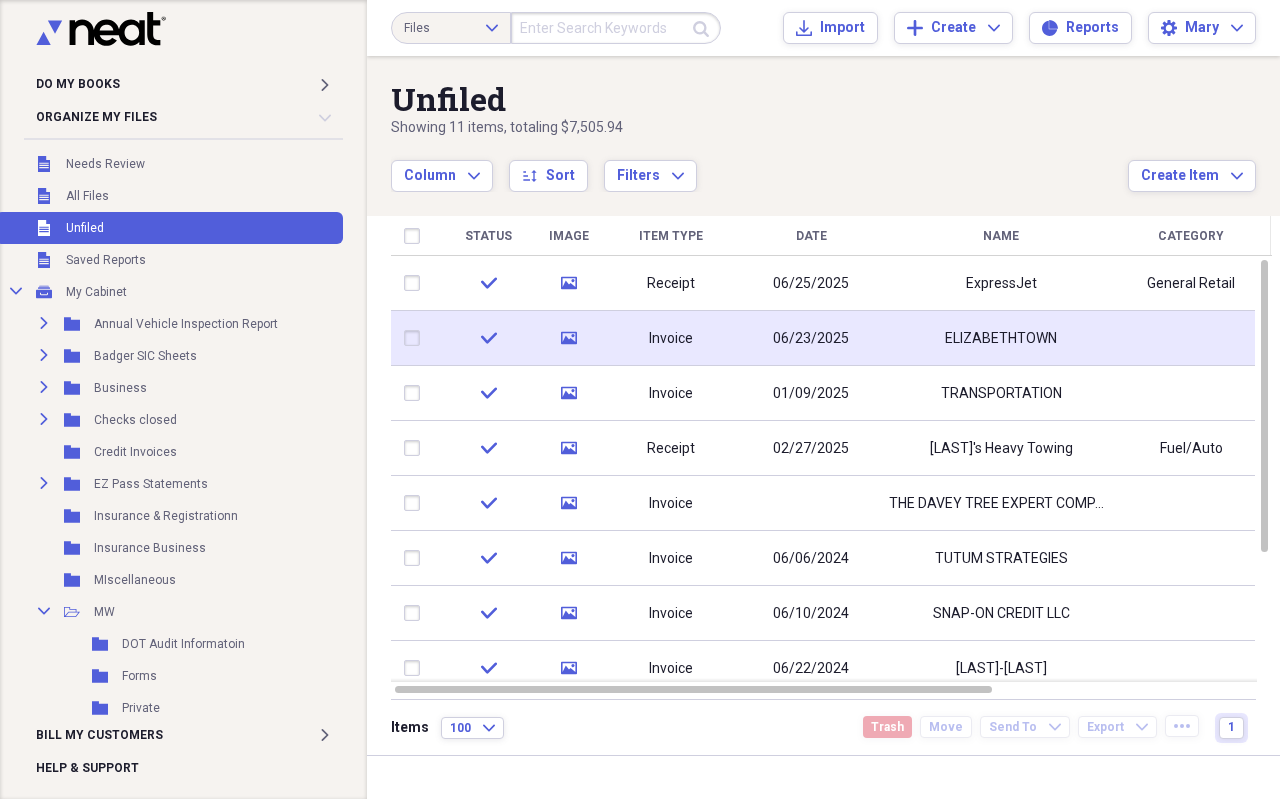 click on "06/23/2025" at bounding box center [811, 339] 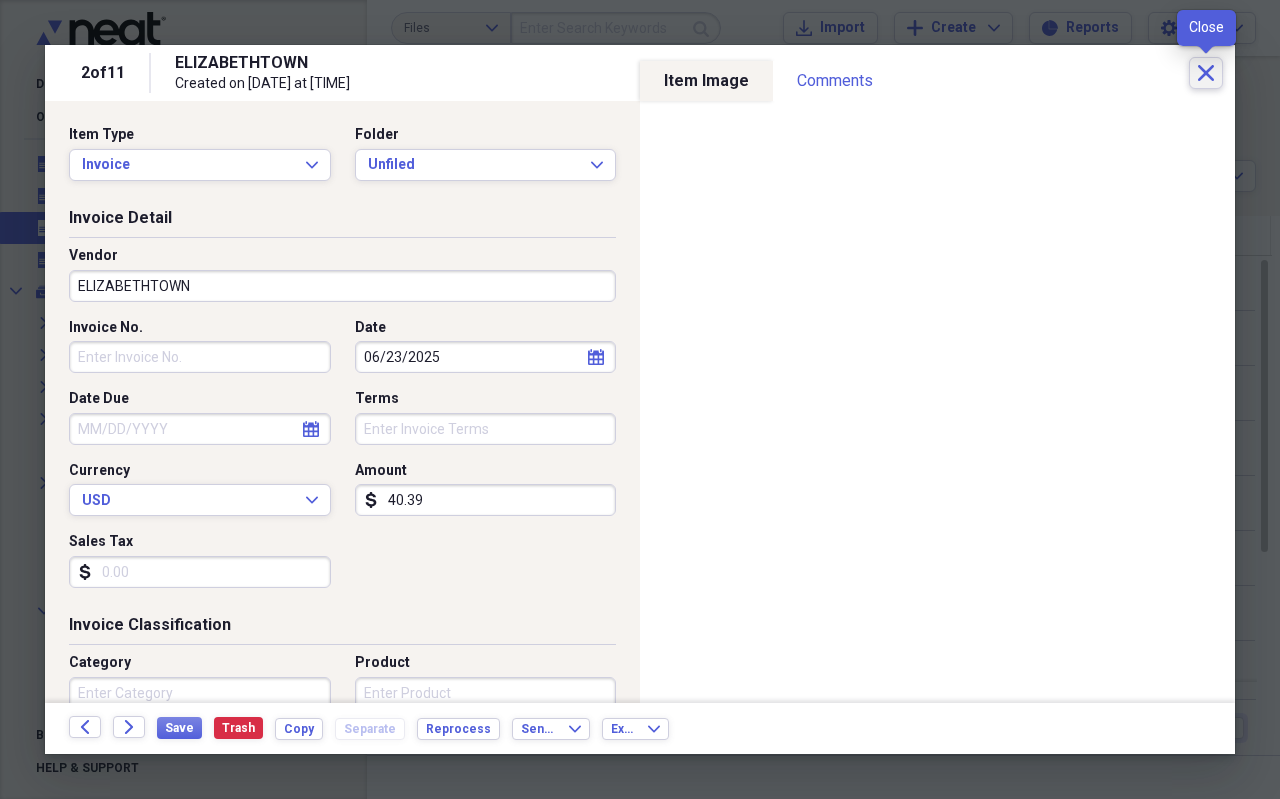 click on "Close" 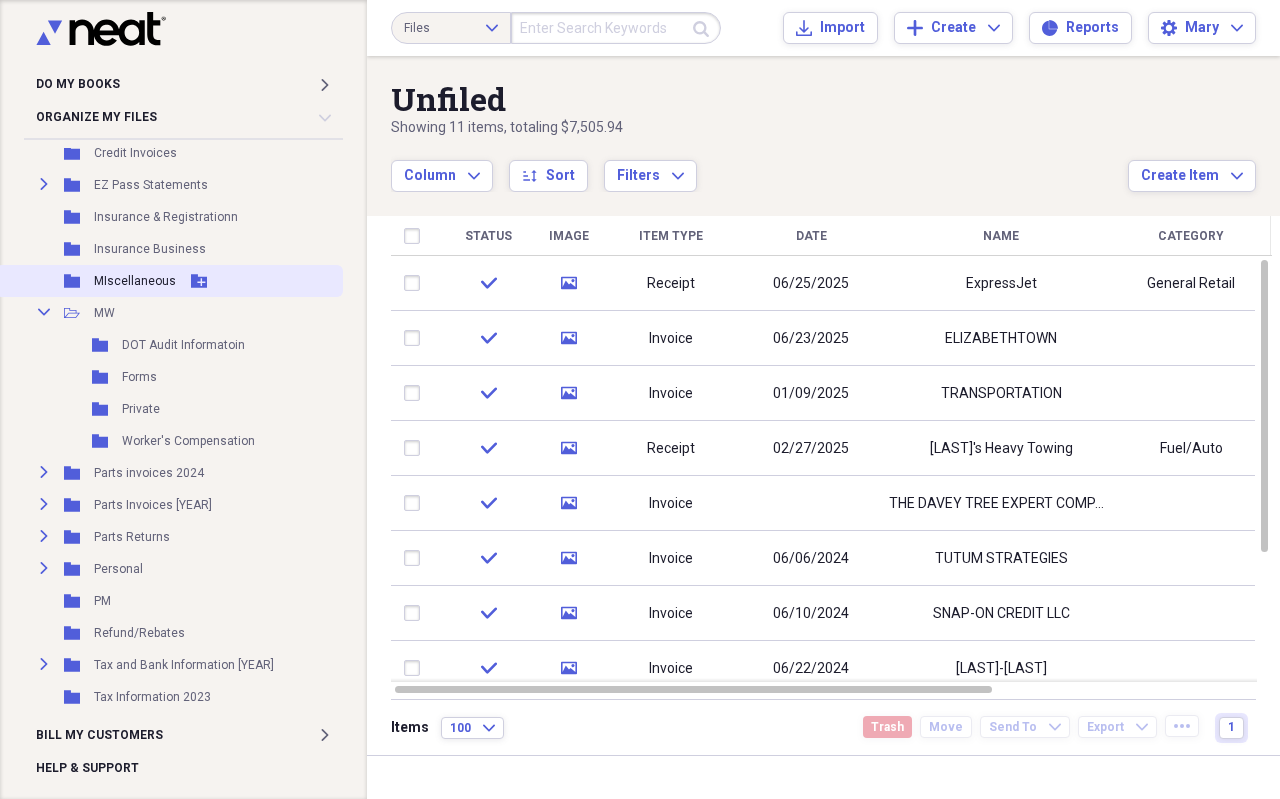 scroll, scrollTop: 300, scrollLeft: 0, axis: vertical 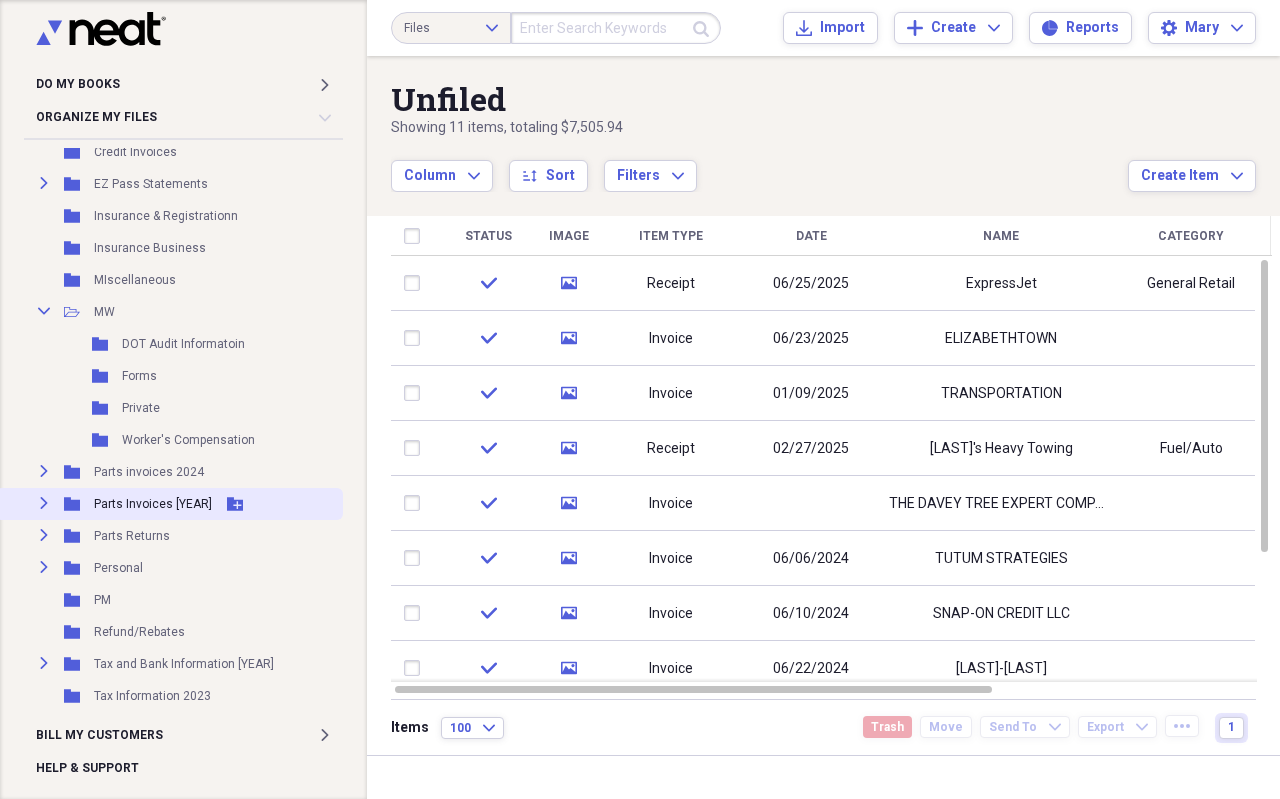 click on "Expand" 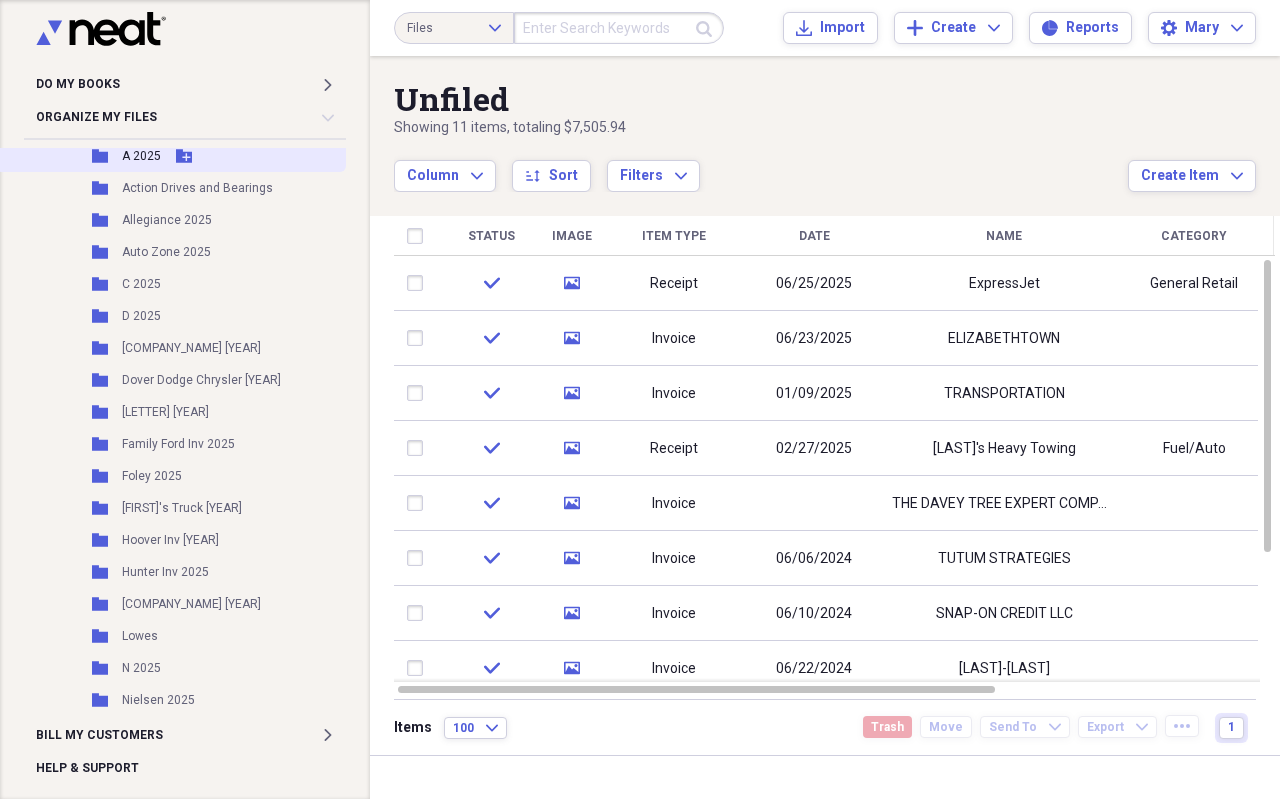 scroll, scrollTop: 700, scrollLeft: 0, axis: vertical 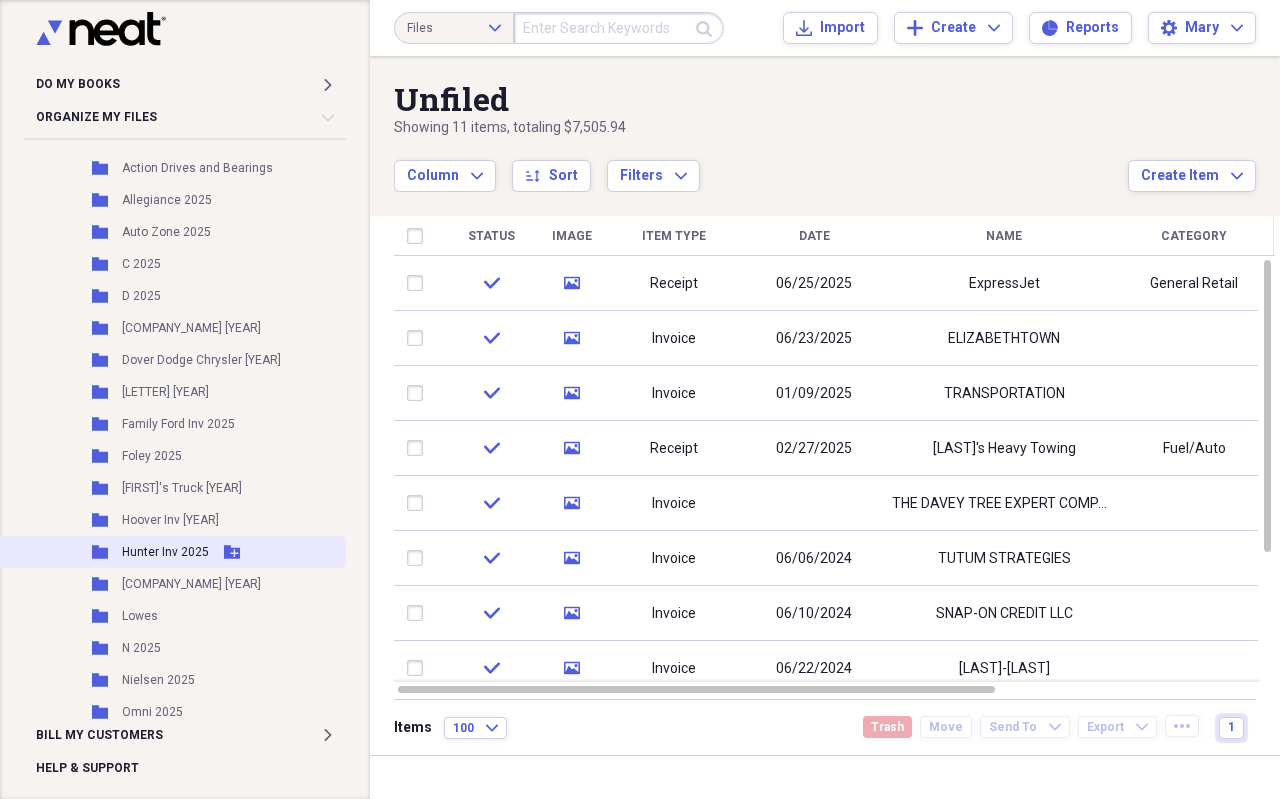 click on "Hunter Inv 2025" at bounding box center [165, 552] 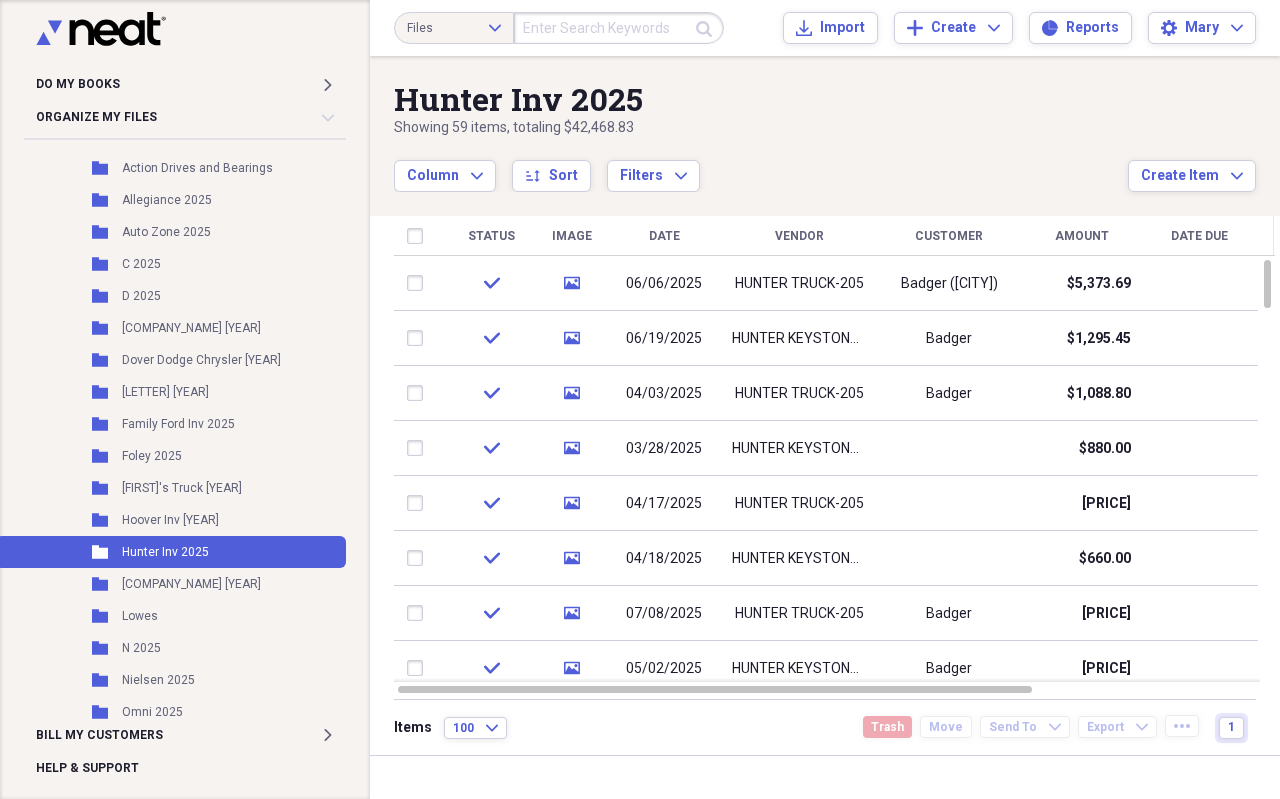 click on "Amount" at bounding box center [1082, 236] 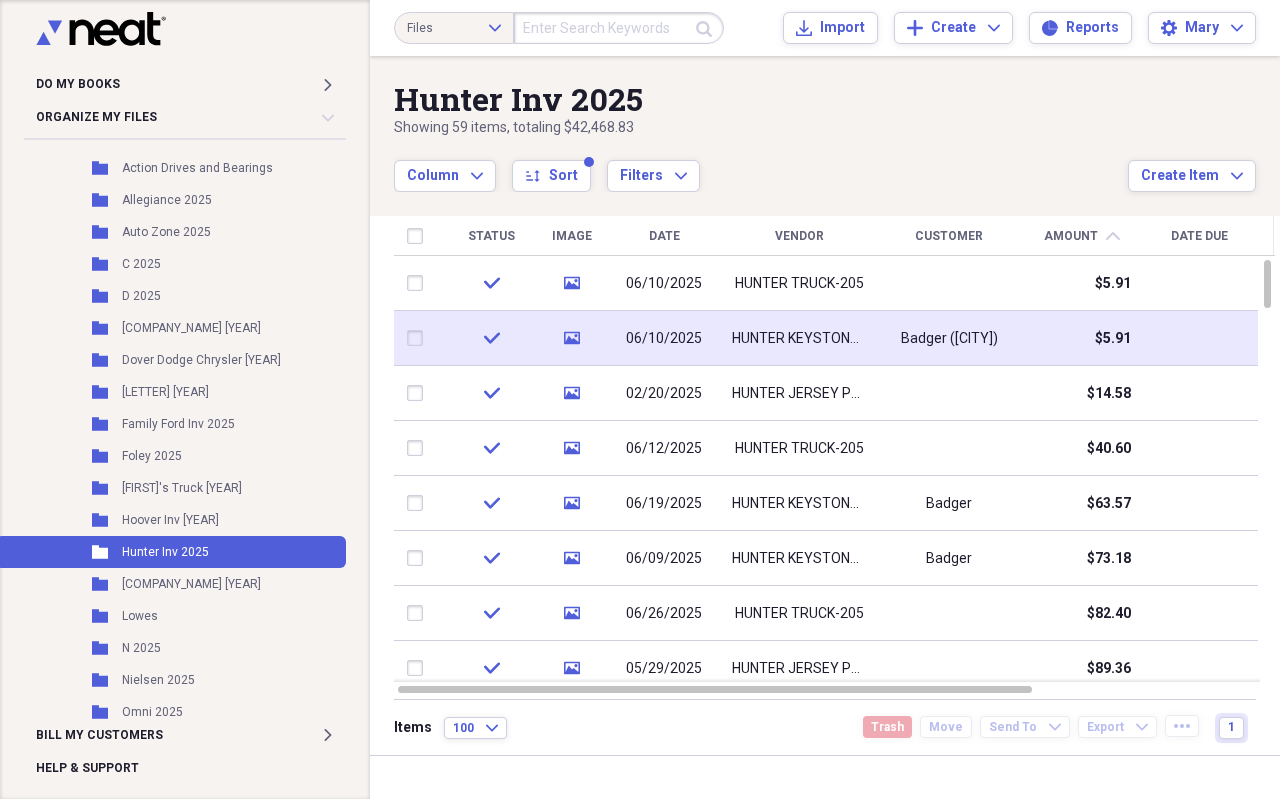 click at bounding box center (419, 338) 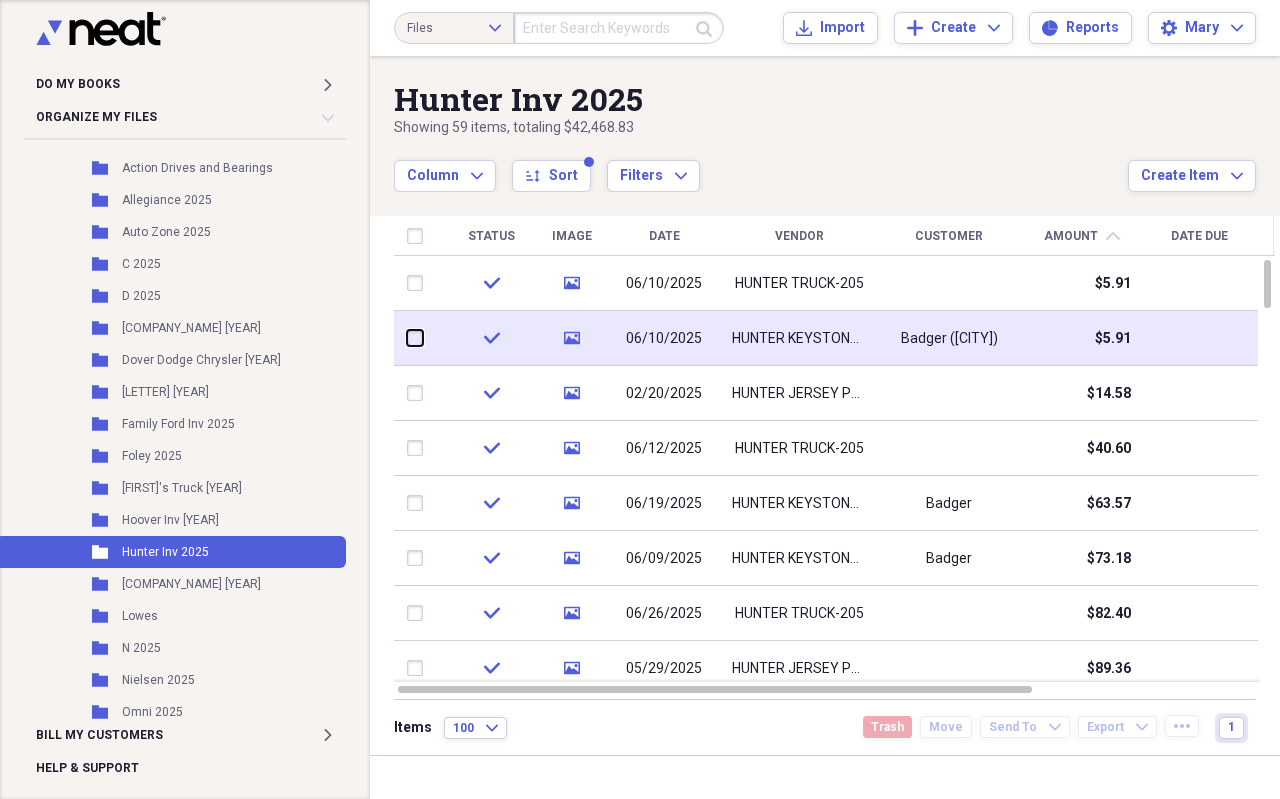click at bounding box center [407, 338] 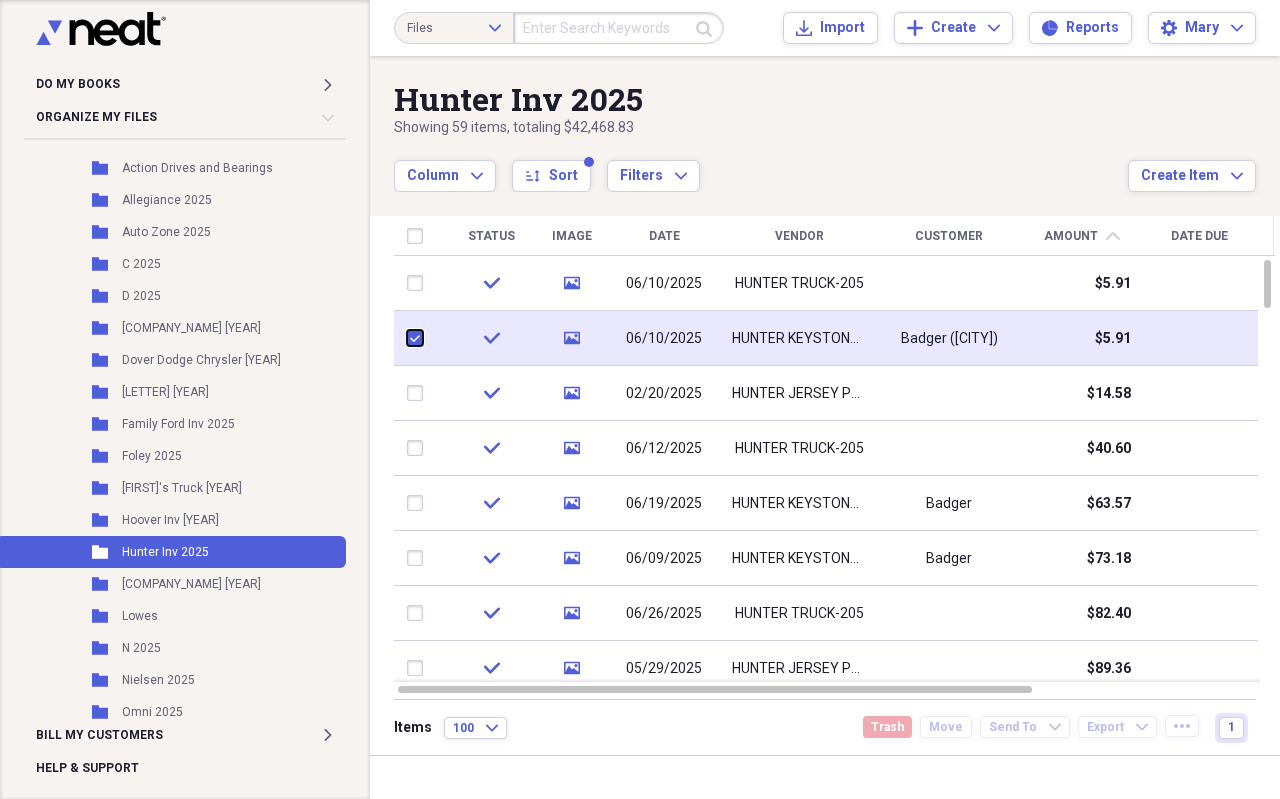 checkbox on "true" 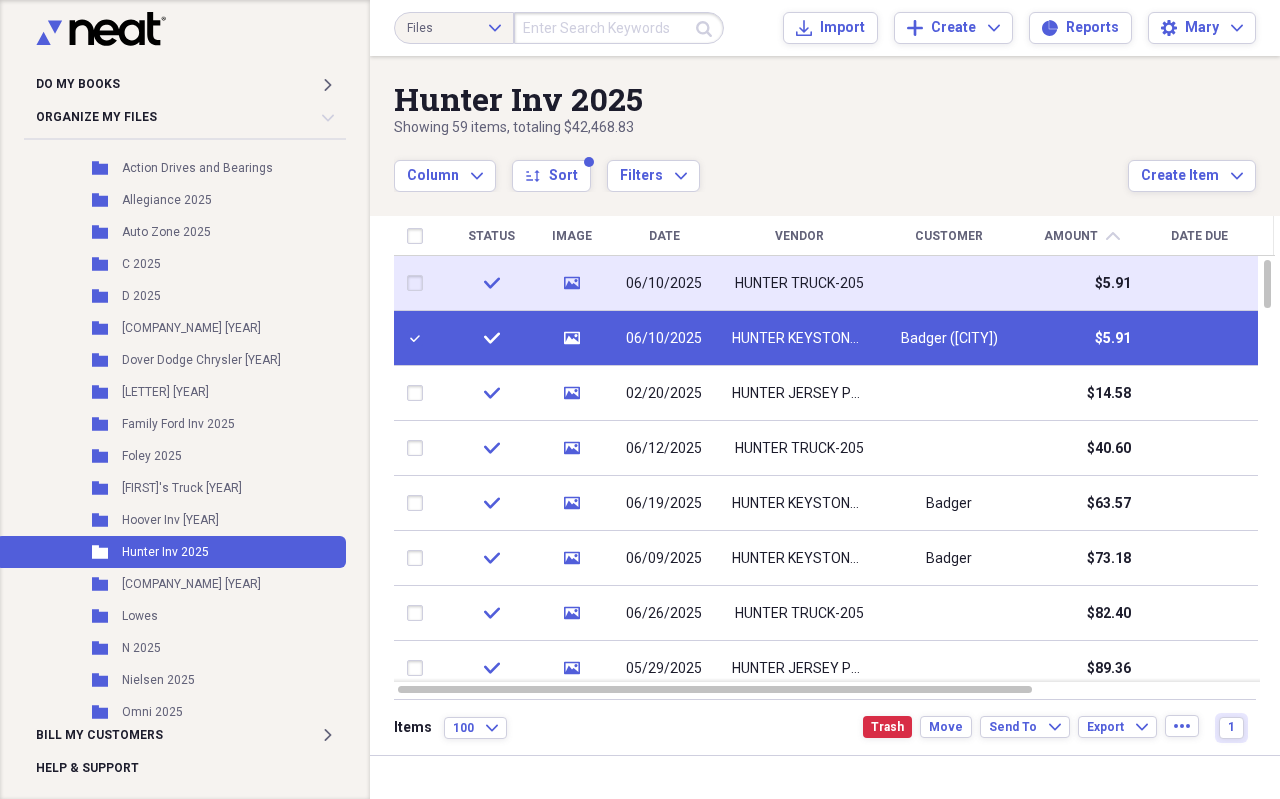 click at bounding box center [419, 283] 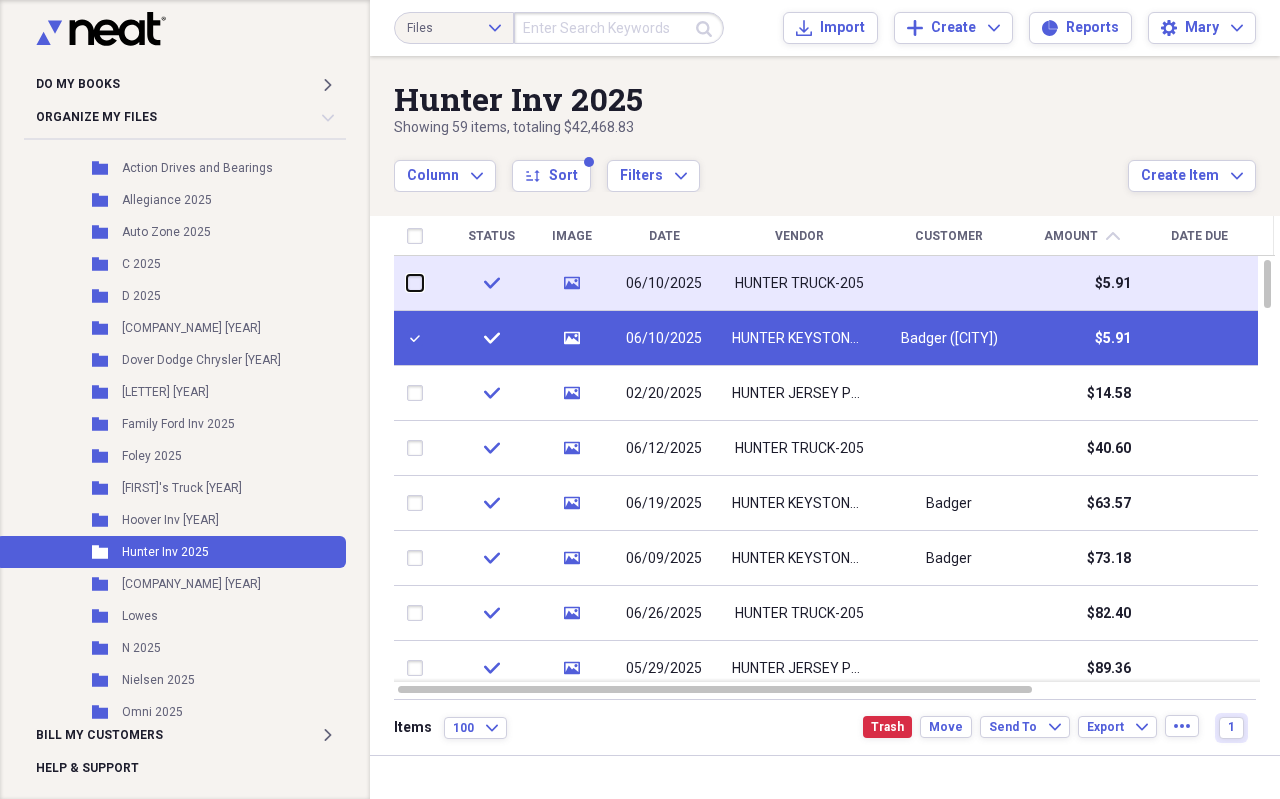 click at bounding box center [407, 283] 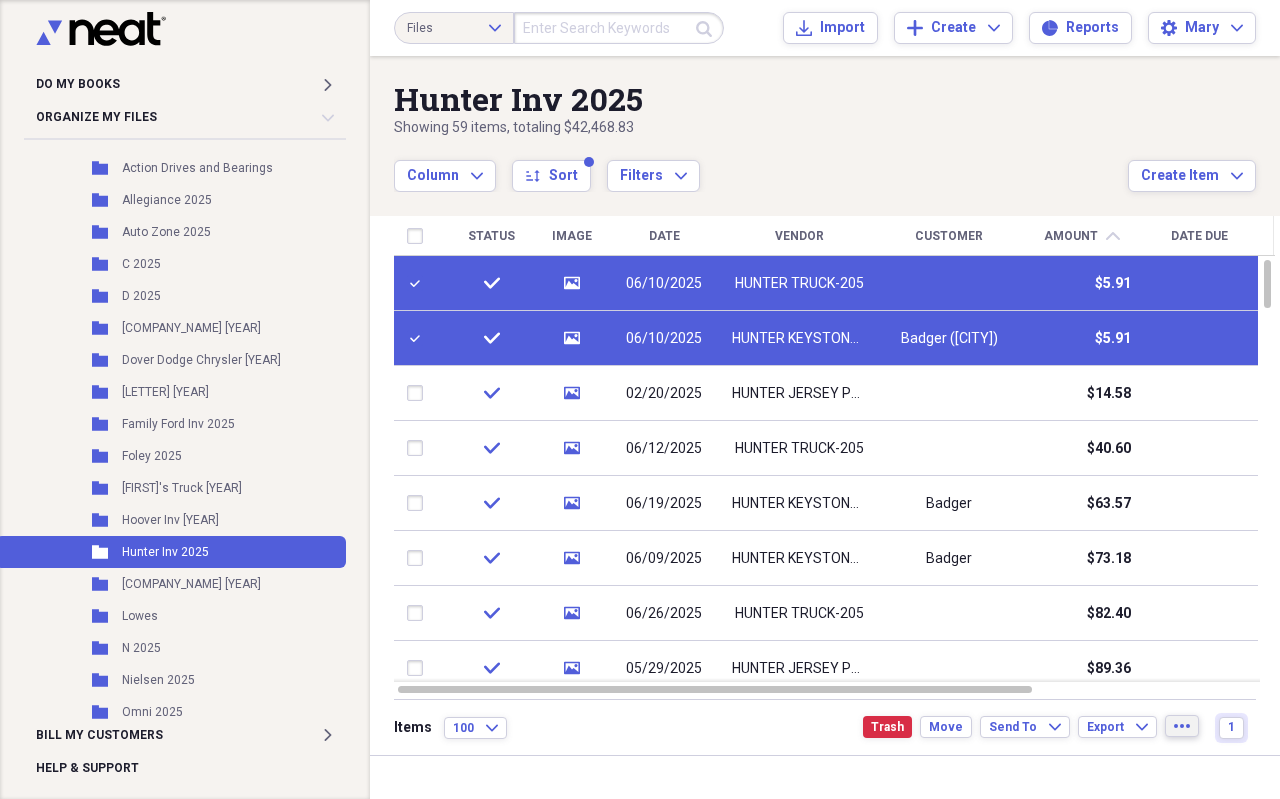 click on "more" 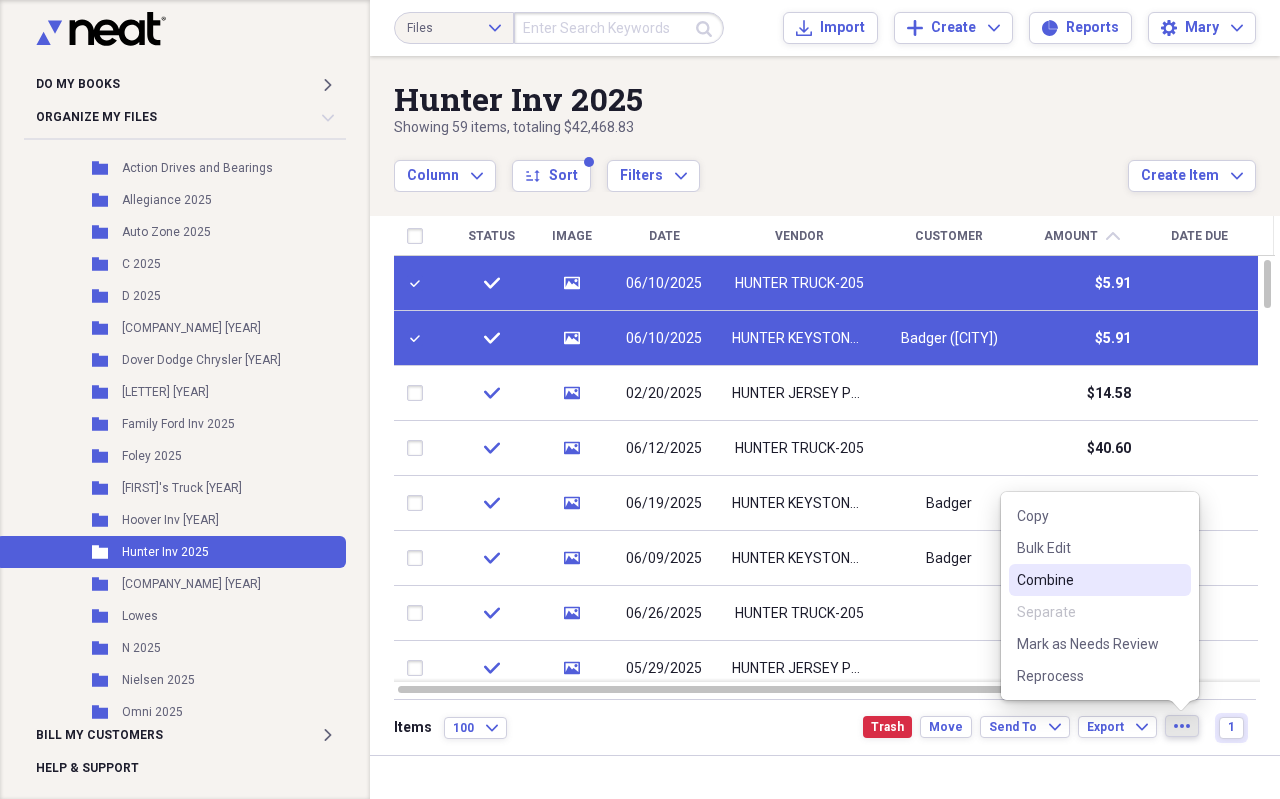 click on "Combine" at bounding box center [1088, 580] 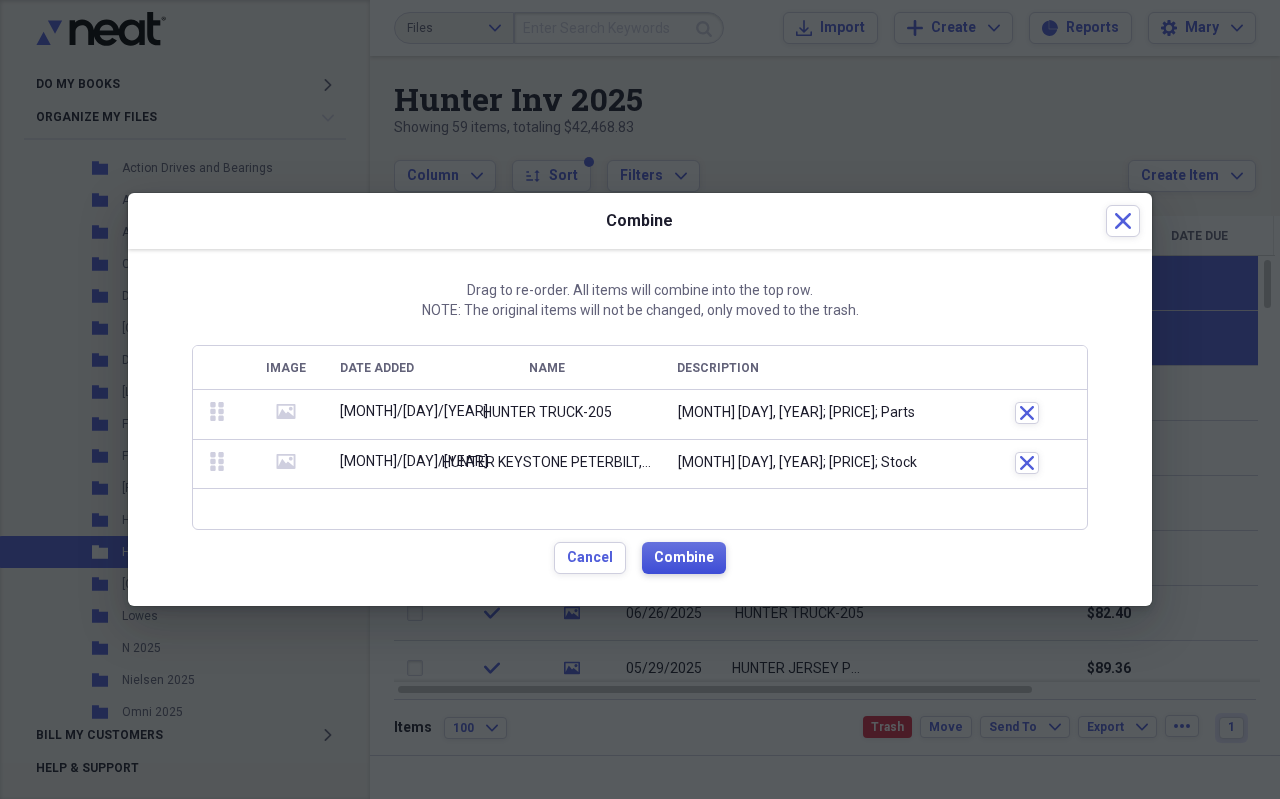 click on "Combine" at bounding box center [684, 558] 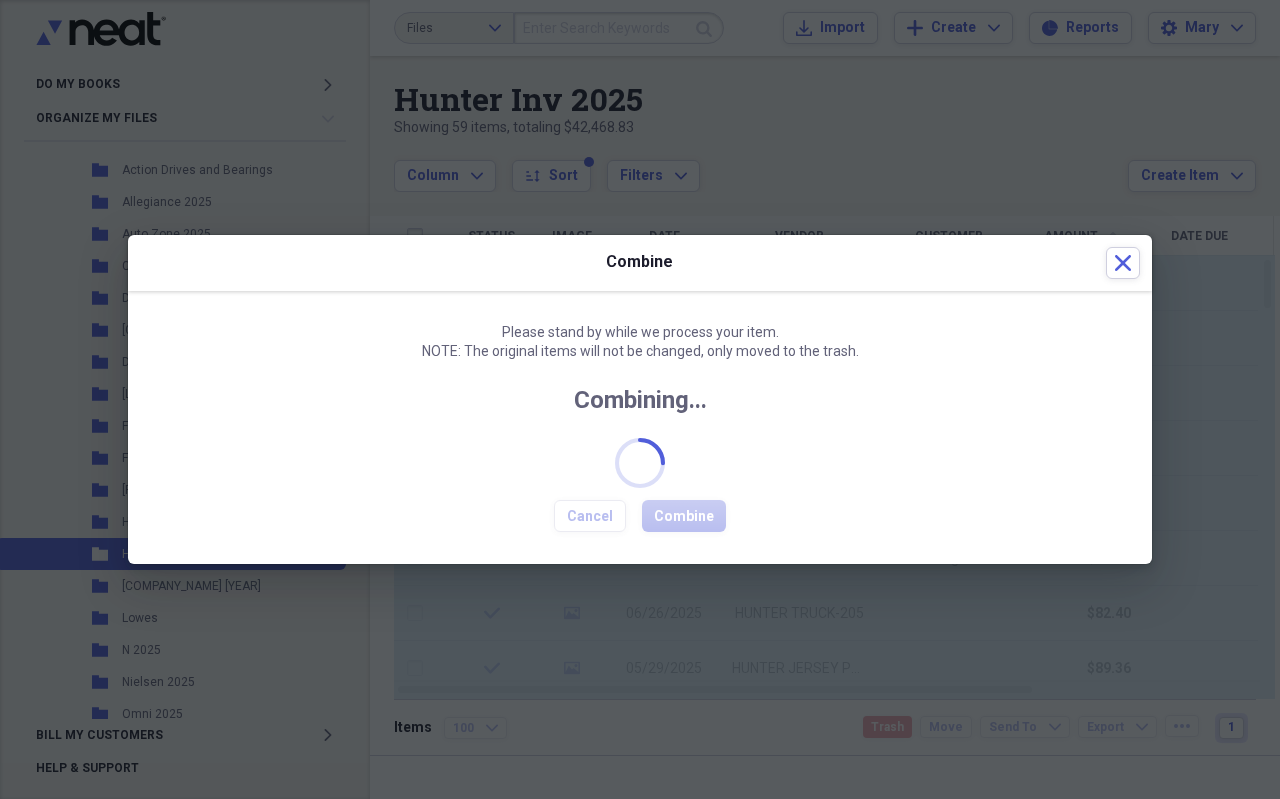 checkbox on "false" 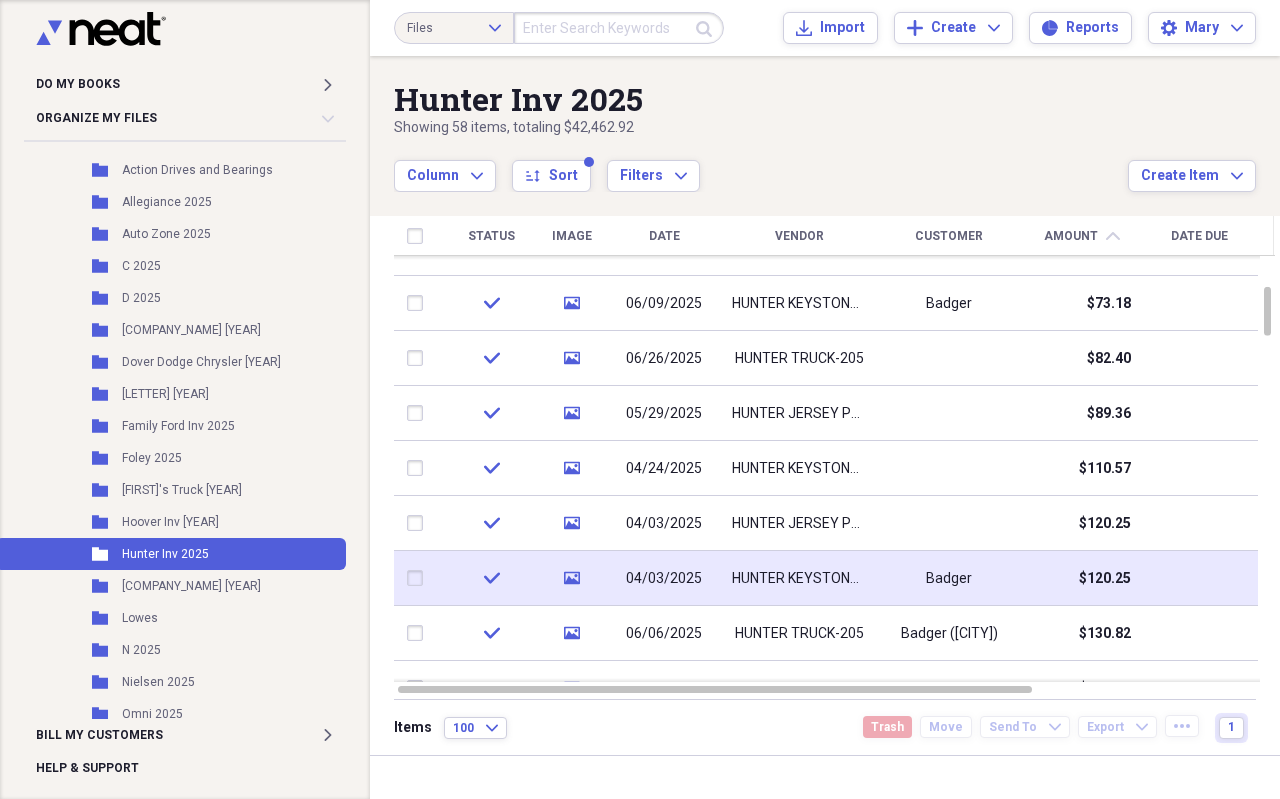 click at bounding box center (419, 578) 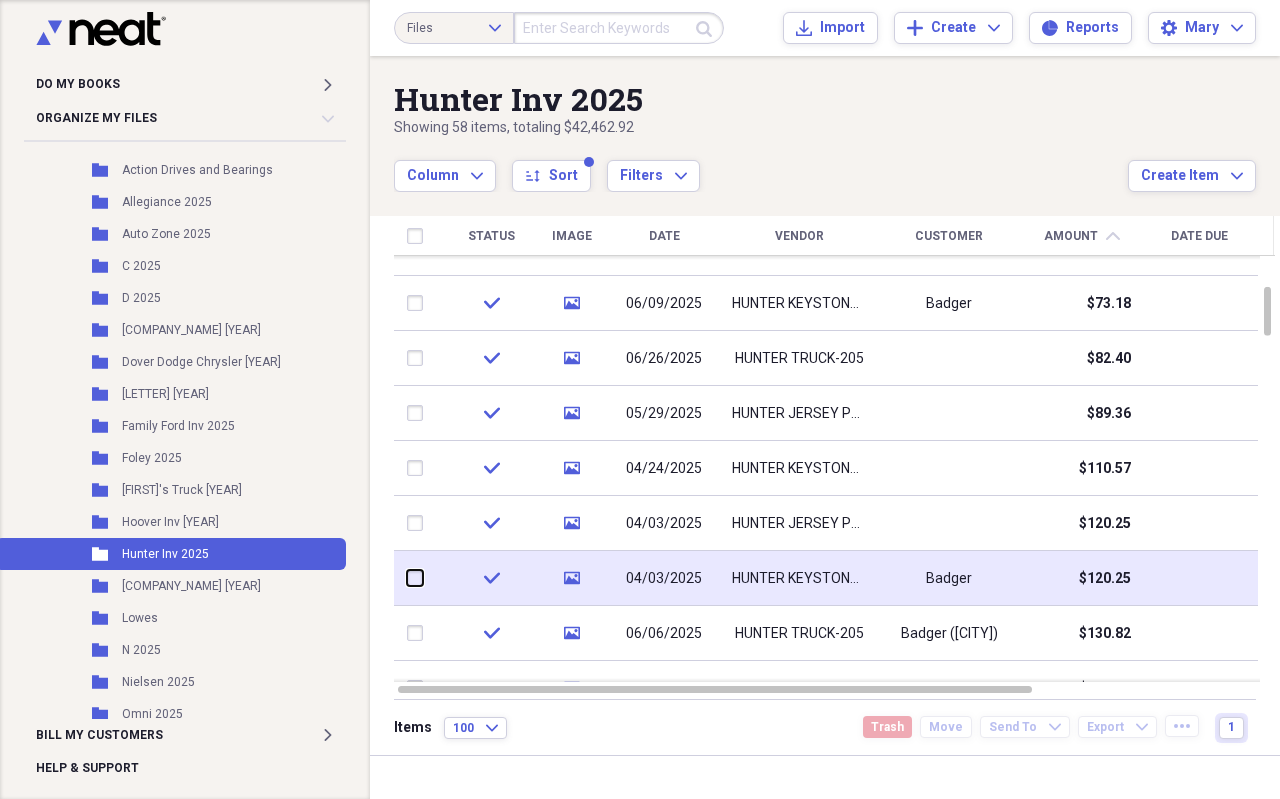 click at bounding box center (407, 578) 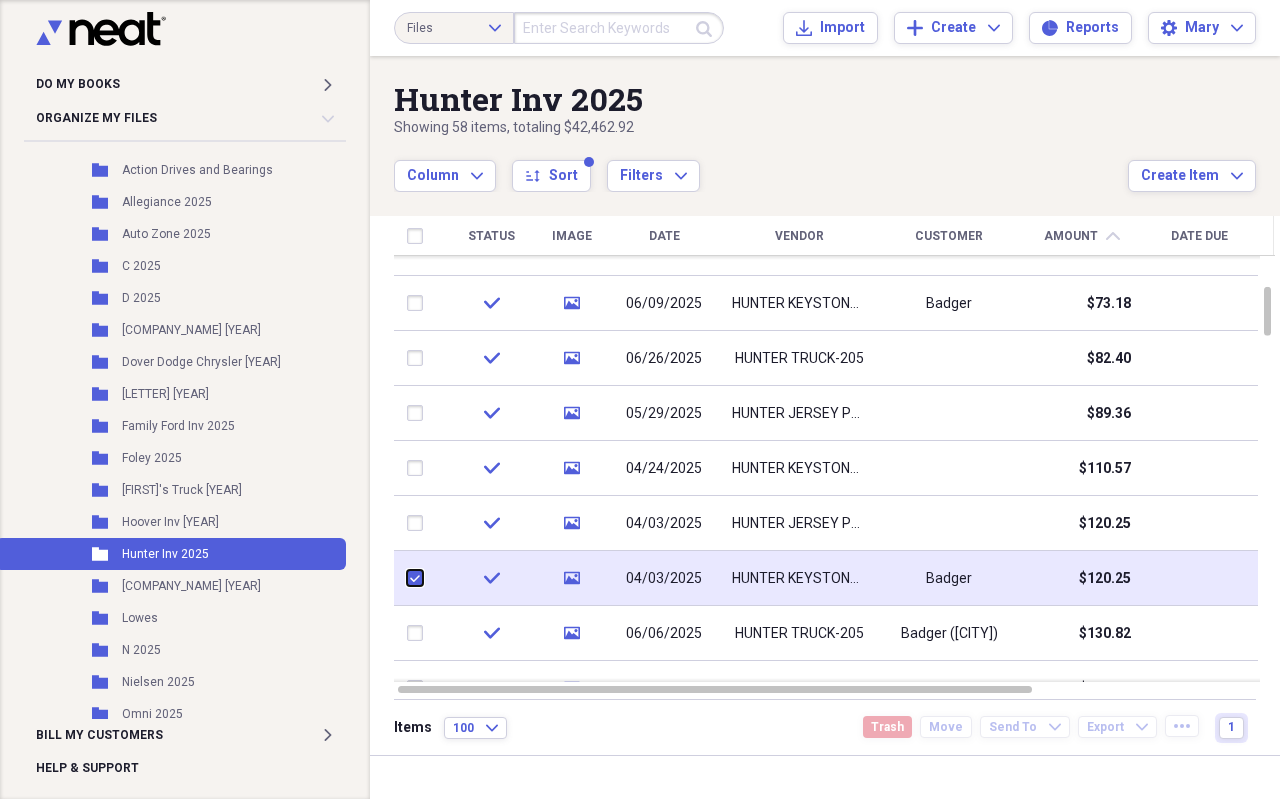 checkbox on "true" 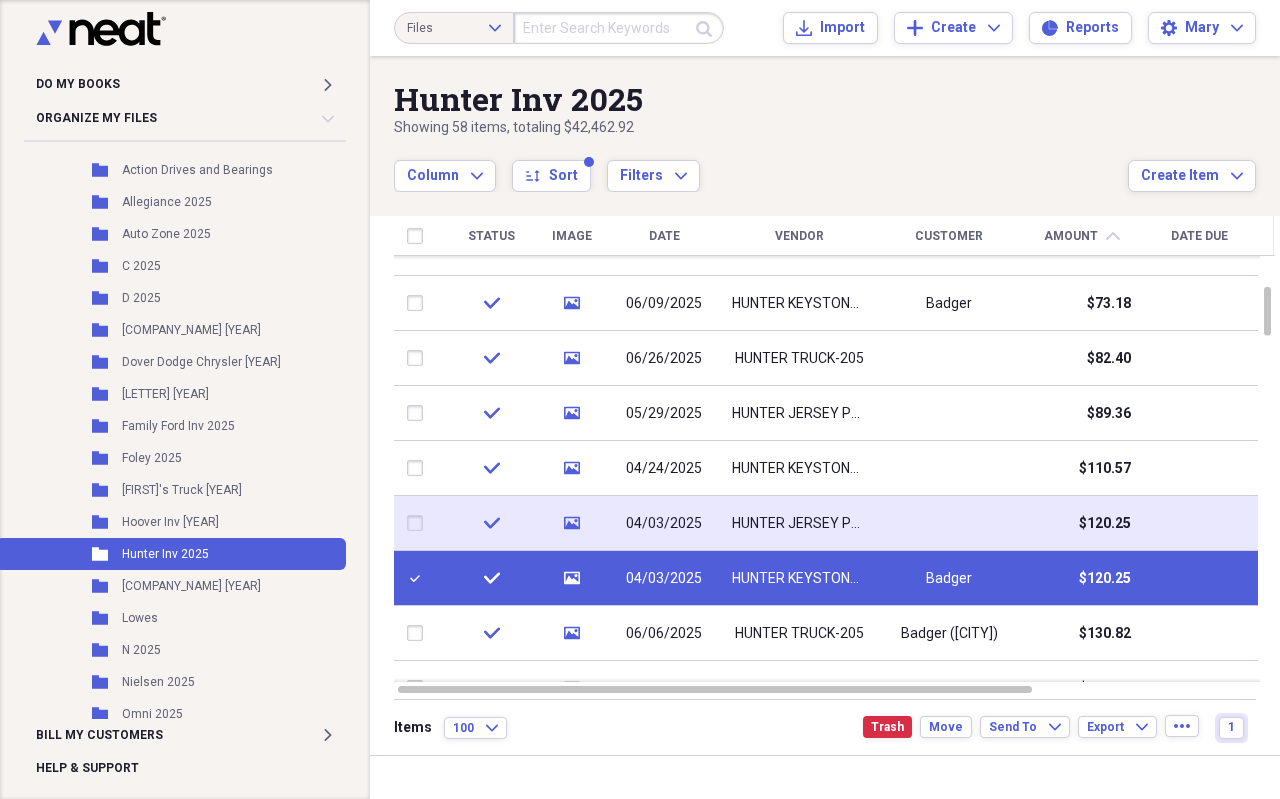 click at bounding box center [419, 523] 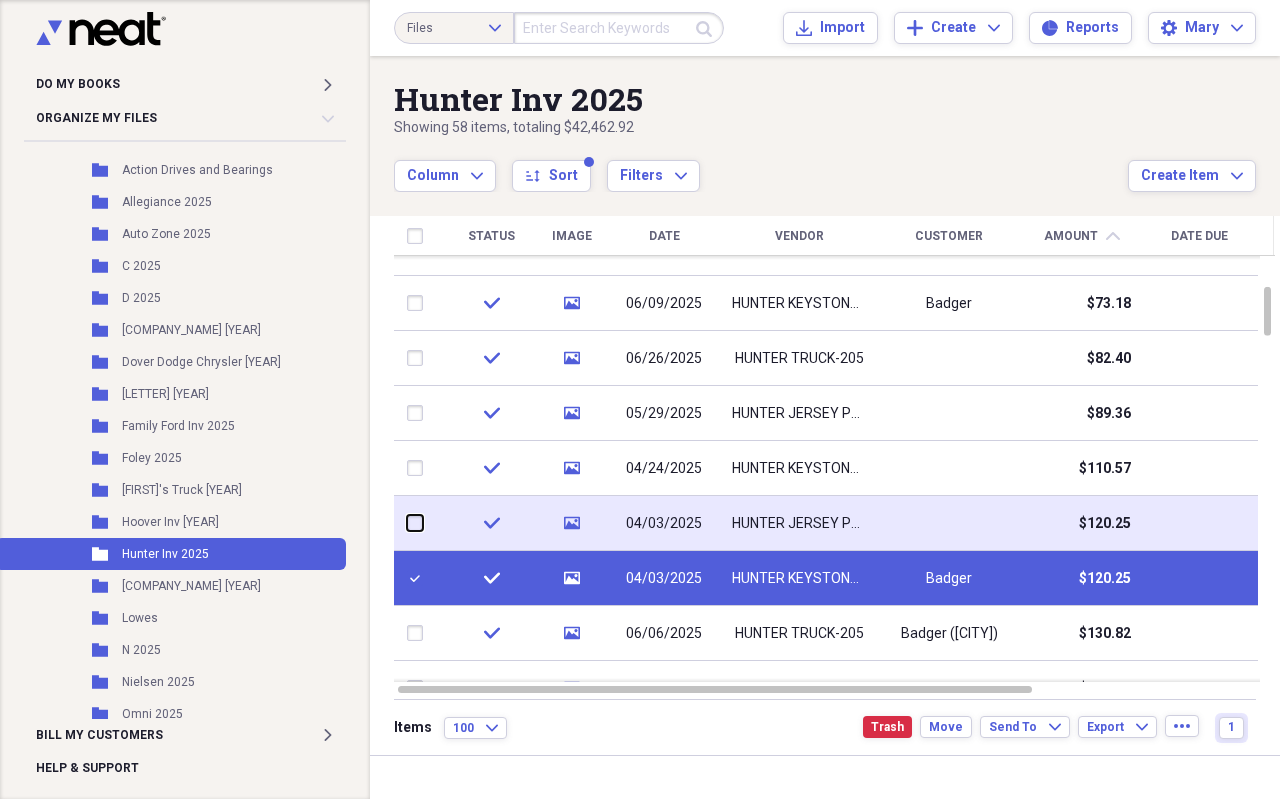 click at bounding box center [407, 523] 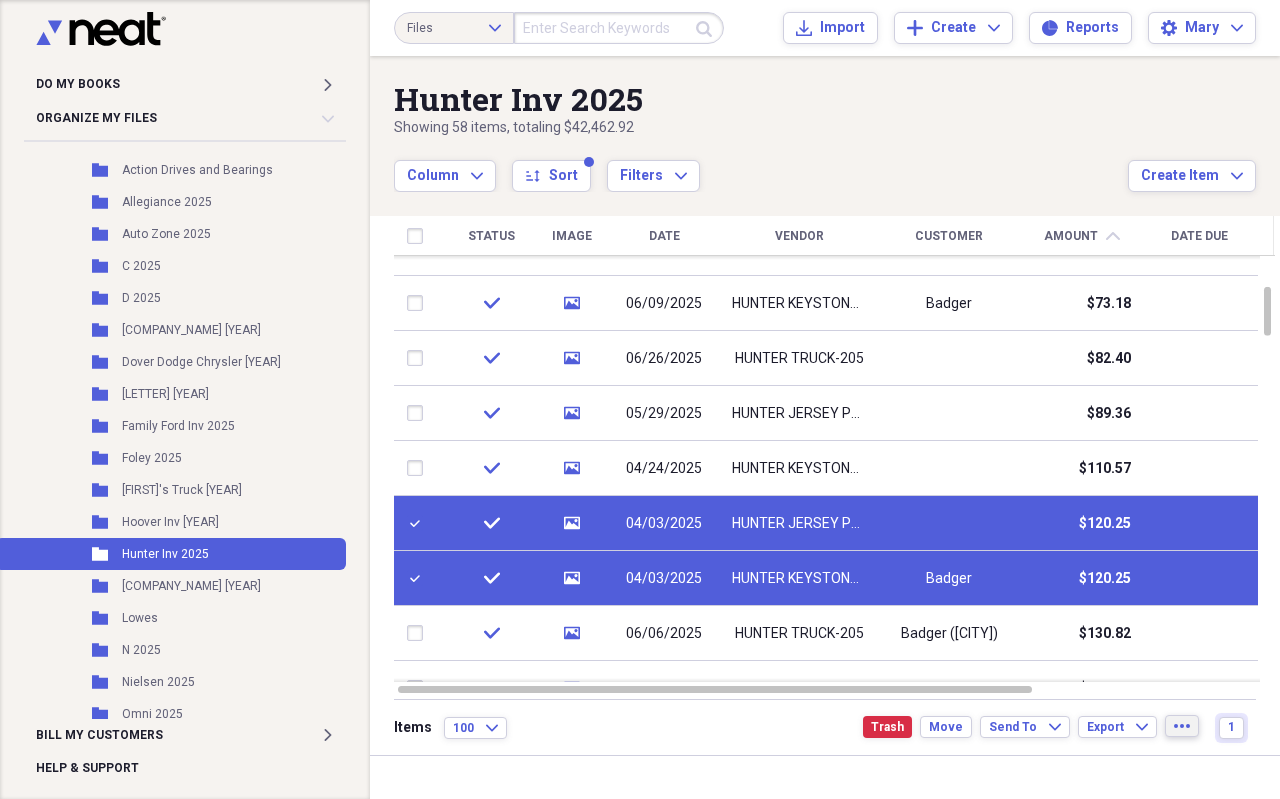 click 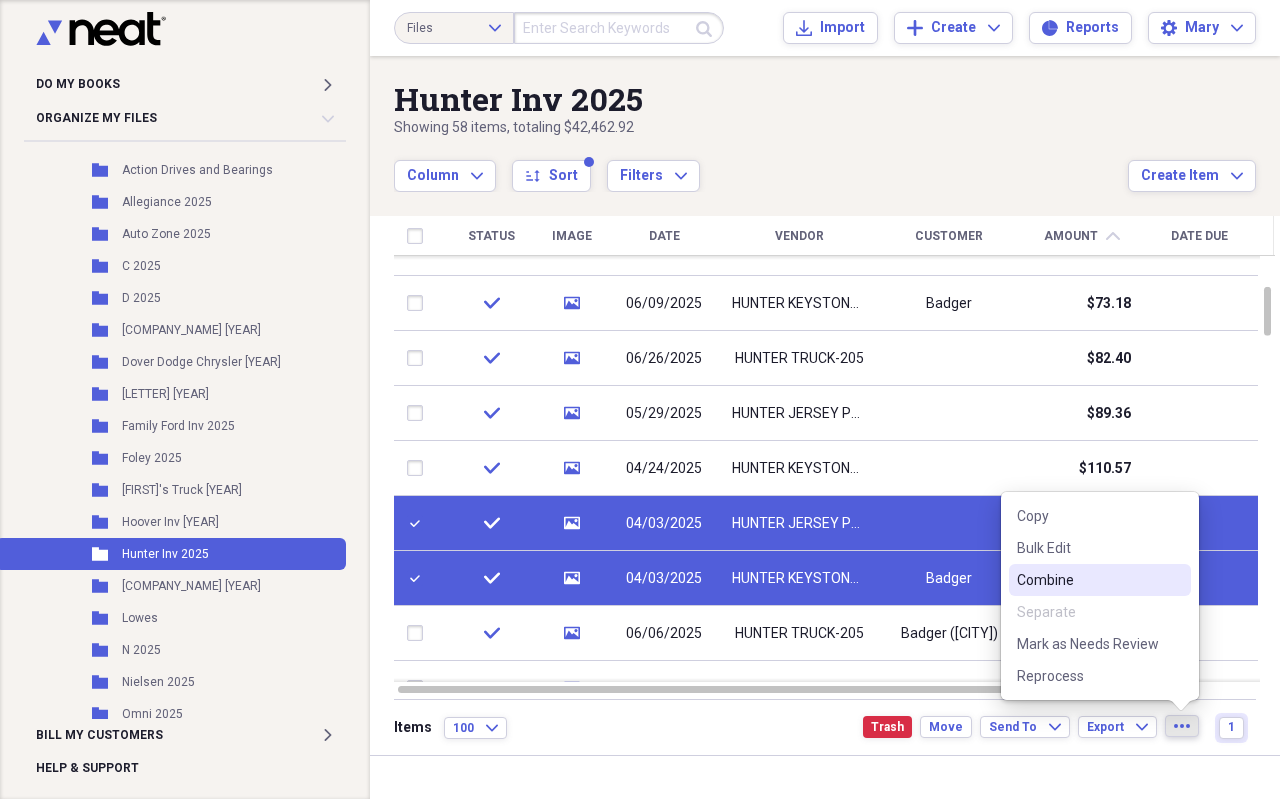 click on "Combine" at bounding box center (1088, 580) 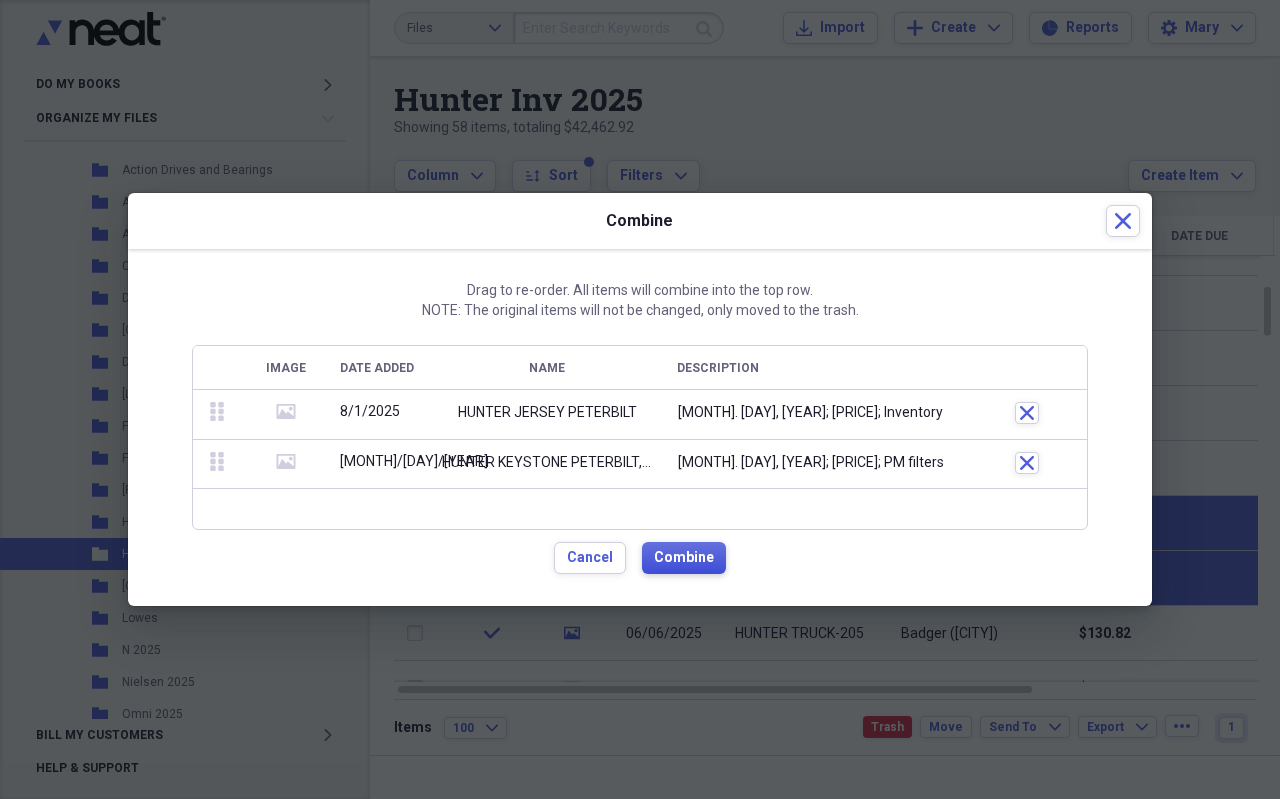 click on "Combine" at bounding box center [684, 558] 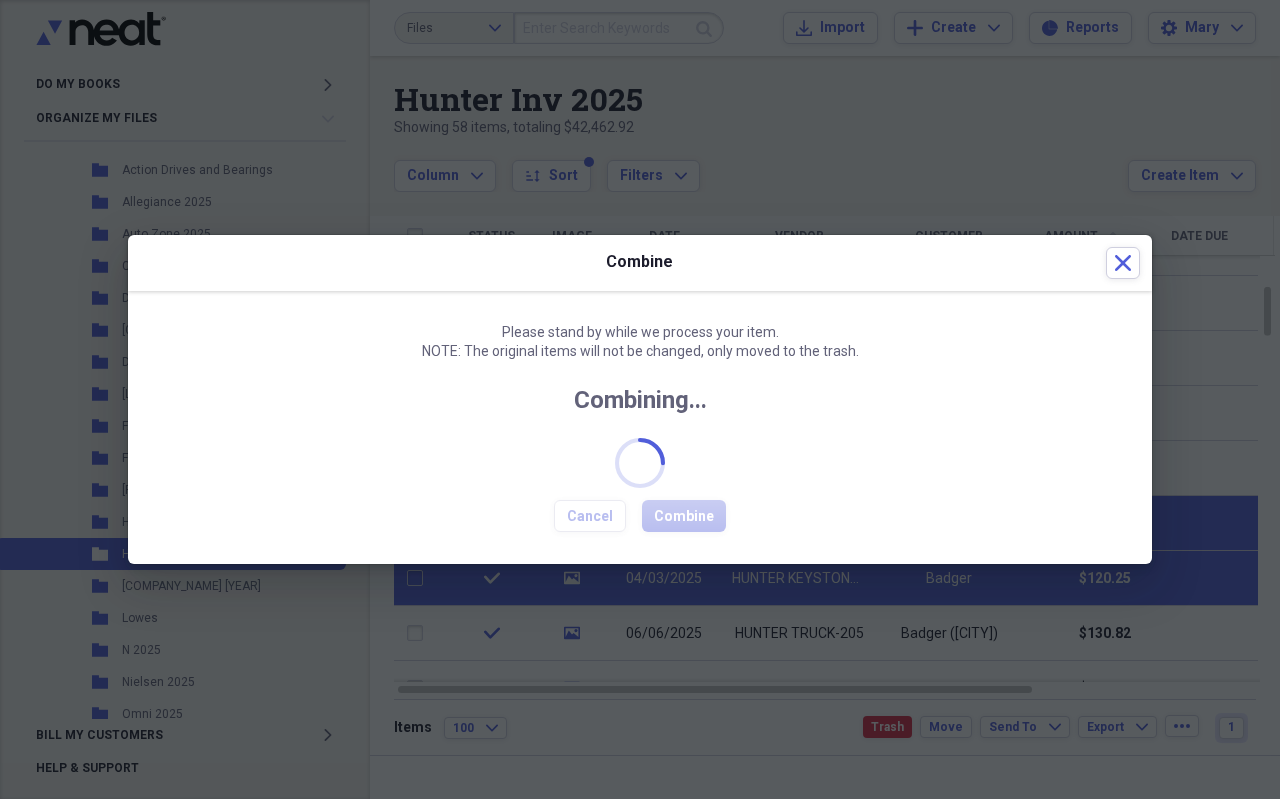 checkbox on "false" 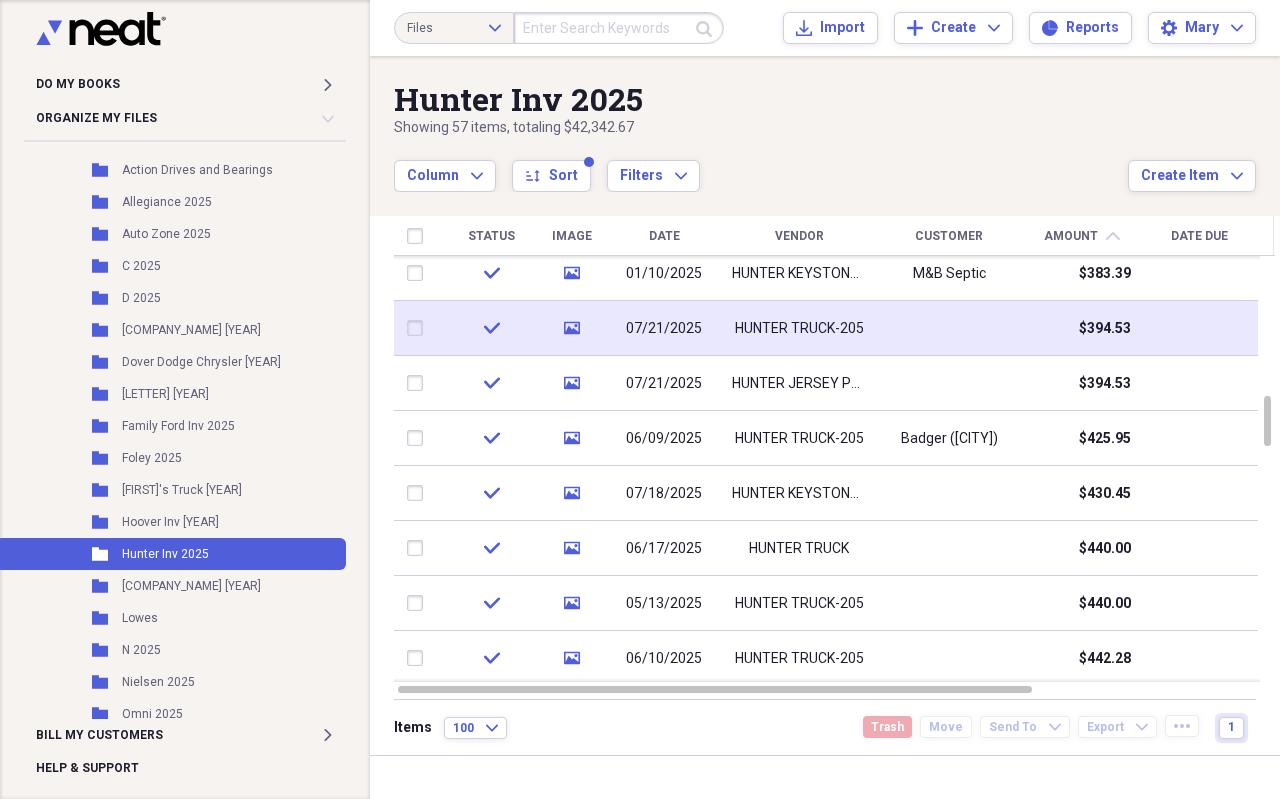 click at bounding box center (419, 328) 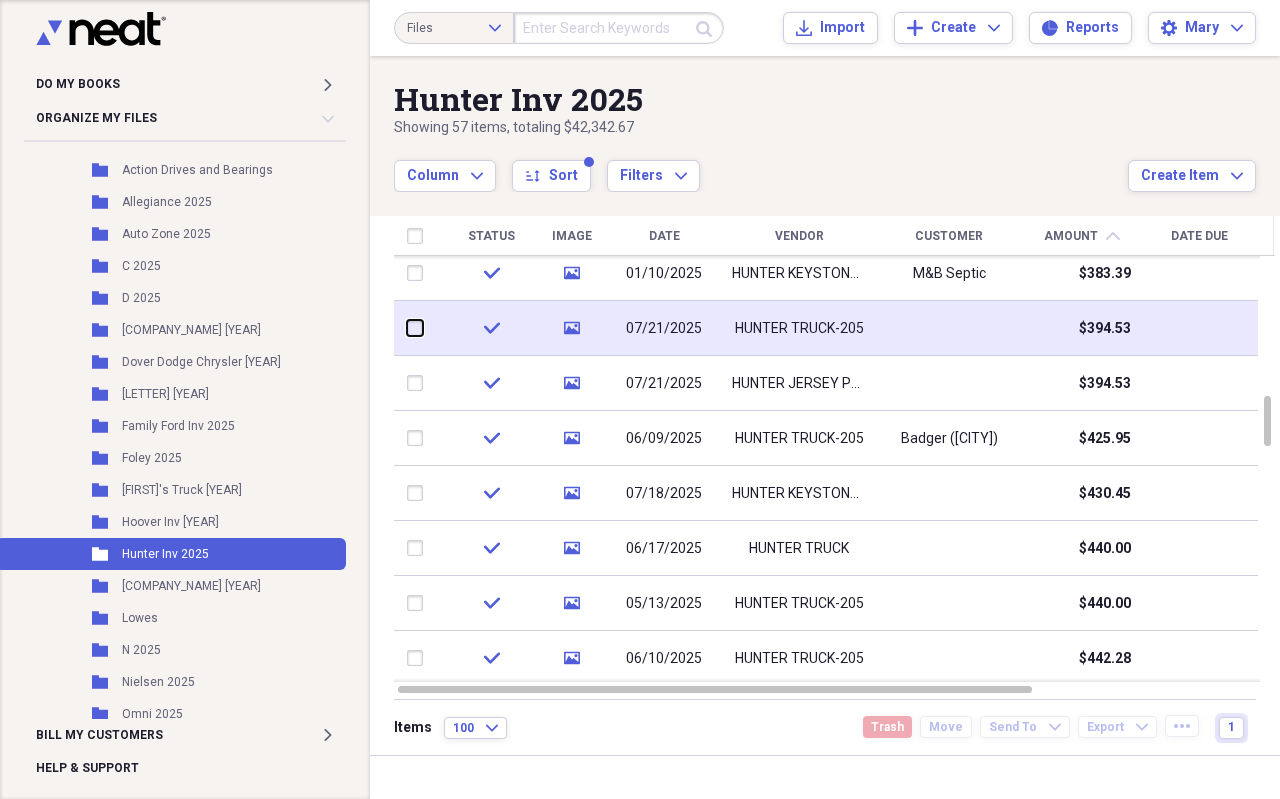 click at bounding box center (407, 328) 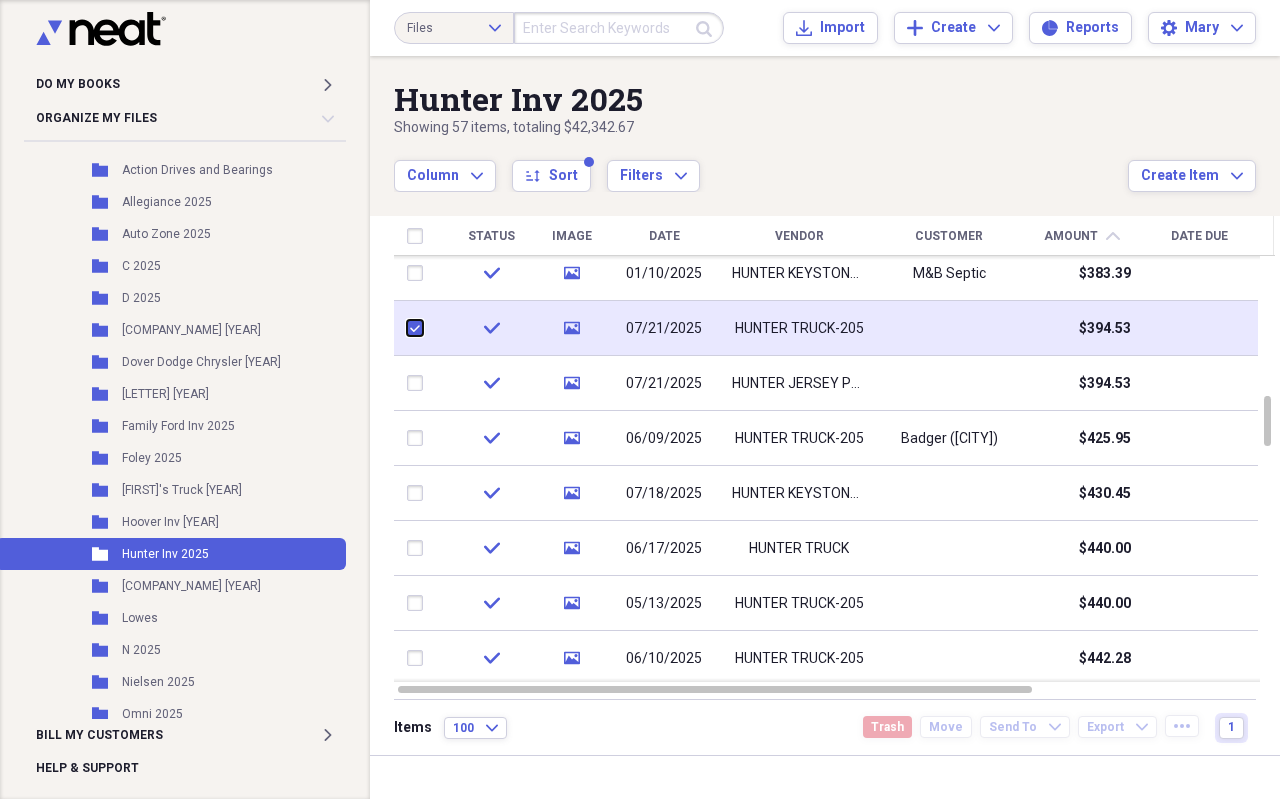 checkbox on "true" 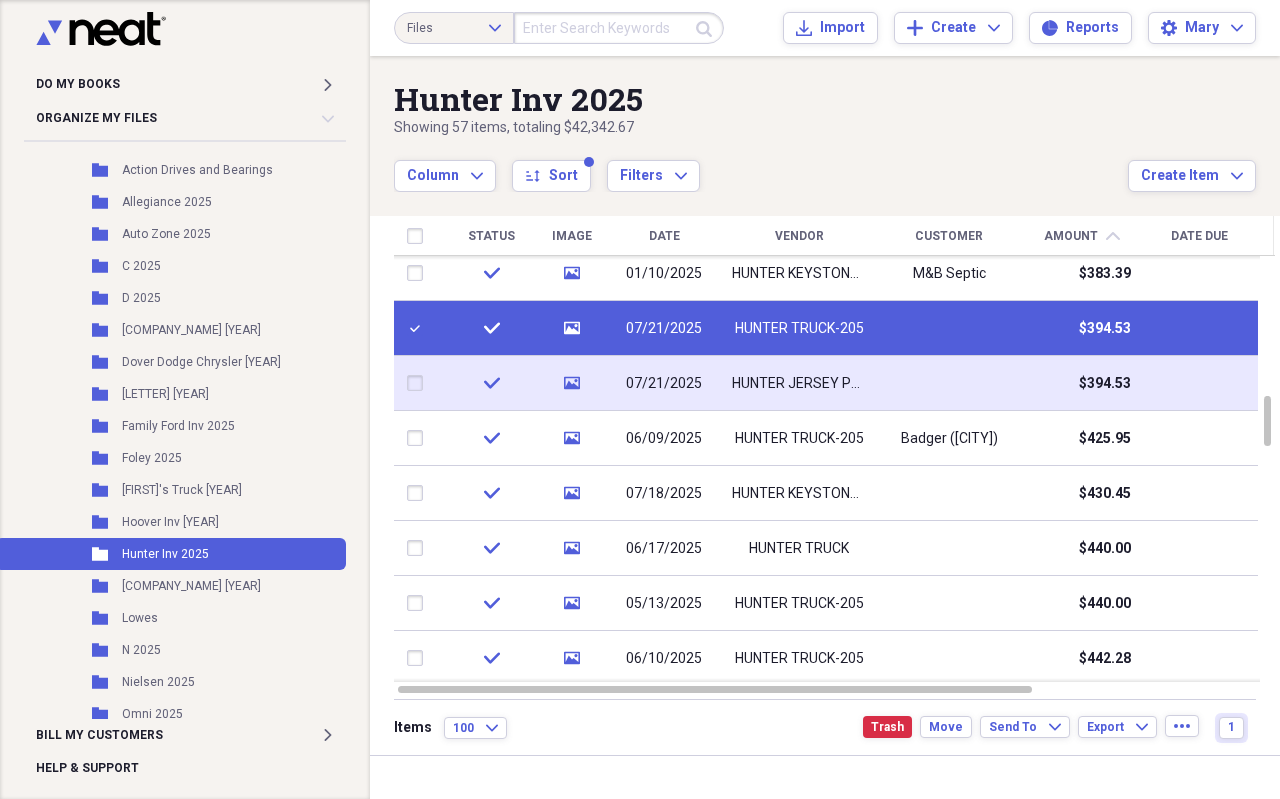 click at bounding box center [419, 383] 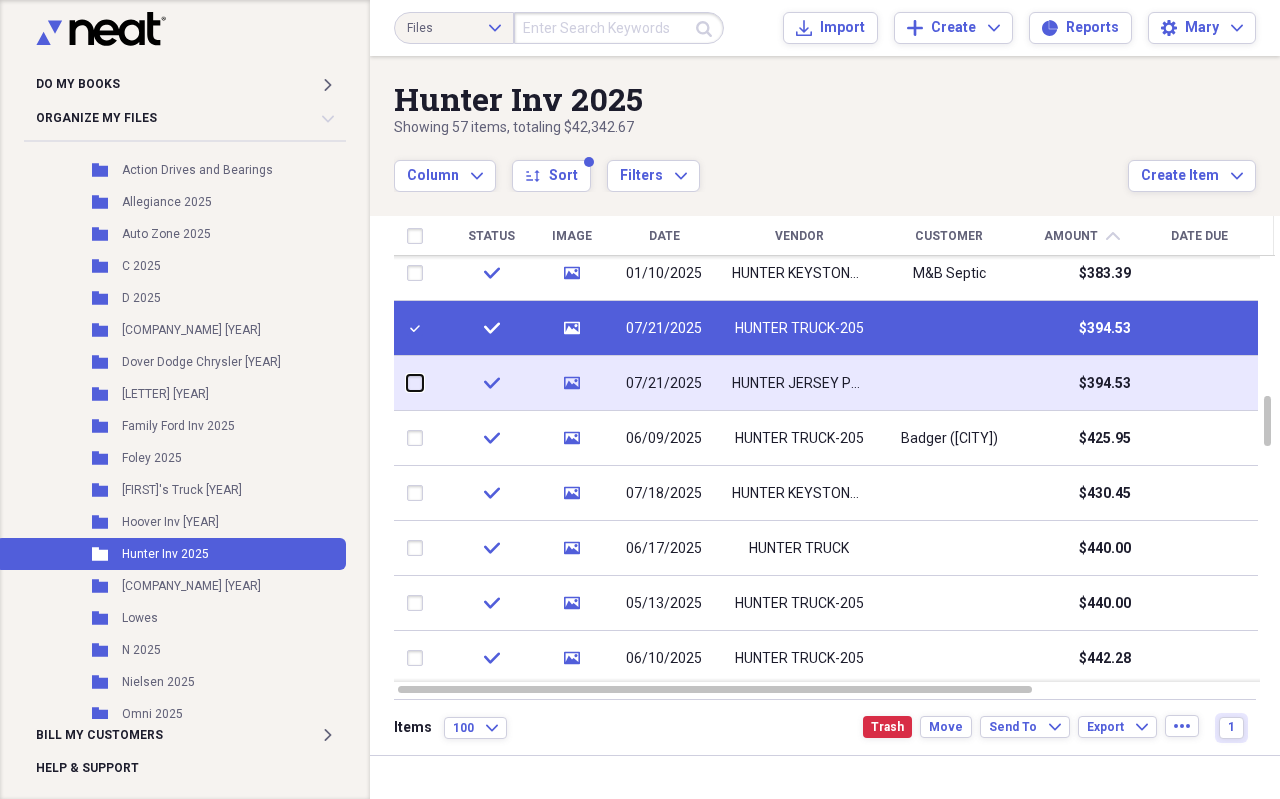 click at bounding box center [407, 383] 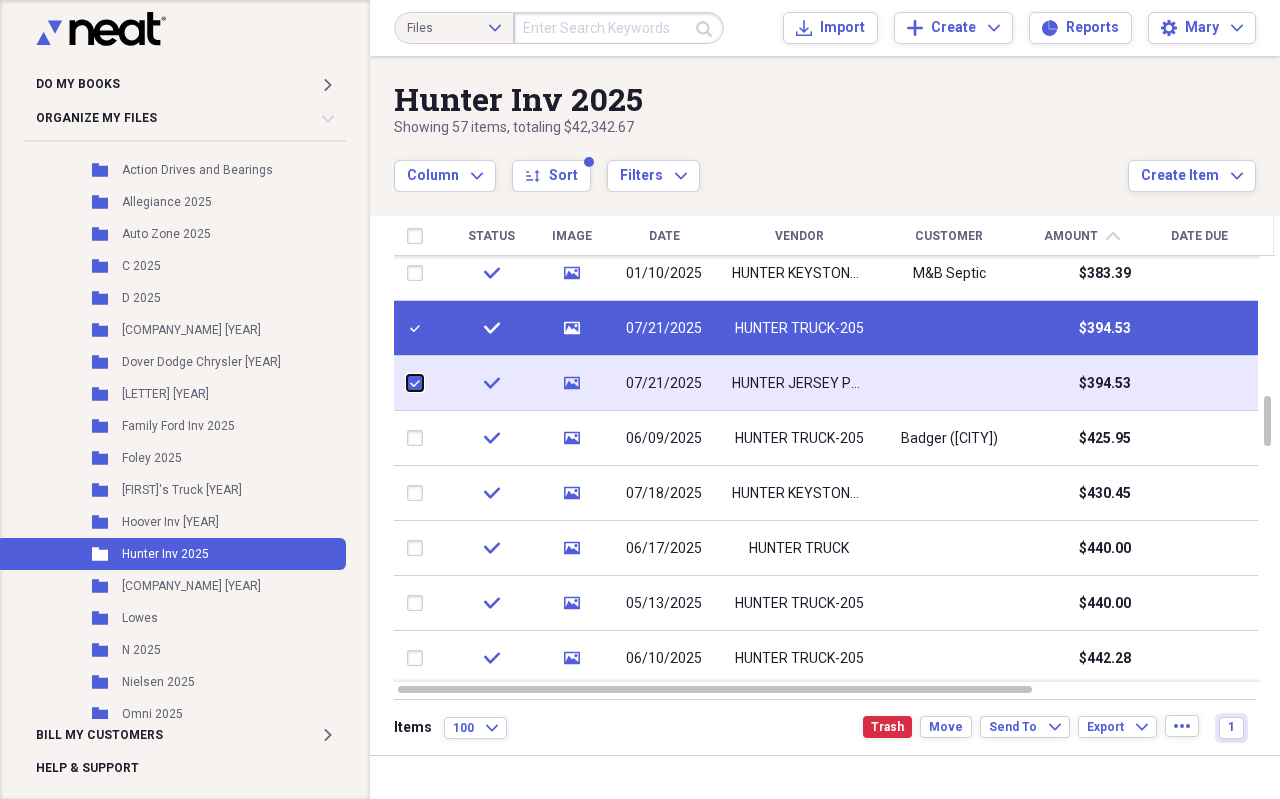 checkbox on "true" 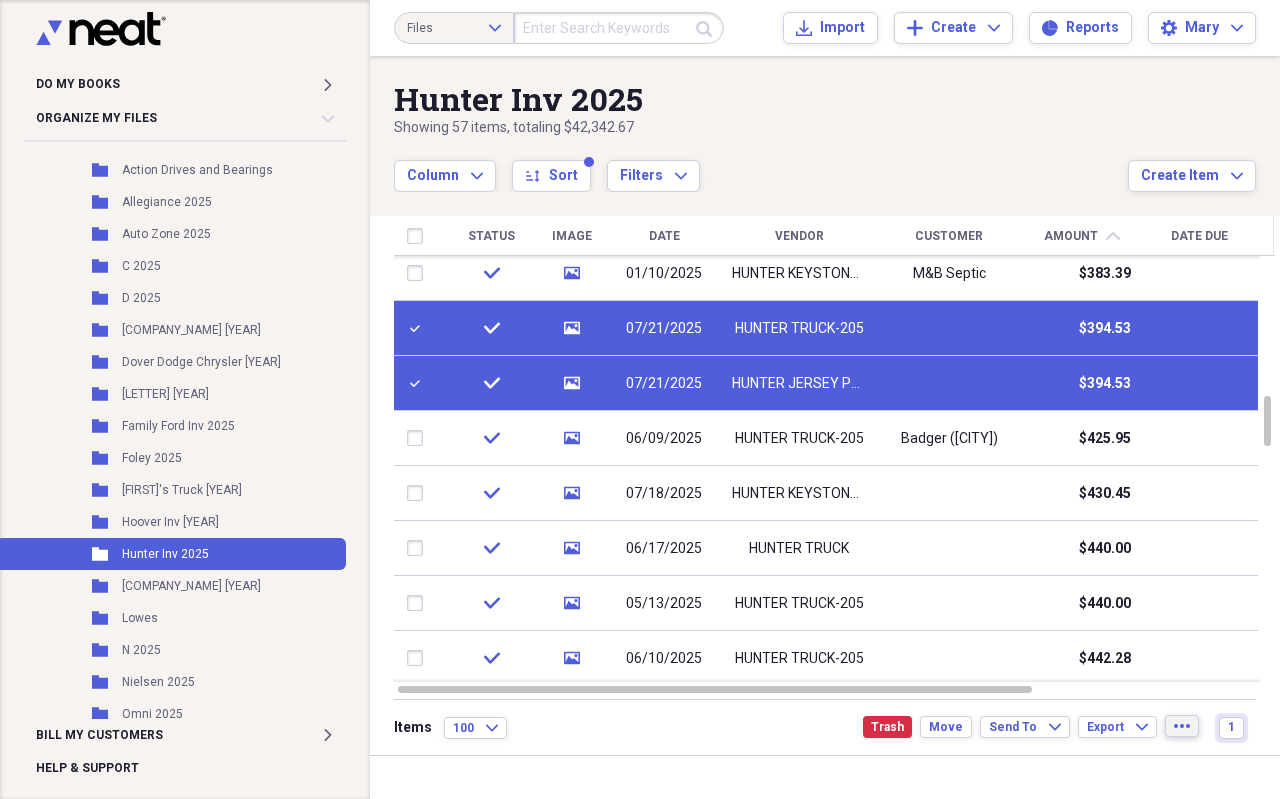 click on "more" 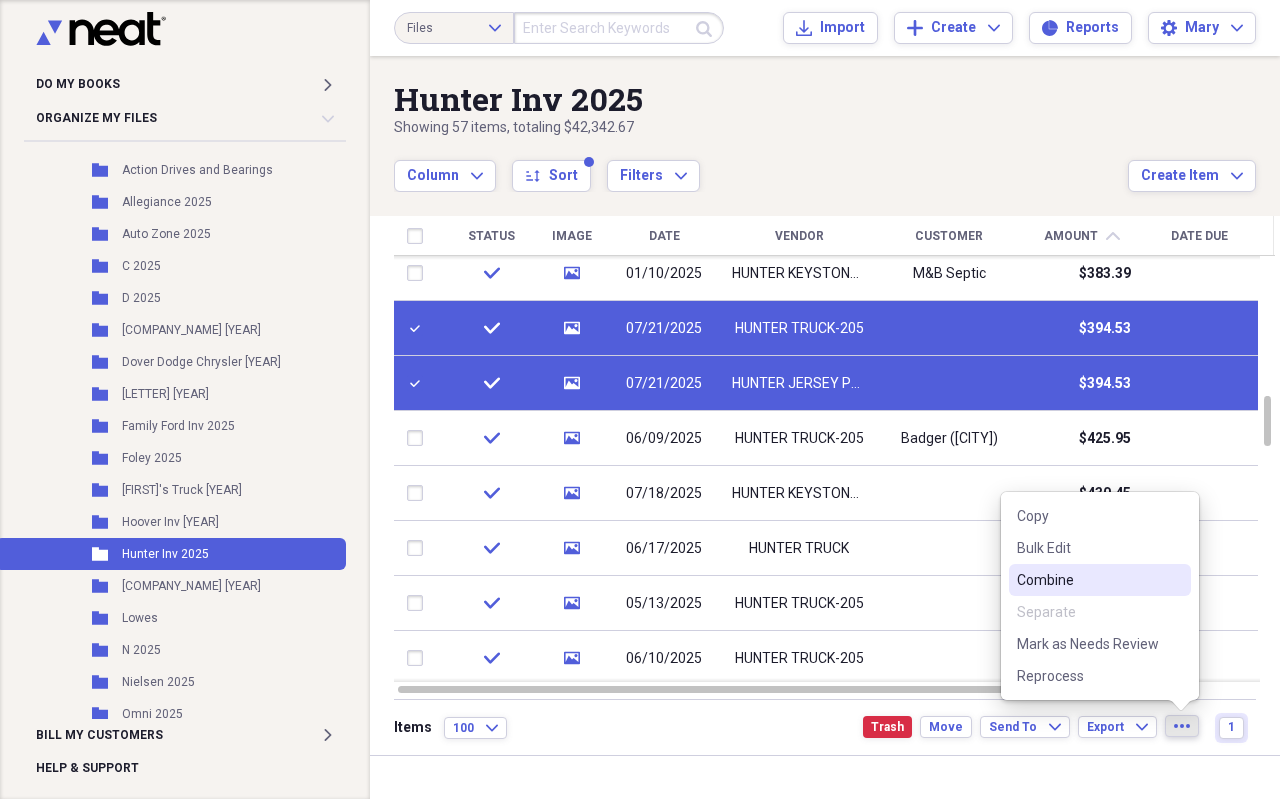 click on "Combine" at bounding box center (1088, 580) 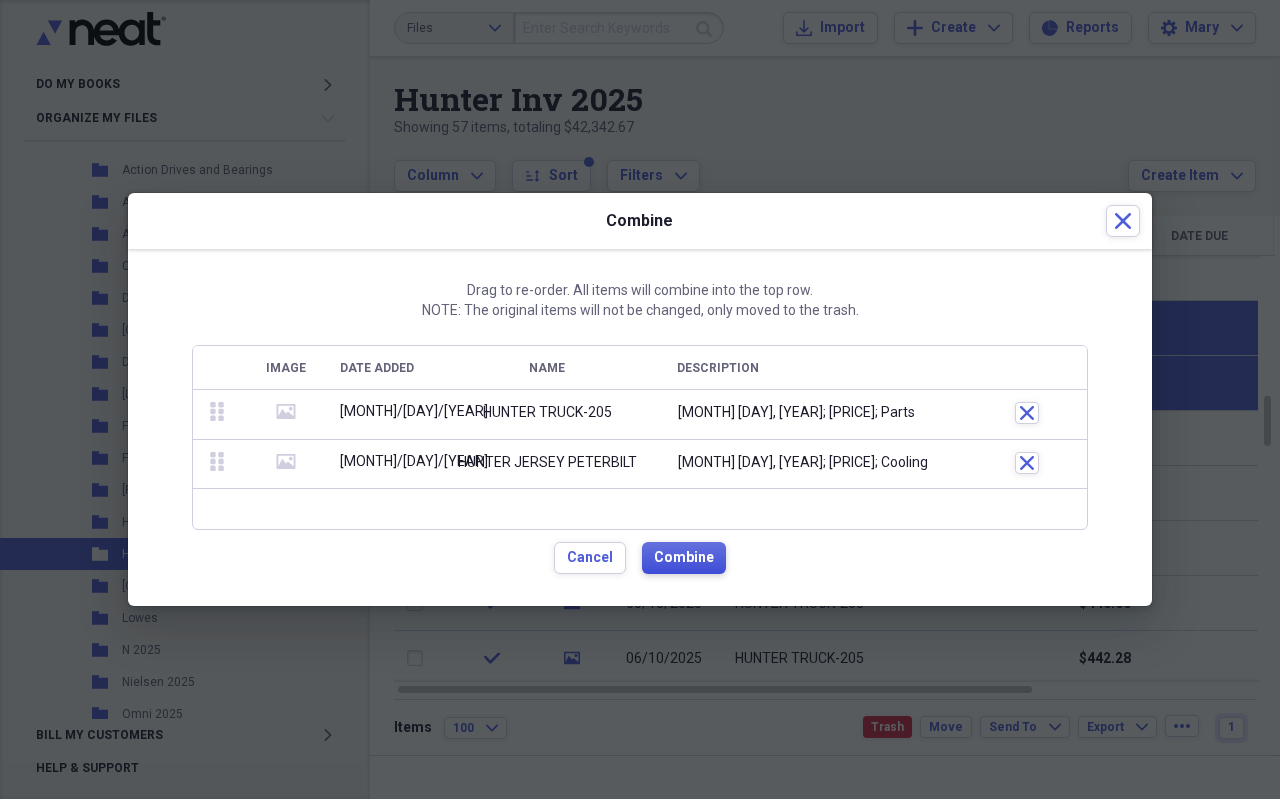 click on "Combine" at bounding box center [684, 558] 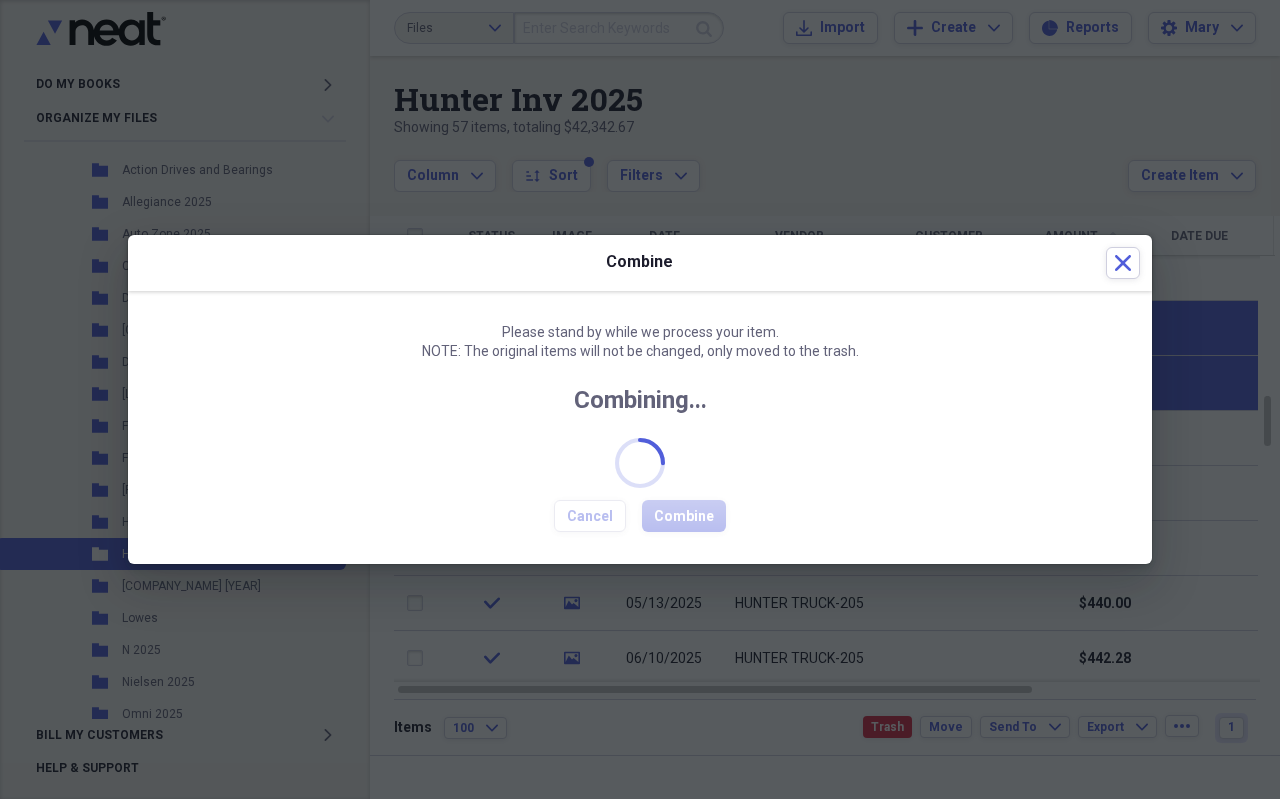 checkbox on "false" 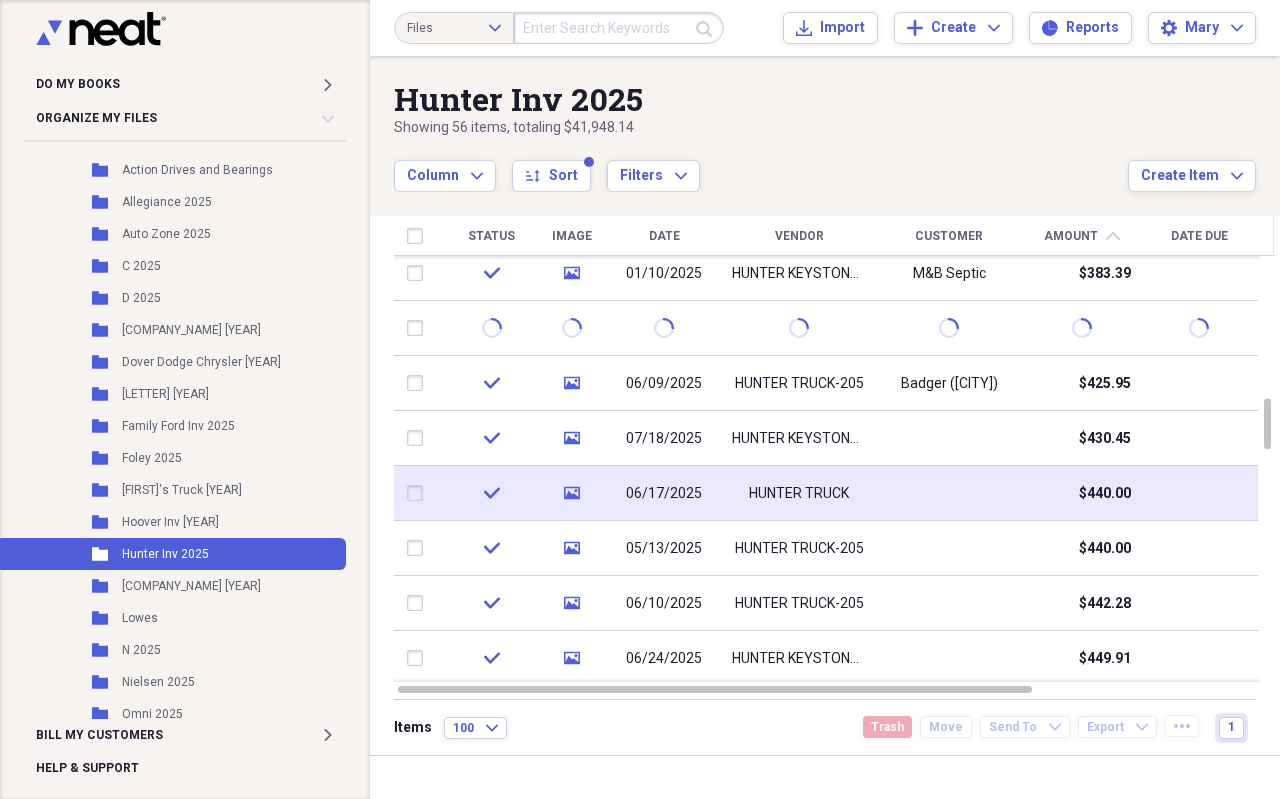 click on "HUNTER TRUCK" at bounding box center [799, 494] 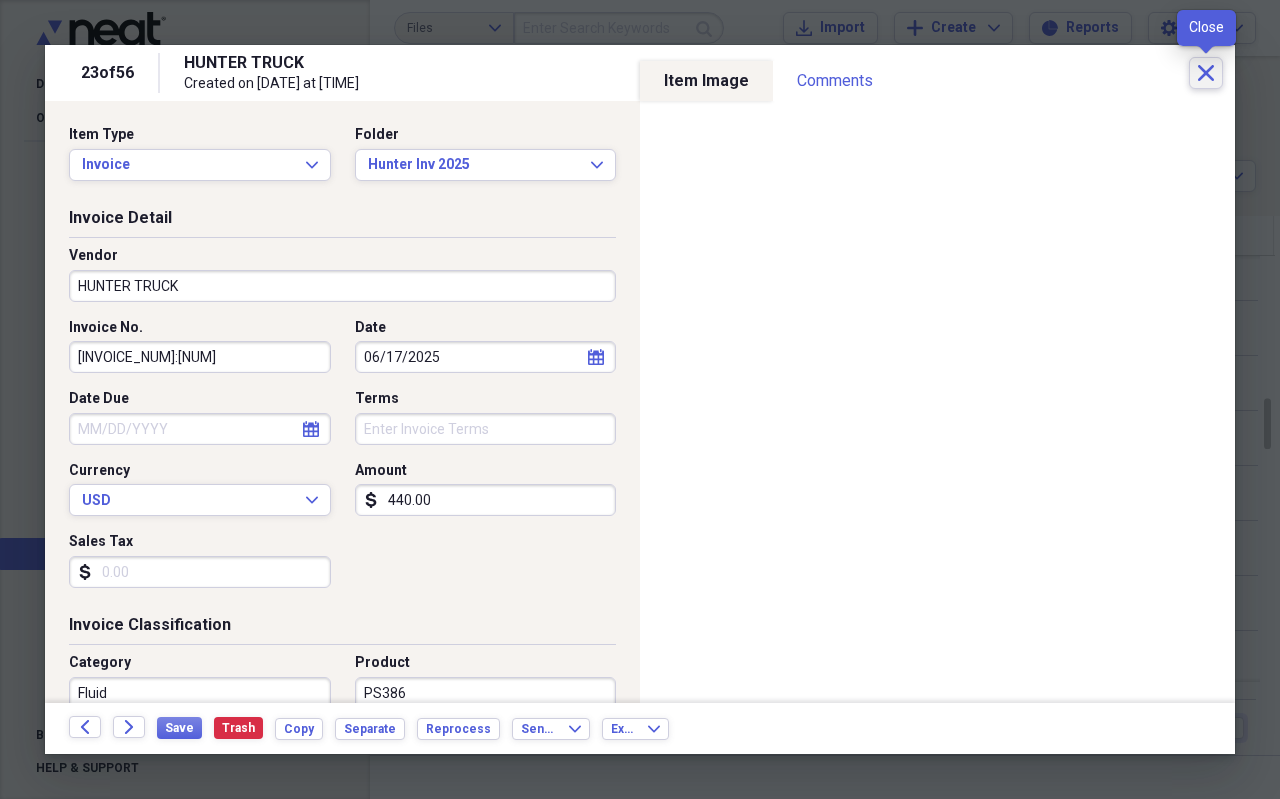click on "Close" at bounding box center [1206, 73] 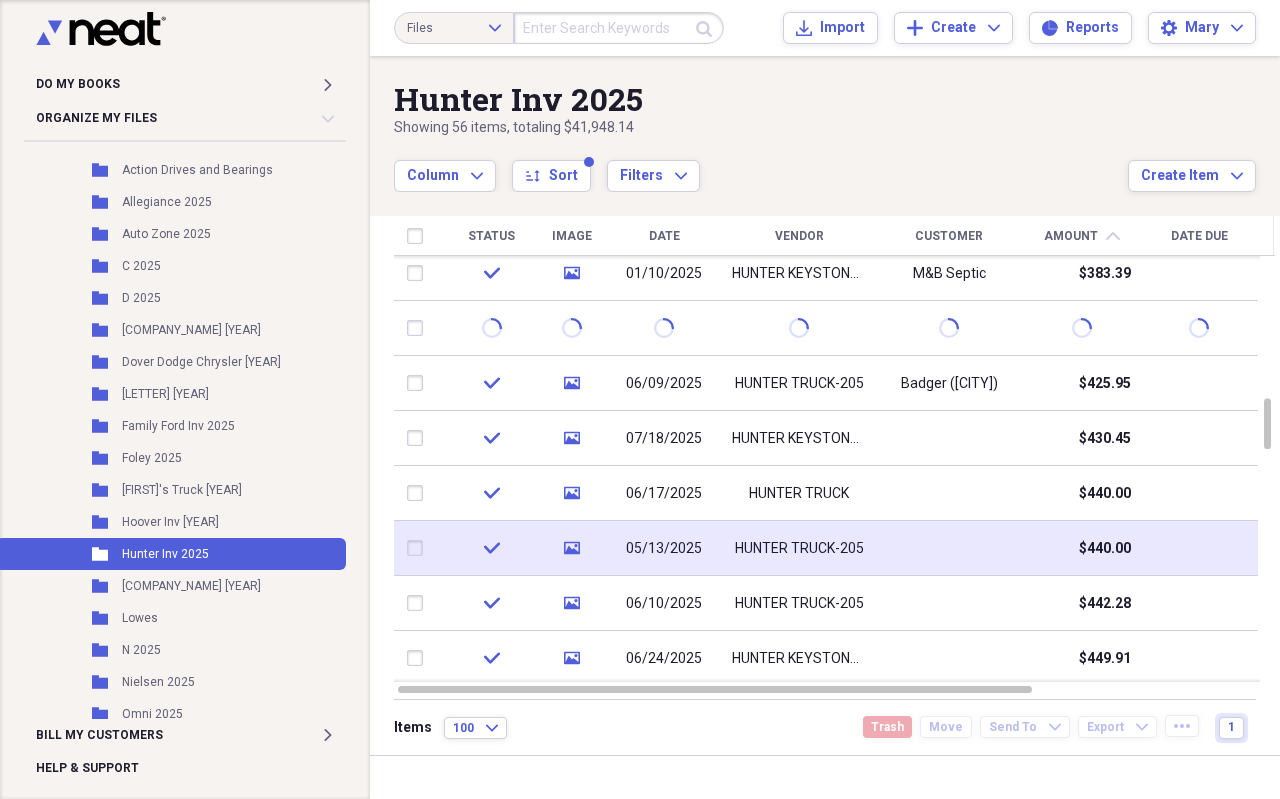 click on "$440.00" at bounding box center [1081, 548] 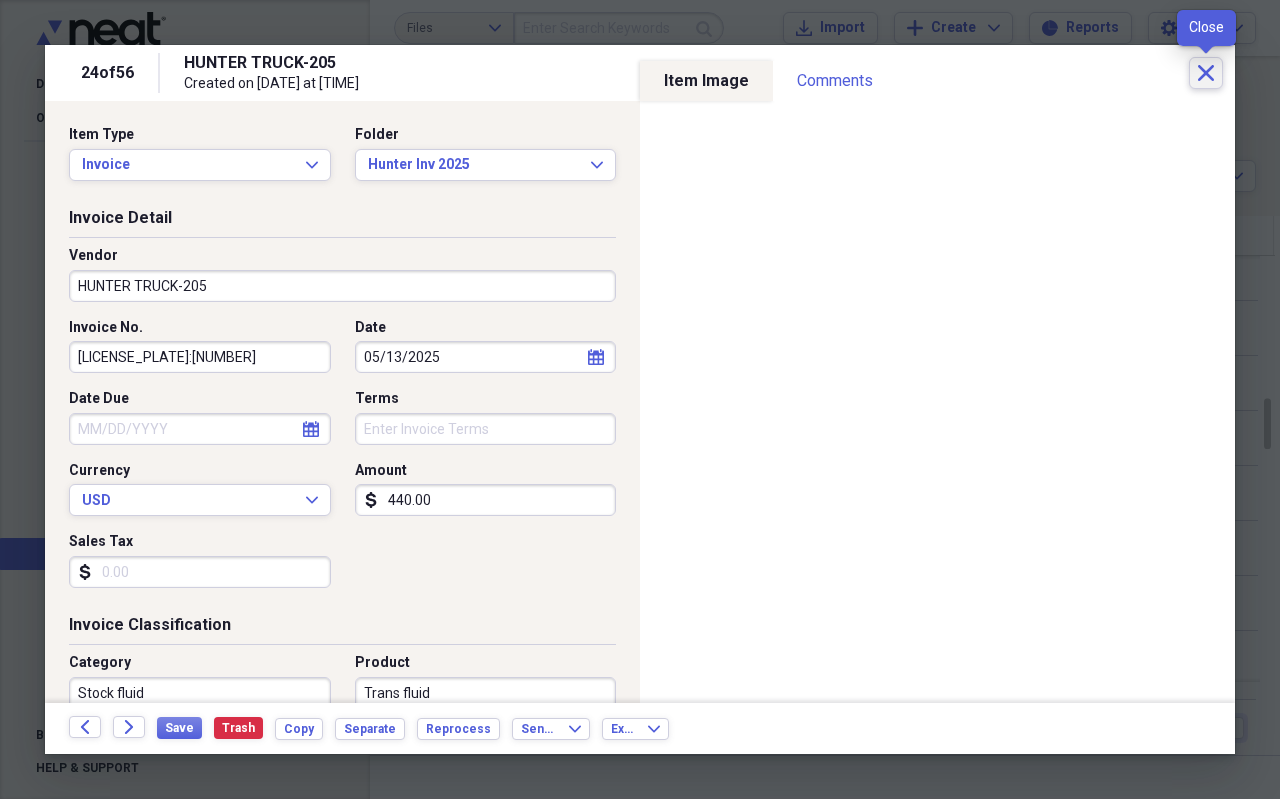 click 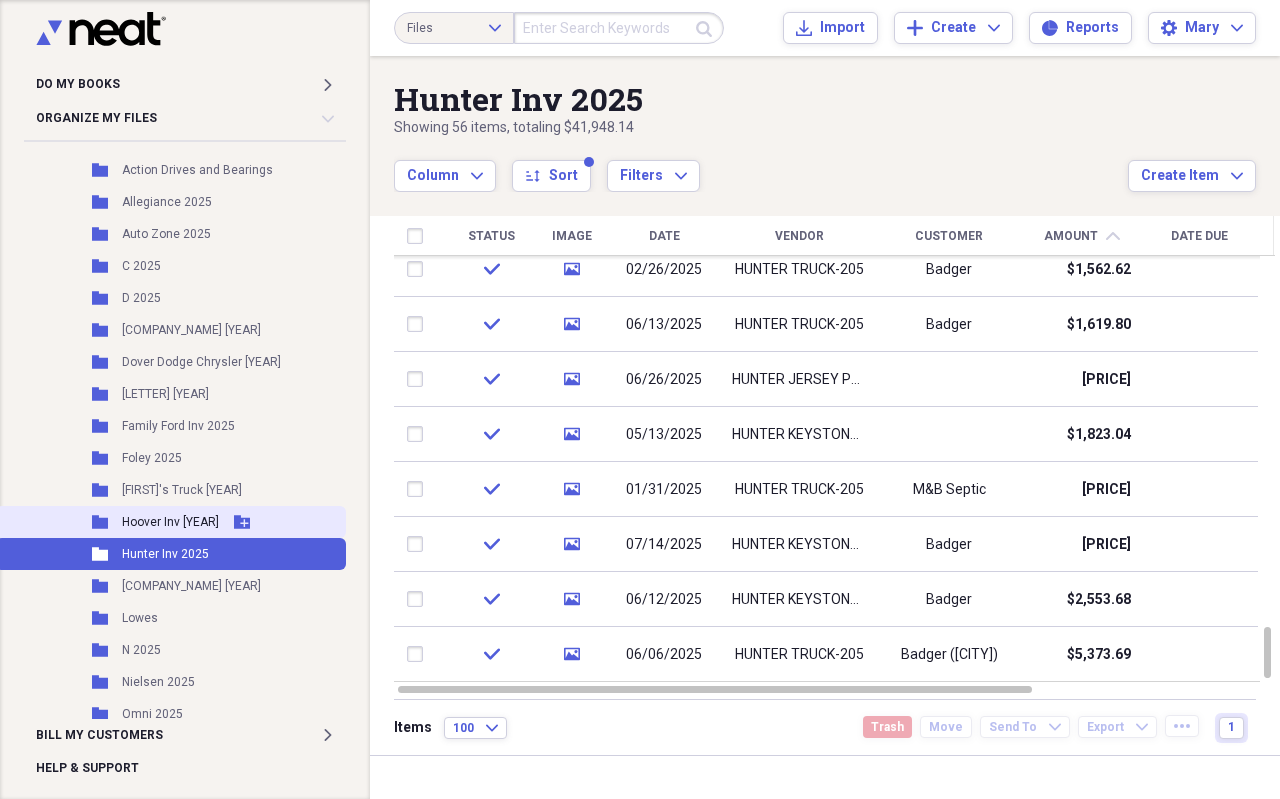click on "Hoover Inv [YEAR]" at bounding box center (170, 522) 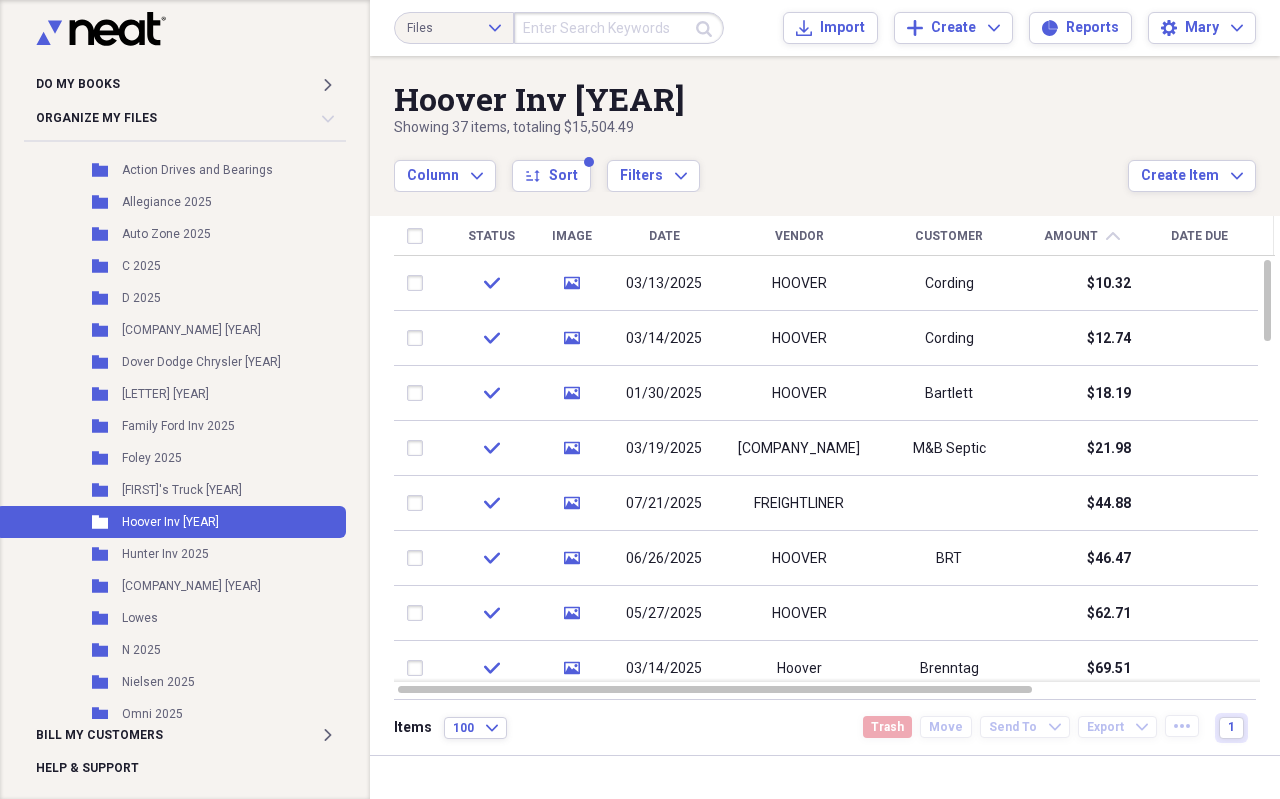 click on "Amount" at bounding box center [1071, 236] 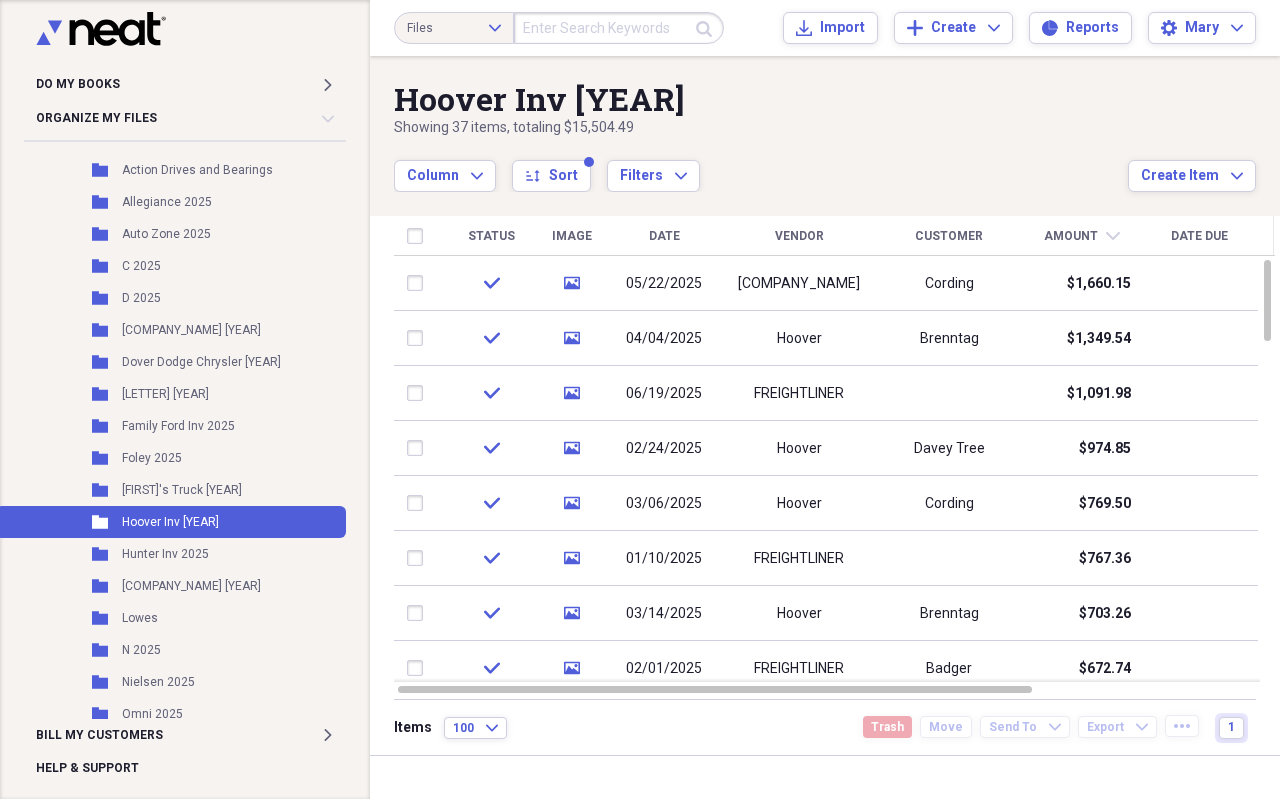 click on "Amount" at bounding box center (1071, 236) 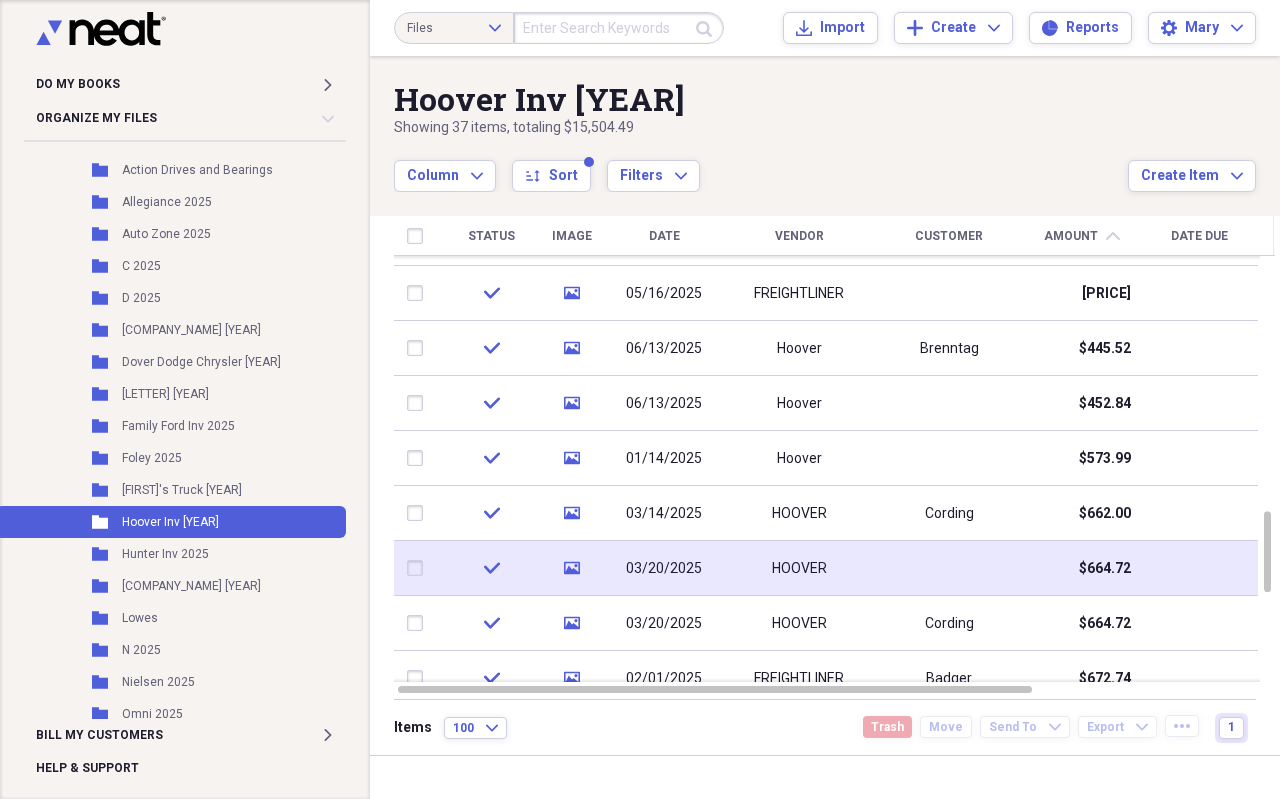 click at bounding box center [949, 568] 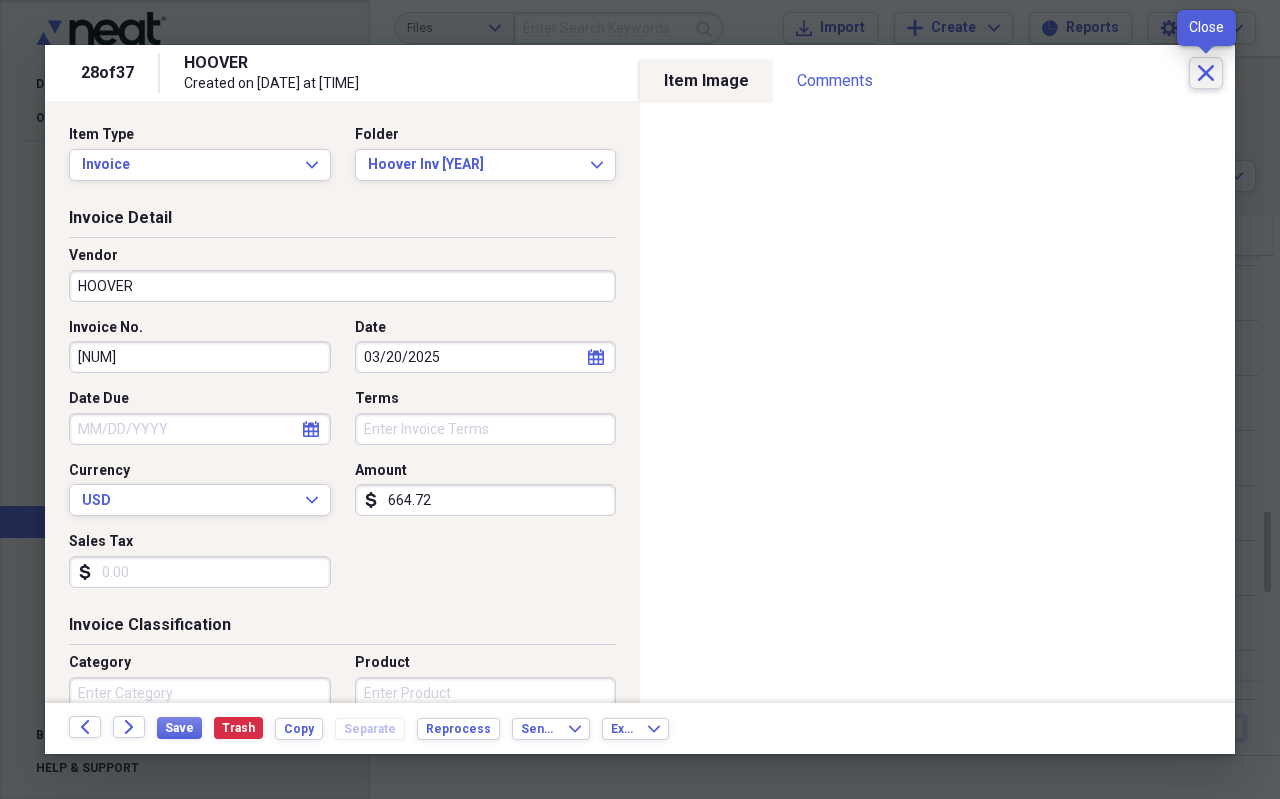 click 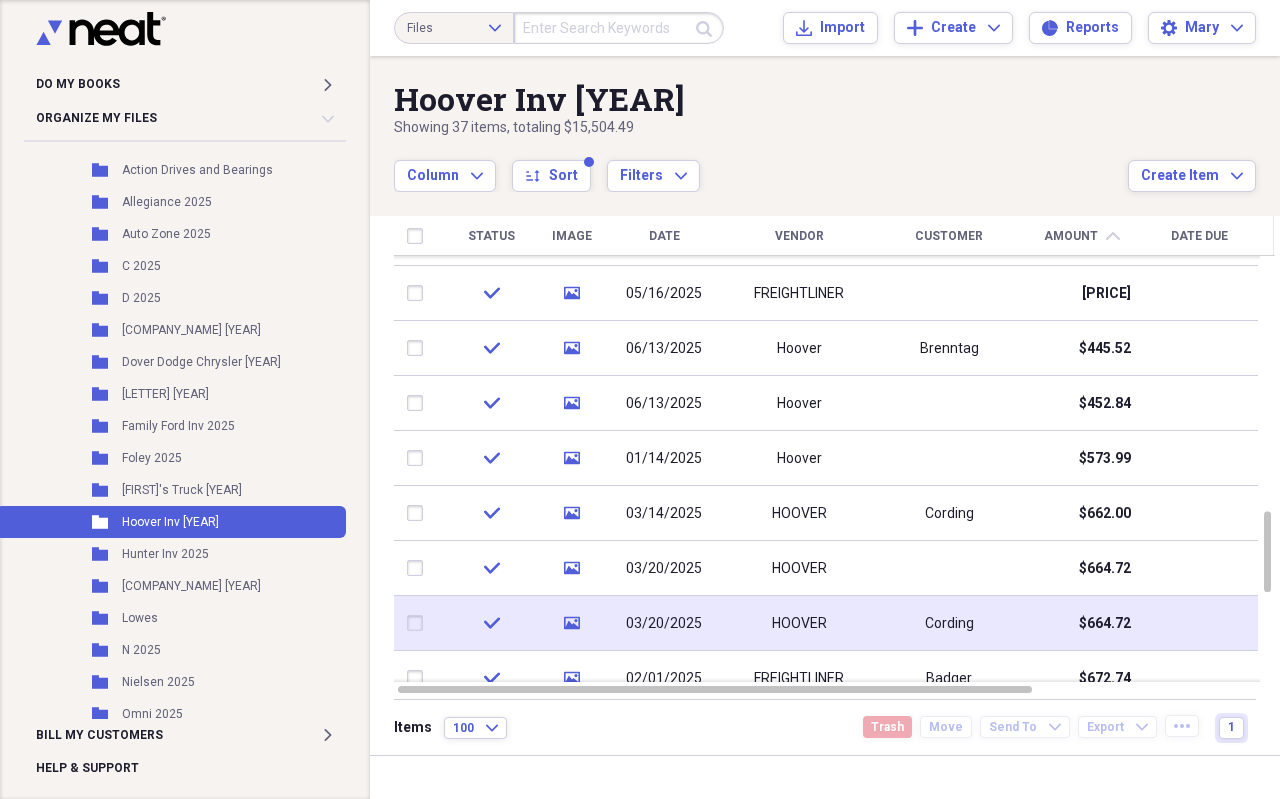 click at bounding box center [419, 623] 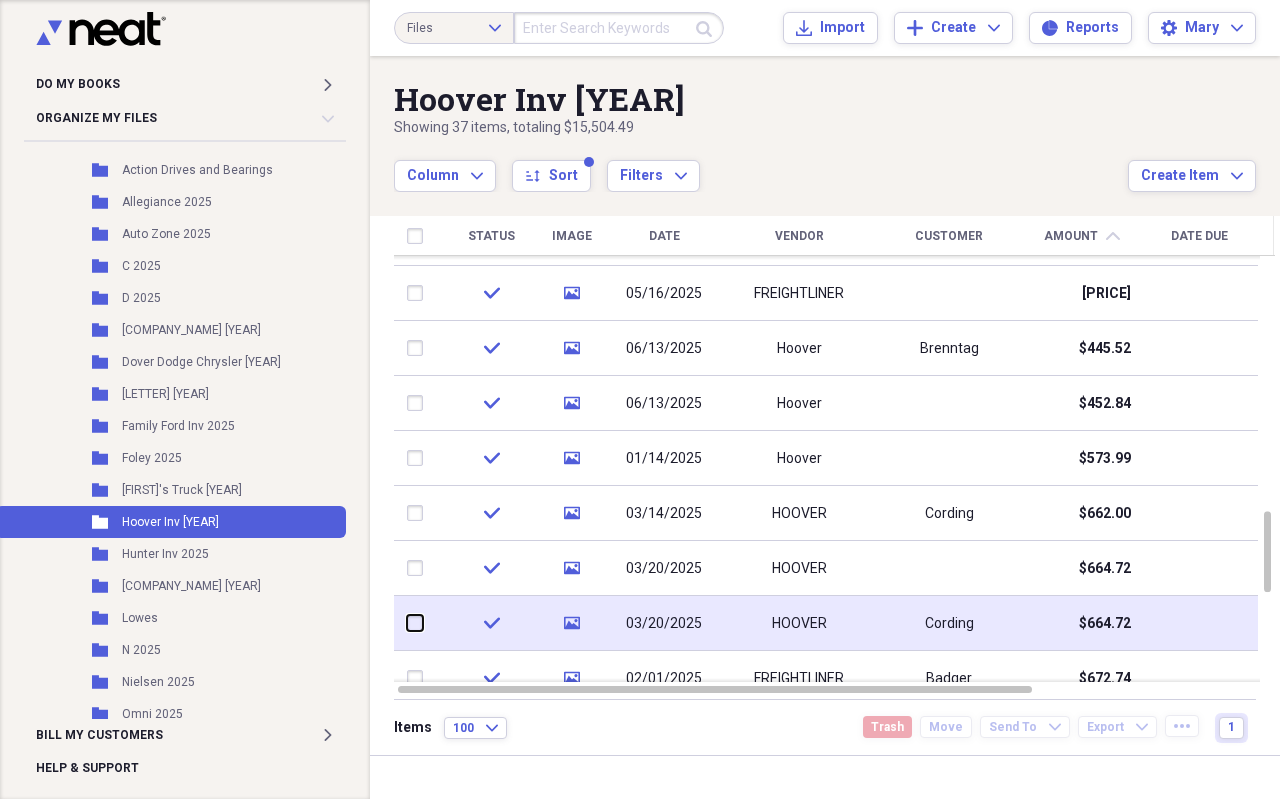 click at bounding box center [407, 623] 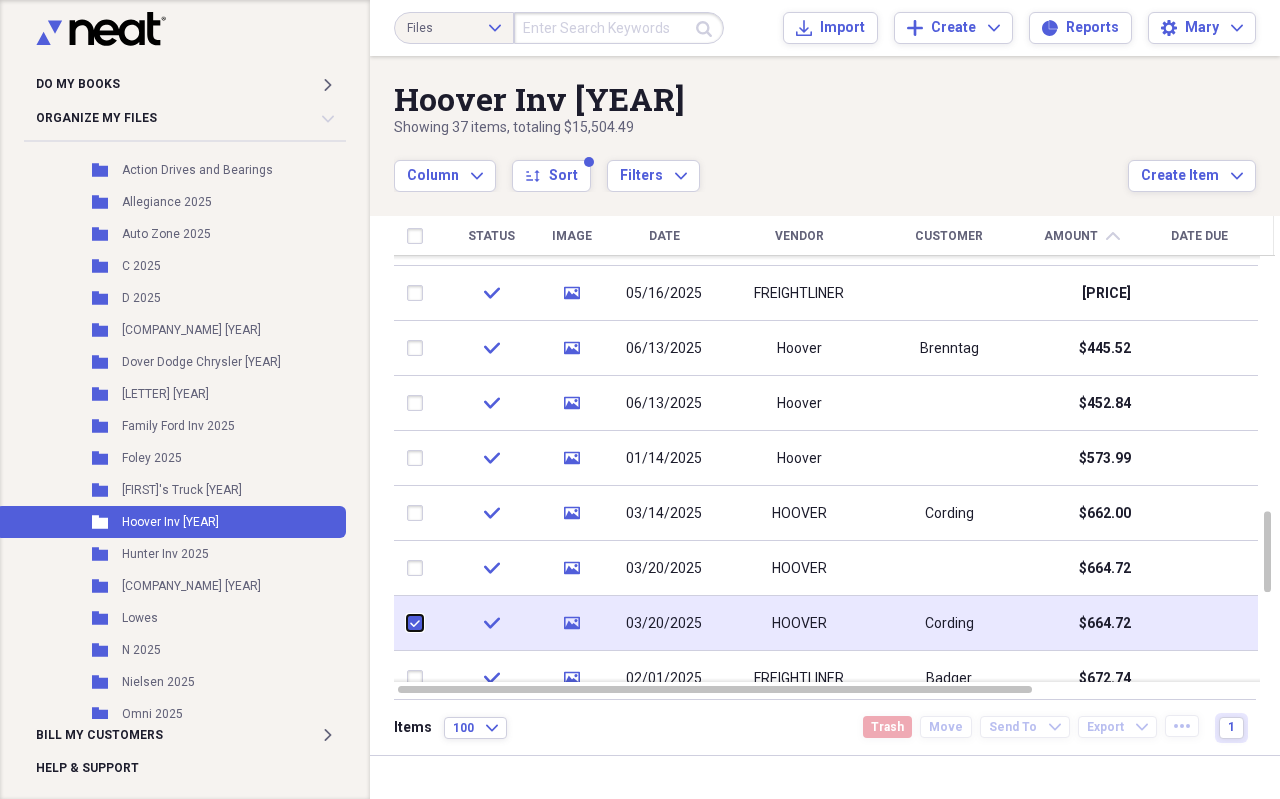 checkbox on "true" 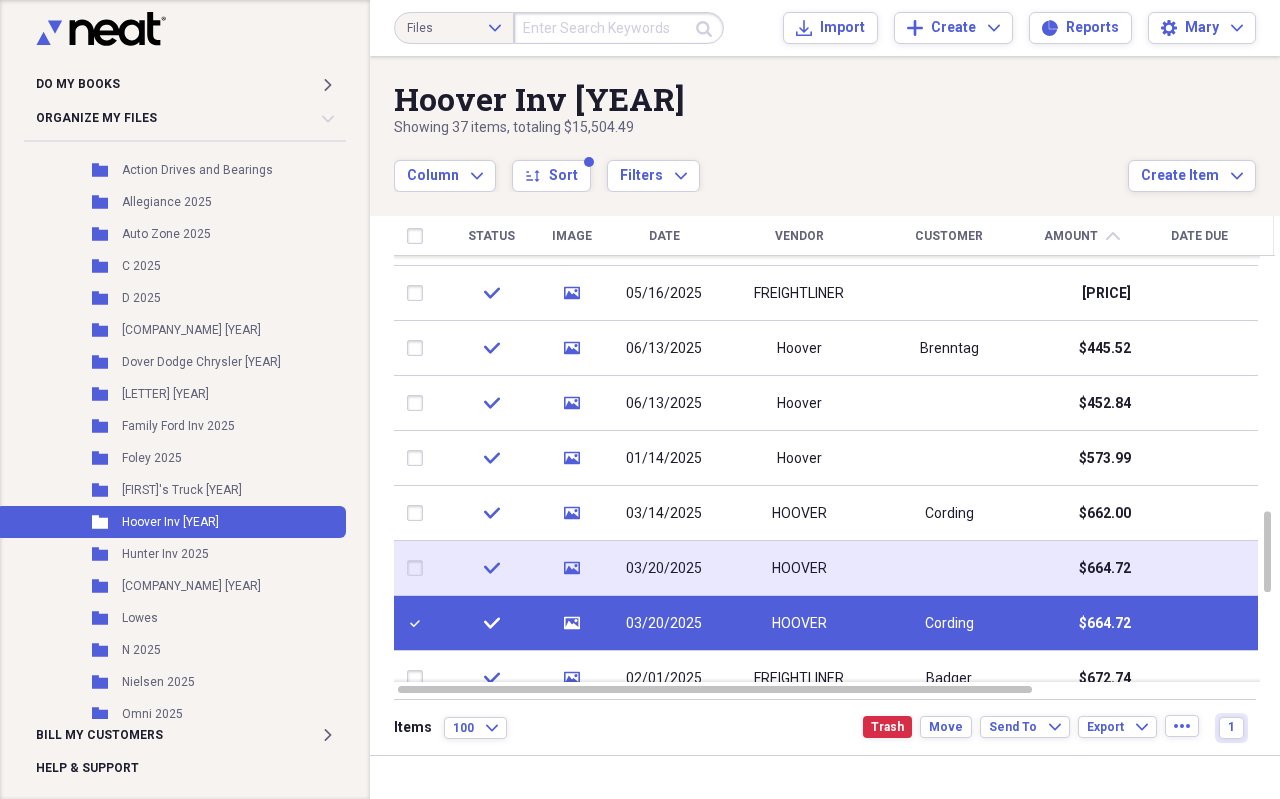 click at bounding box center [419, 568] 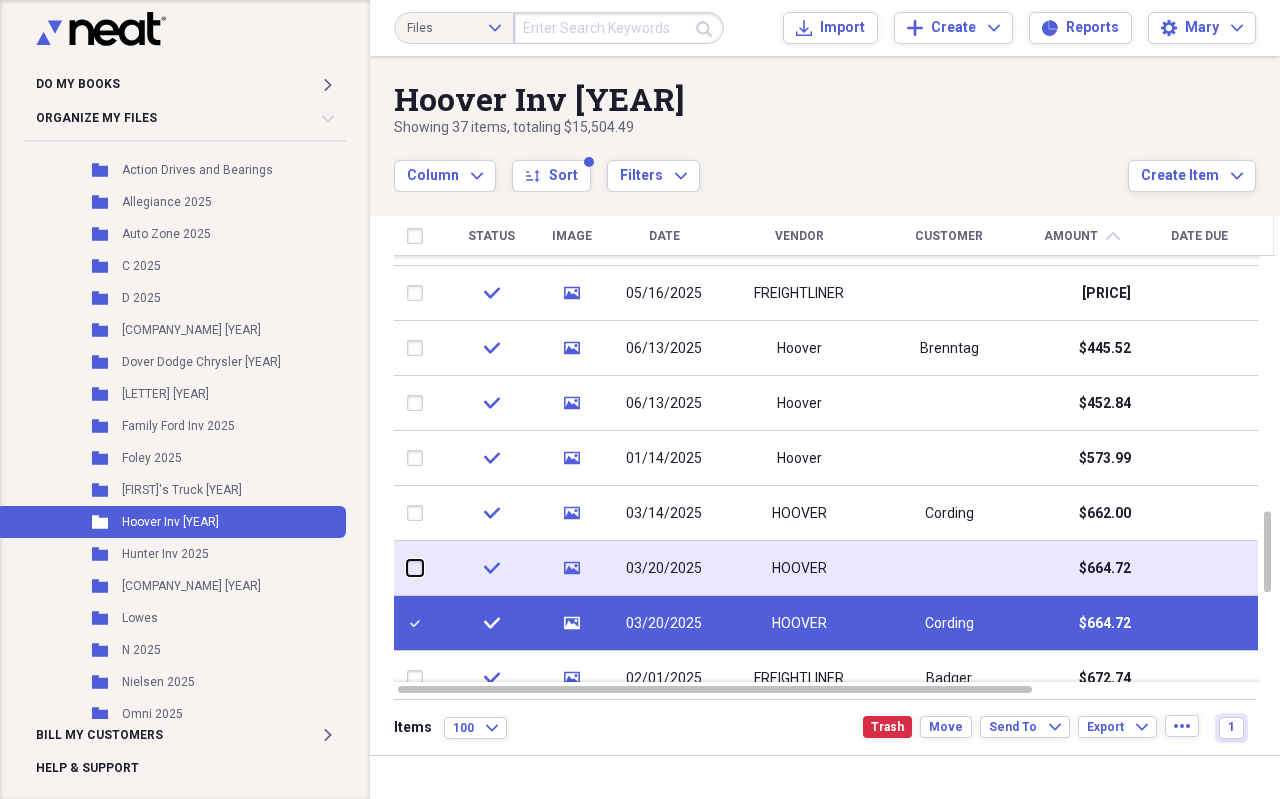 click at bounding box center [407, 568] 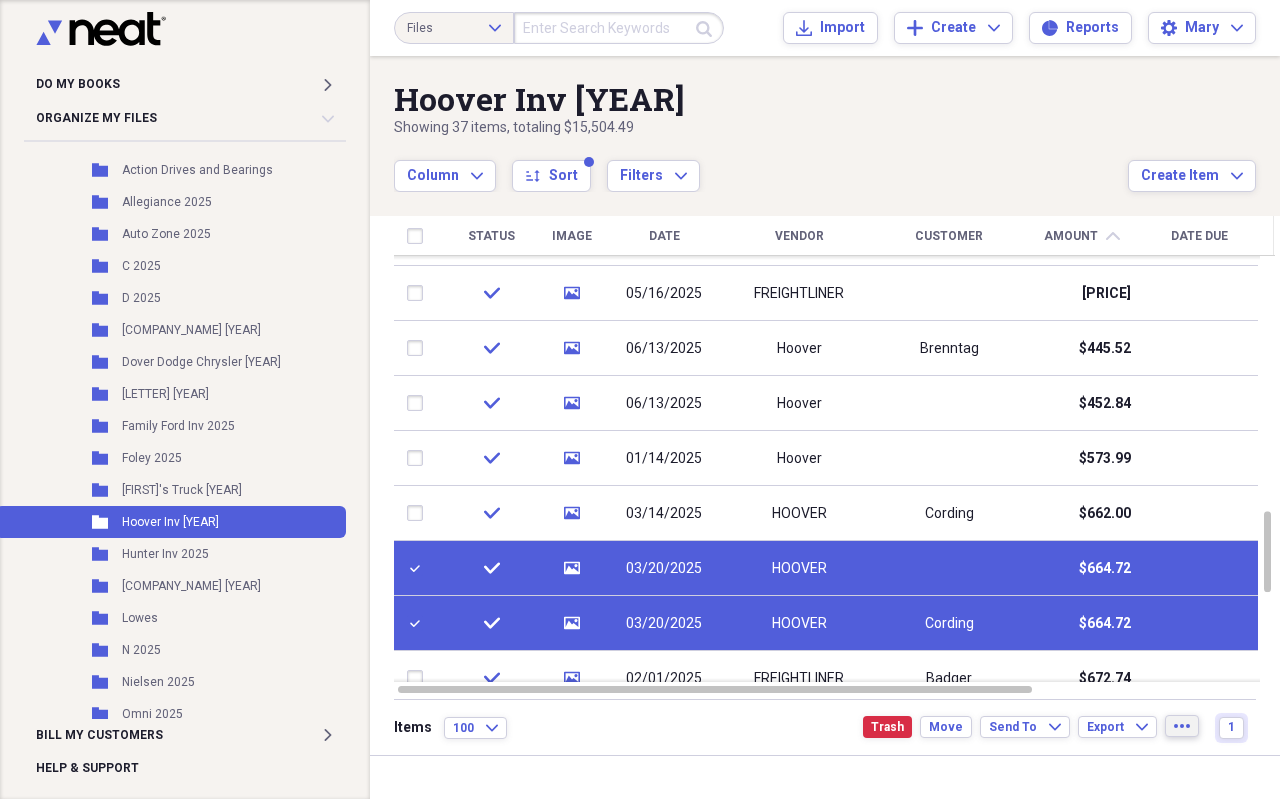 click on "more" 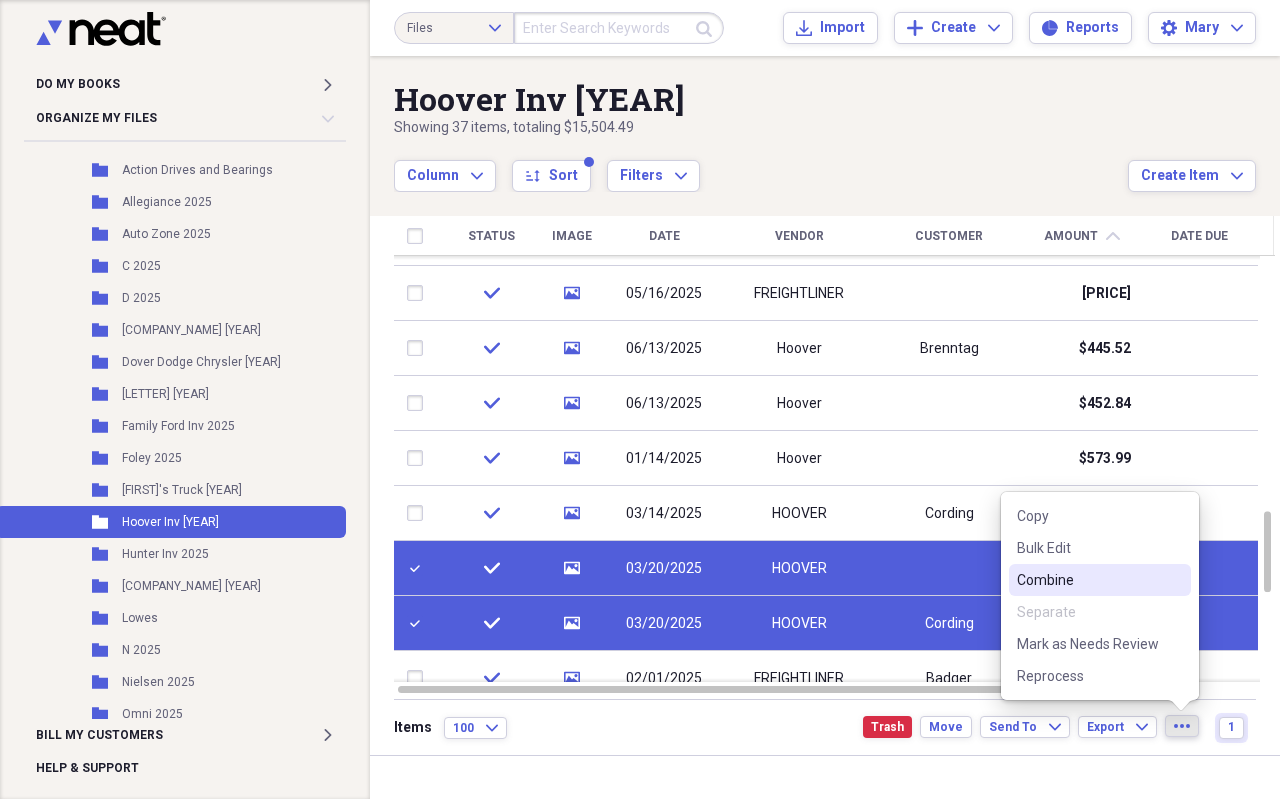 click on "Combine" at bounding box center [1088, 580] 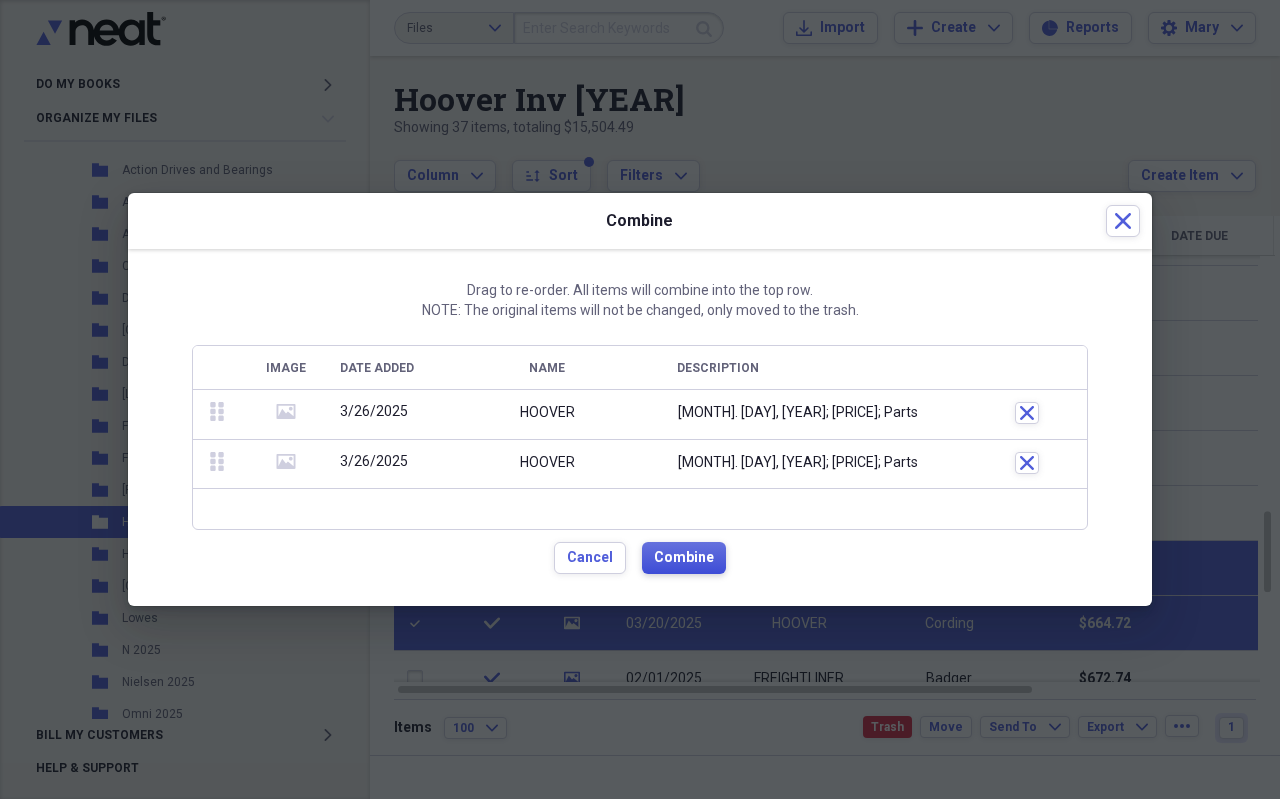click on "Combine" at bounding box center (684, 558) 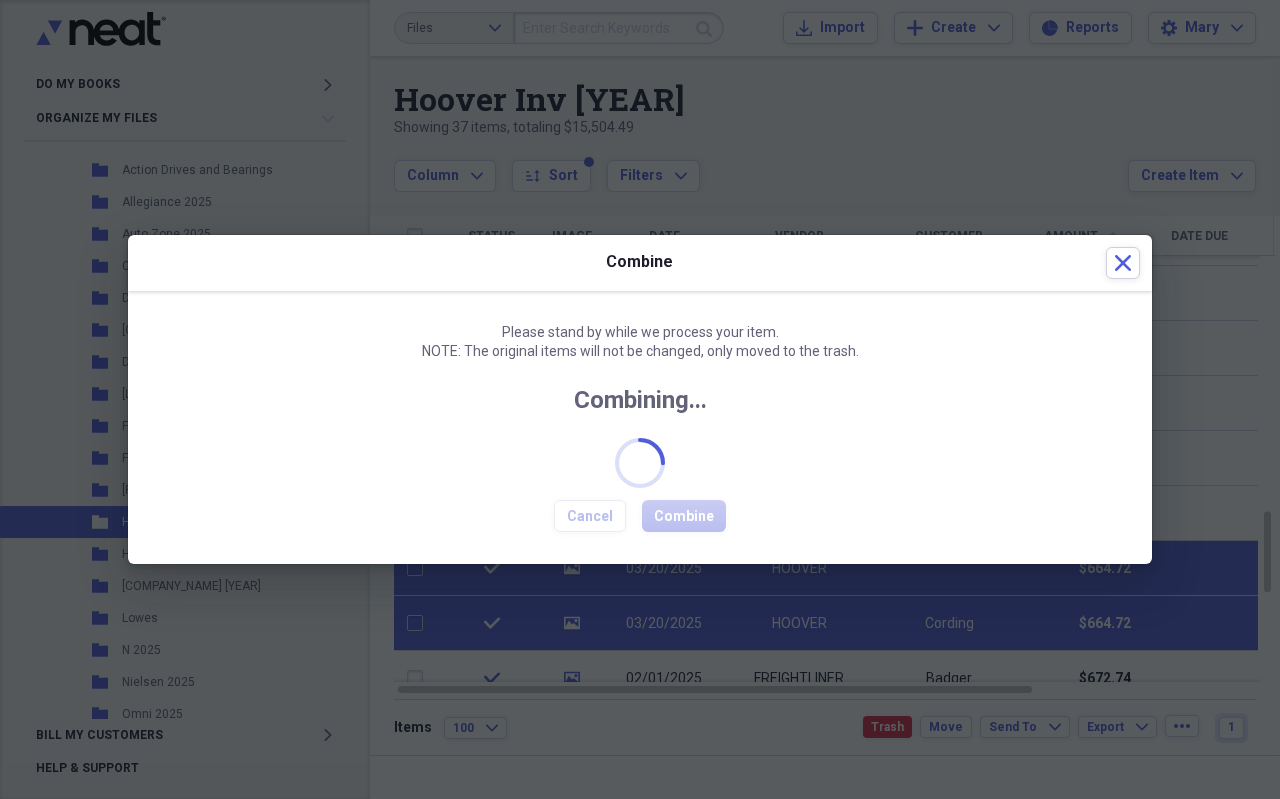 checkbox on "false" 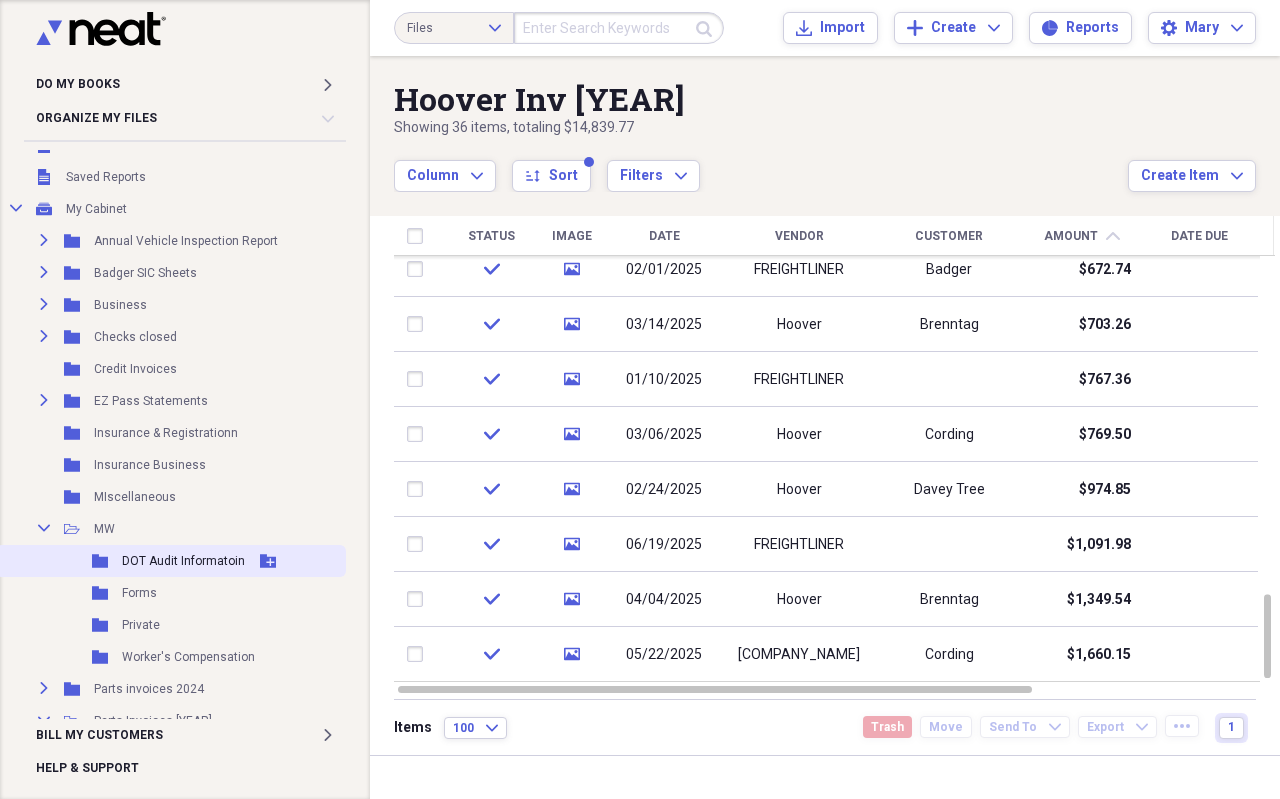 scroll, scrollTop: 0, scrollLeft: 0, axis: both 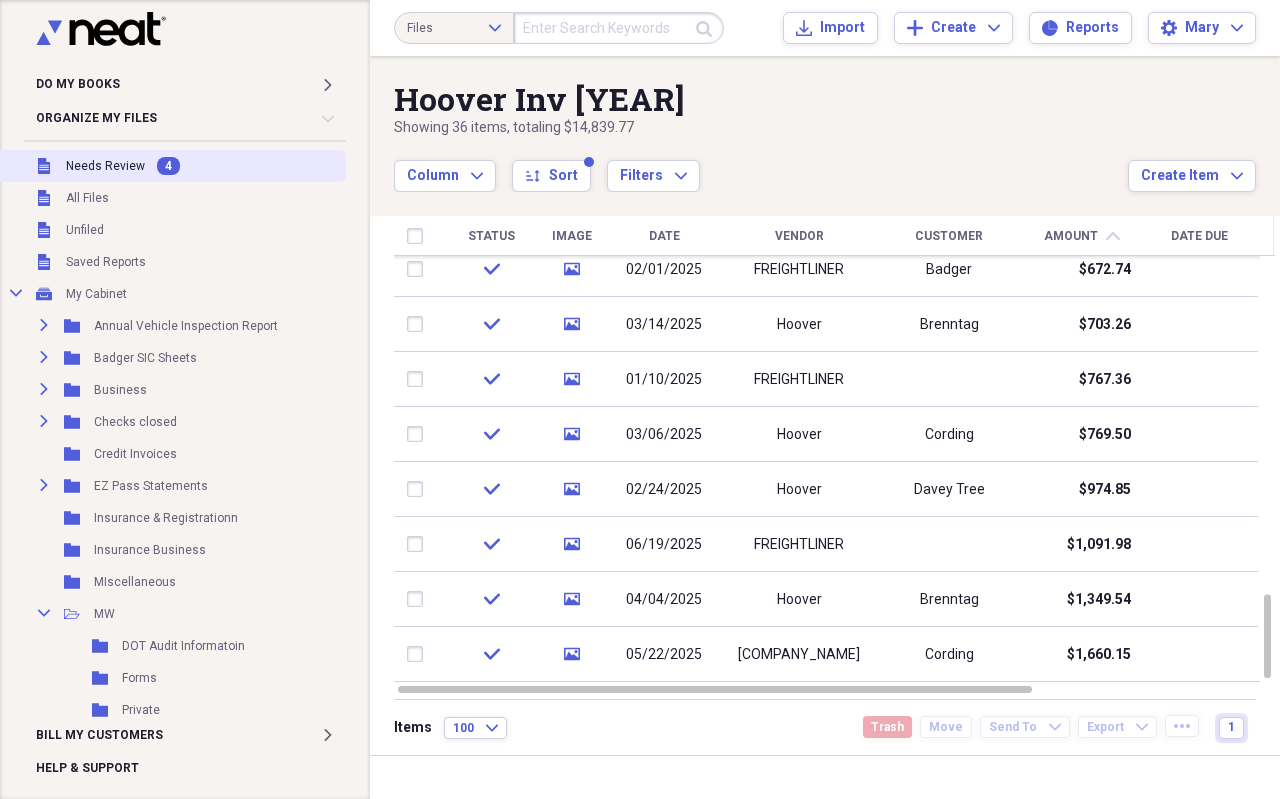 click on "Unfiled Needs Review 4" at bounding box center (171, 166) 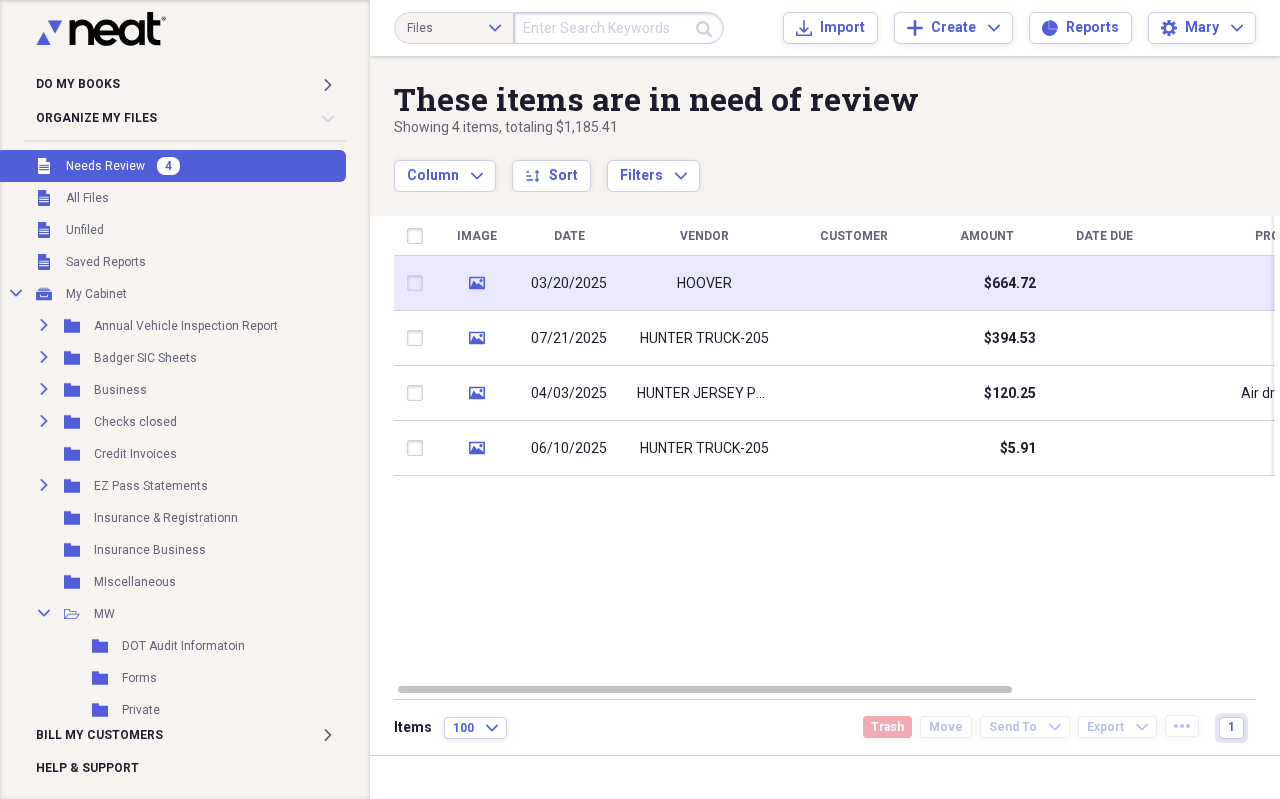 click on "HOOVER" at bounding box center [704, 283] 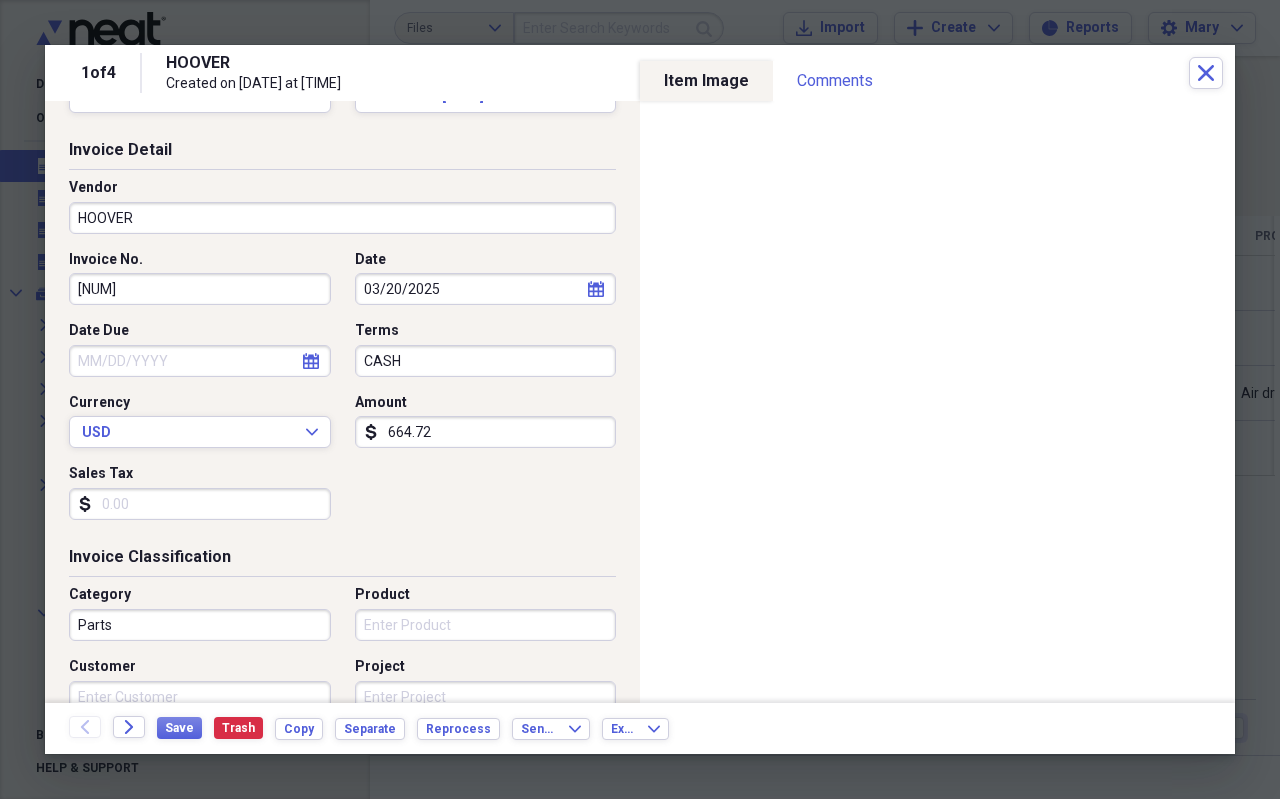 scroll, scrollTop: 200, scrollLeft: 0, axis: vertical 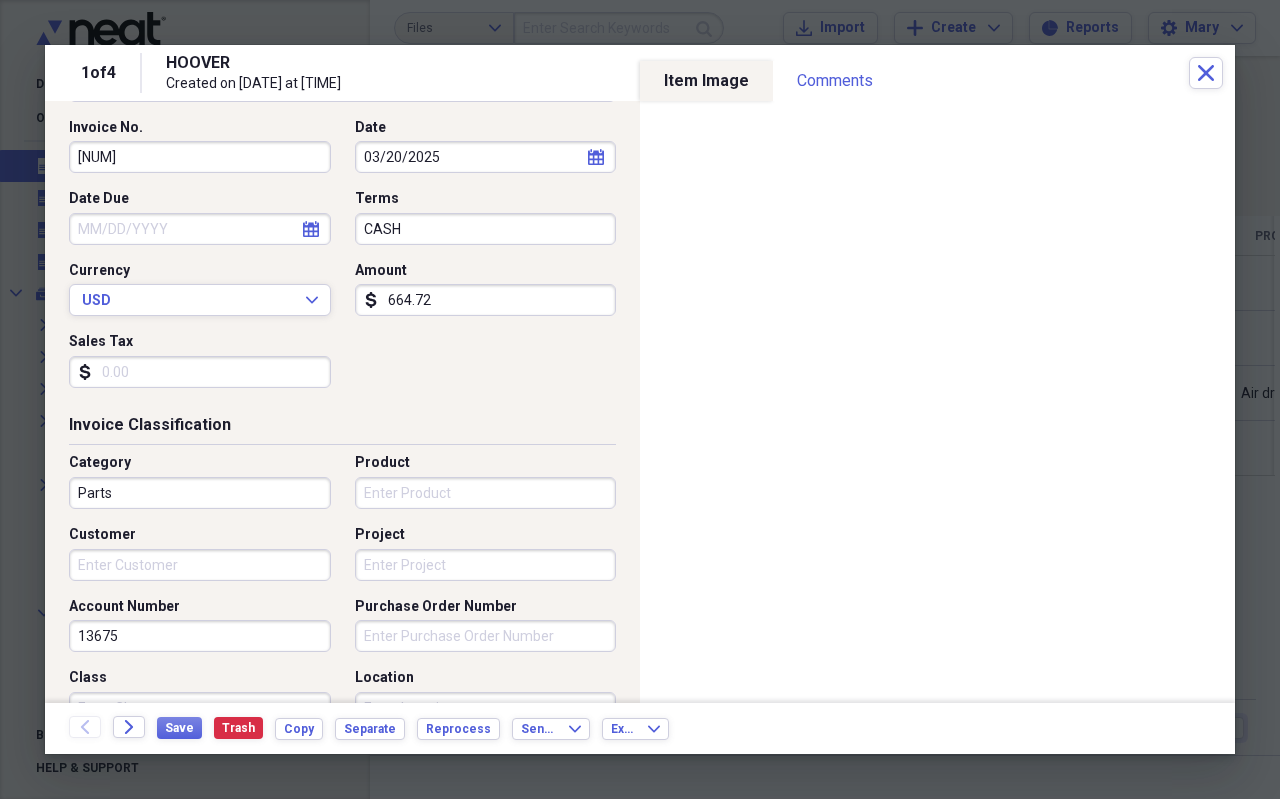 click on "Customer" at bounding box center [200, 565] 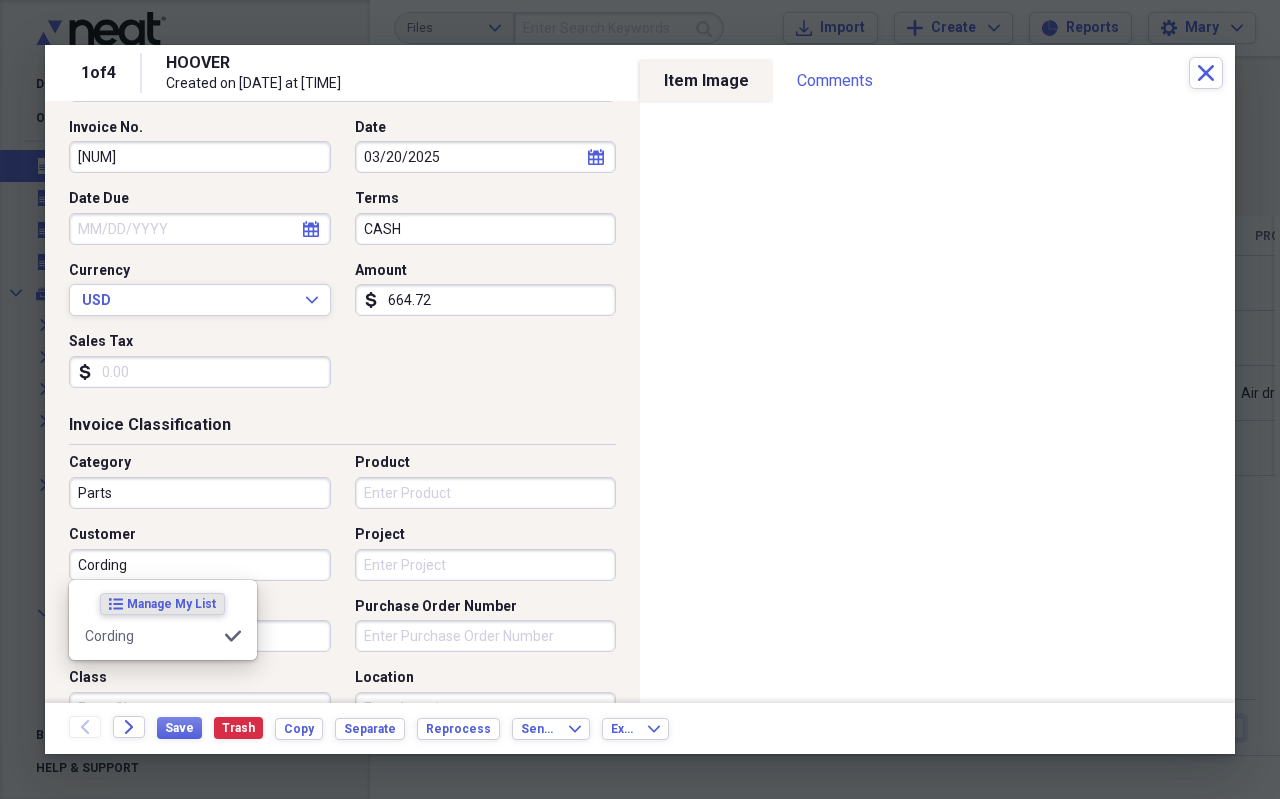 type on "Cording" 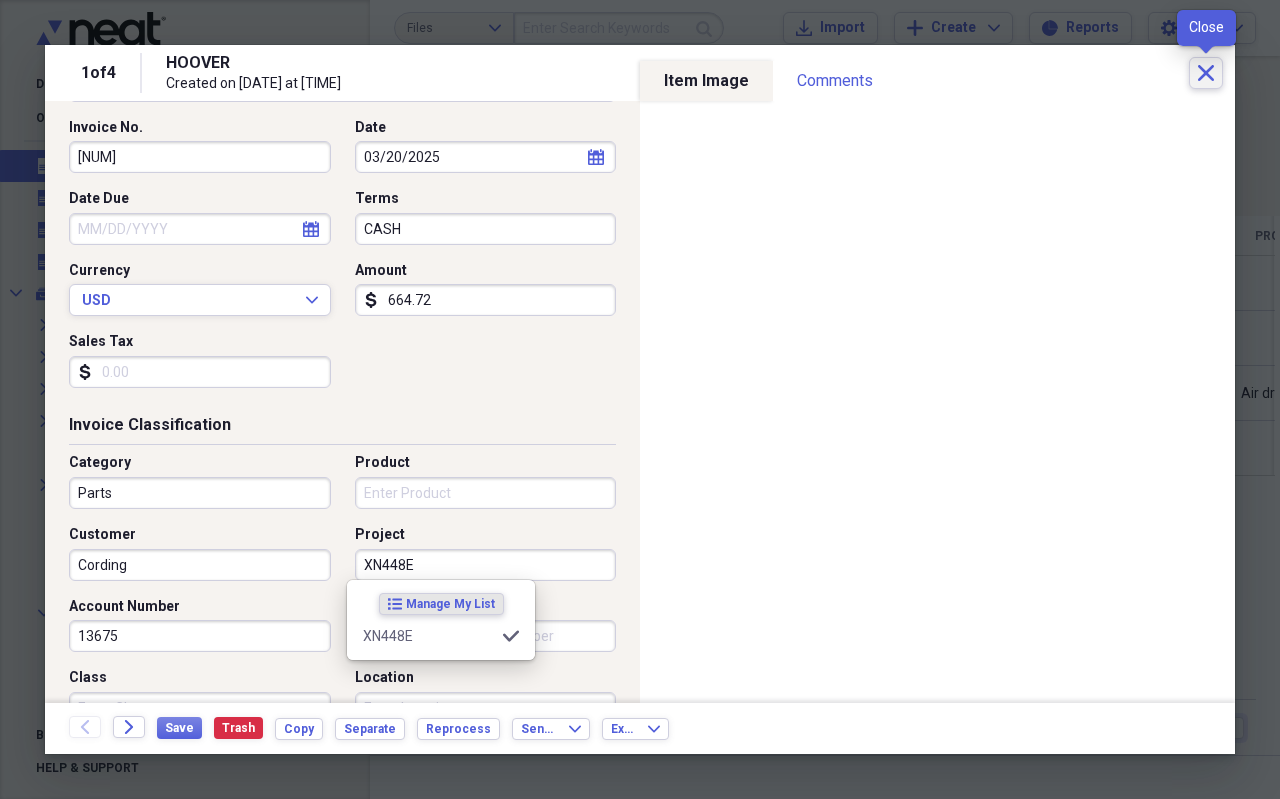 type on "XN448E" 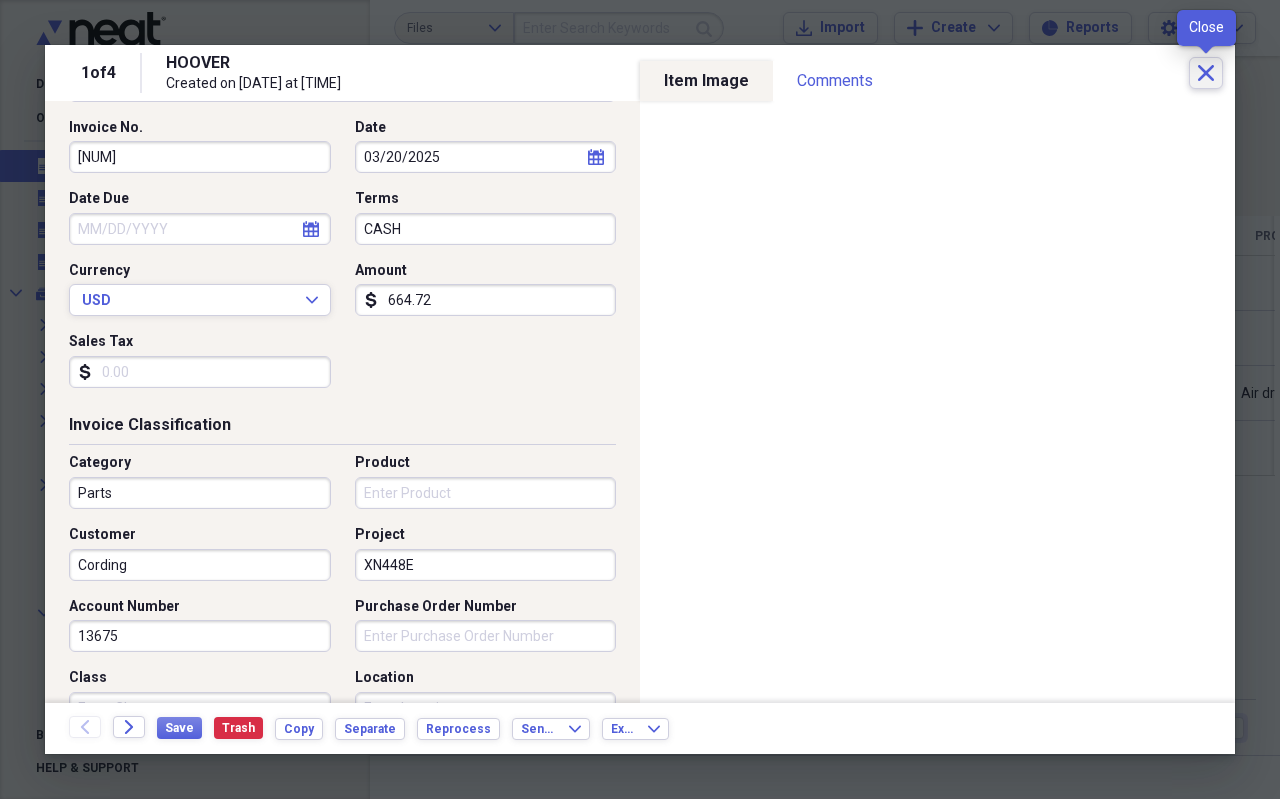 click 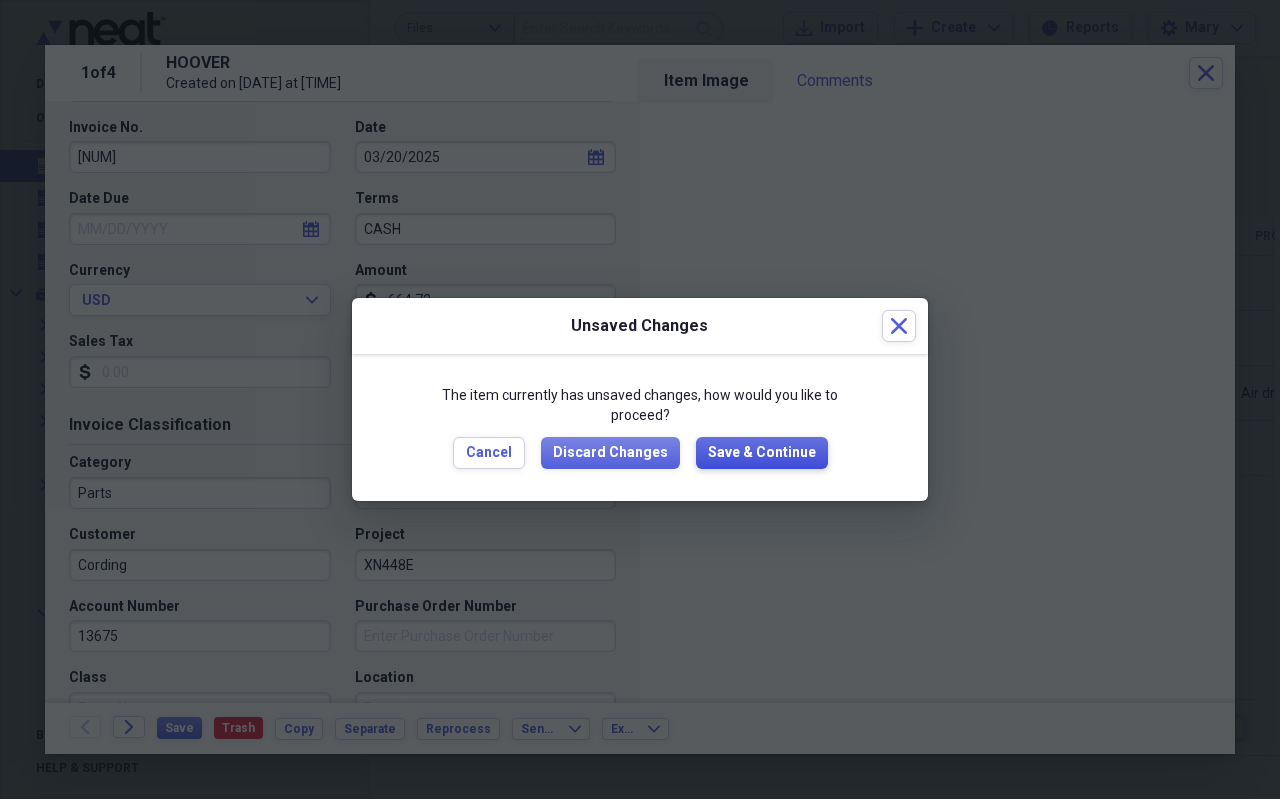 click on "Save & Continue" at bounding box center [762, 453] 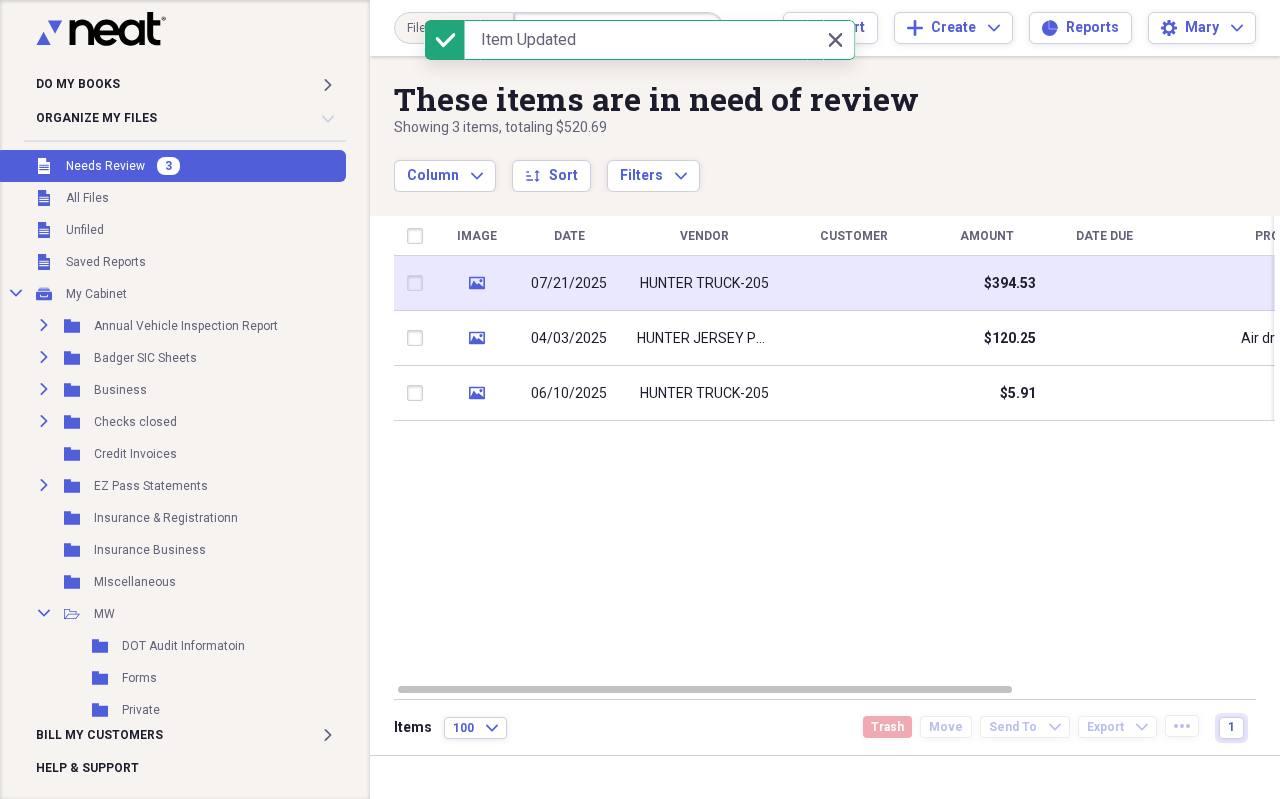 click on "HUNTER TRUCK-205" at bounding box center [704, 284] 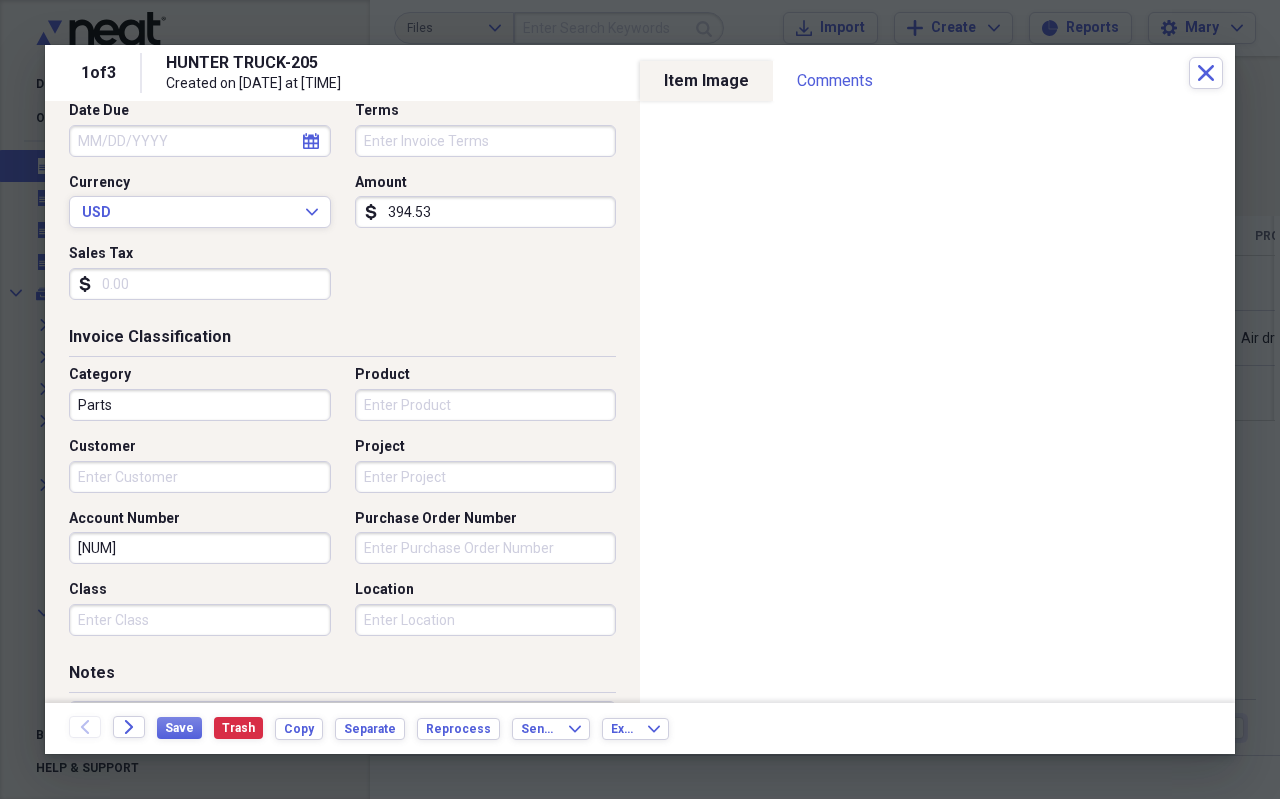 scroll, scrollTop: 0, scrollLeft: 0, axis: both 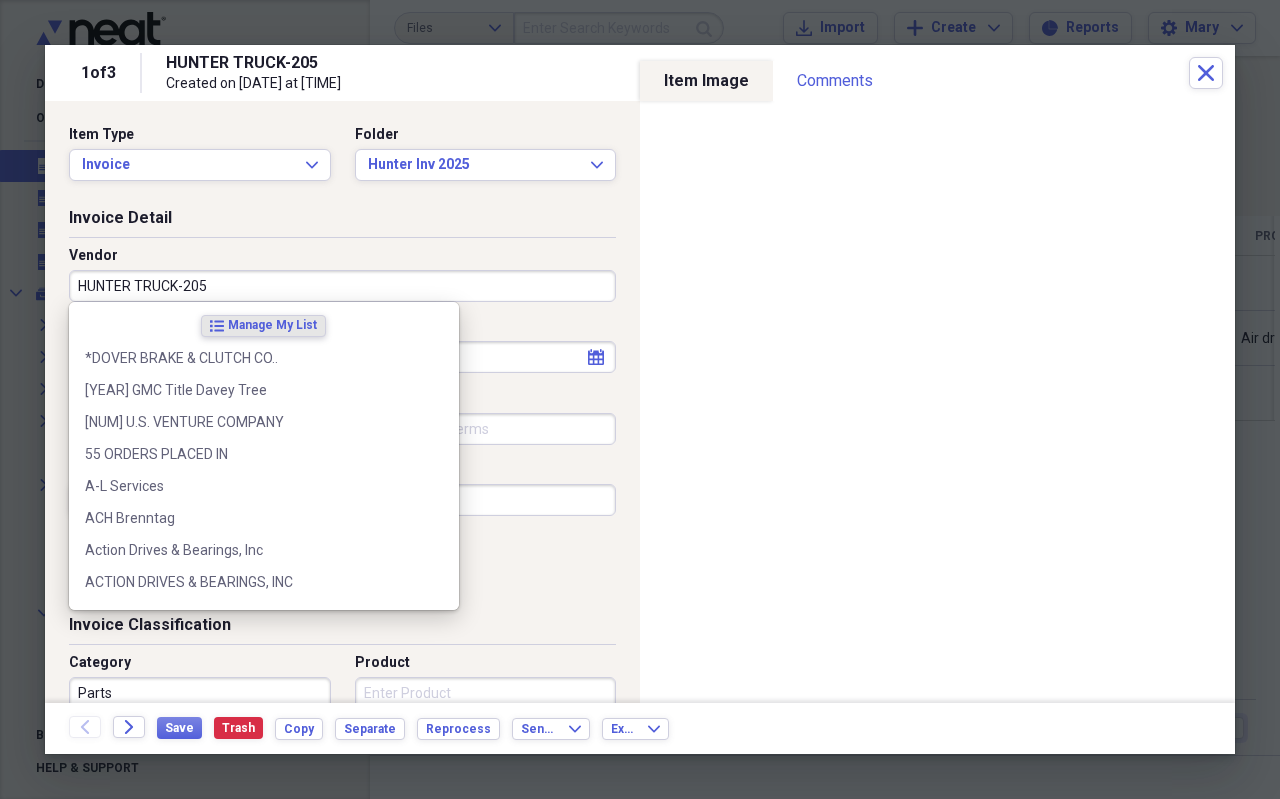 click on "HUNTER TRUCK-205" at bounding box center [342, 286] 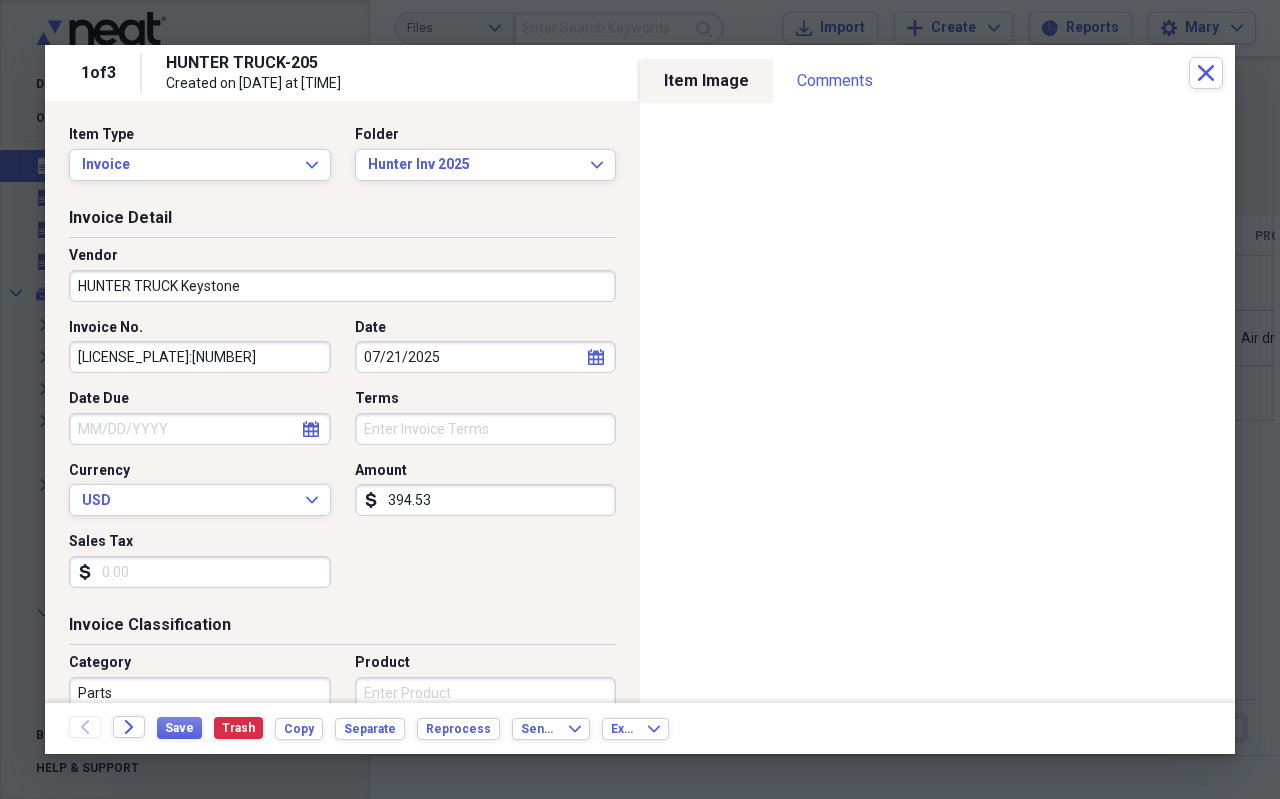 drag, startPoint x: 136, startPoint y: 289, endPoint x: 563, endPoint y: 344, distance: 430.5276 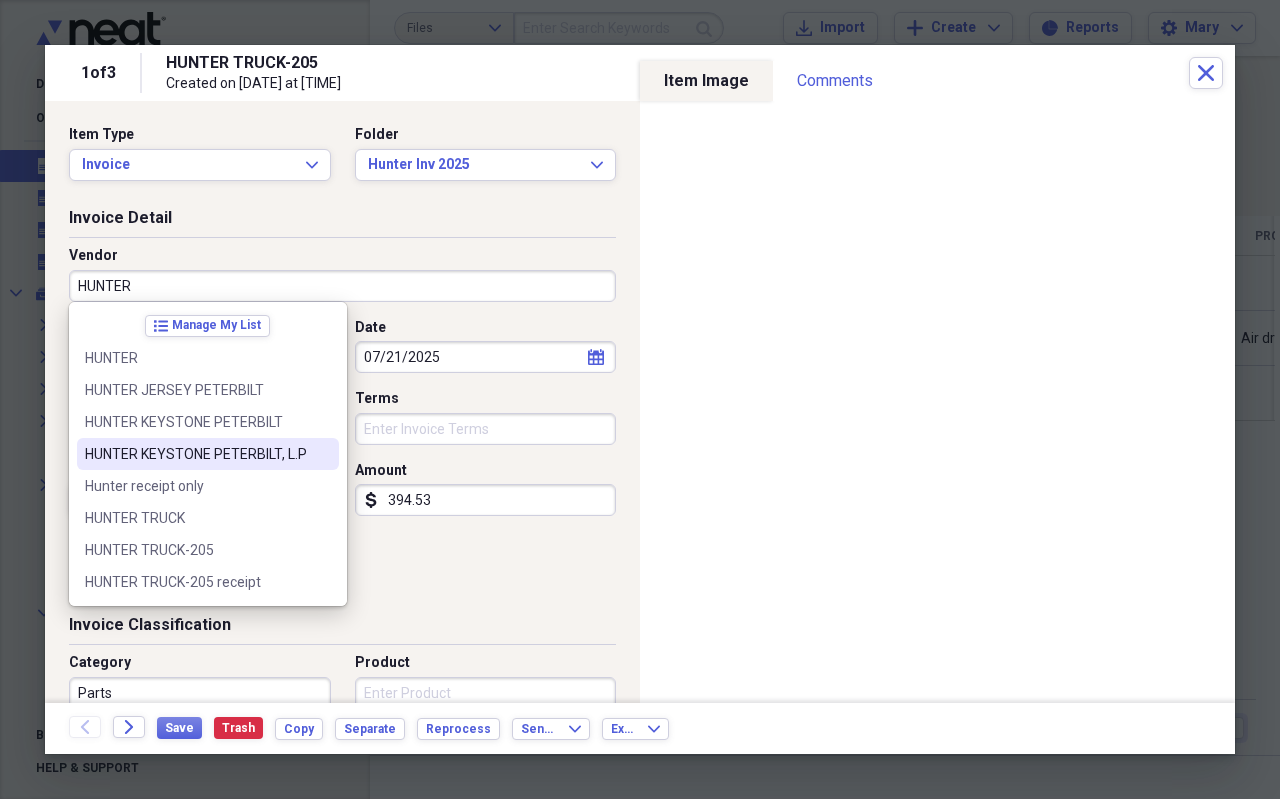 click on "HUNTER KEYSTONE PETERBILT, L.P" at bounding box center (208, 454) 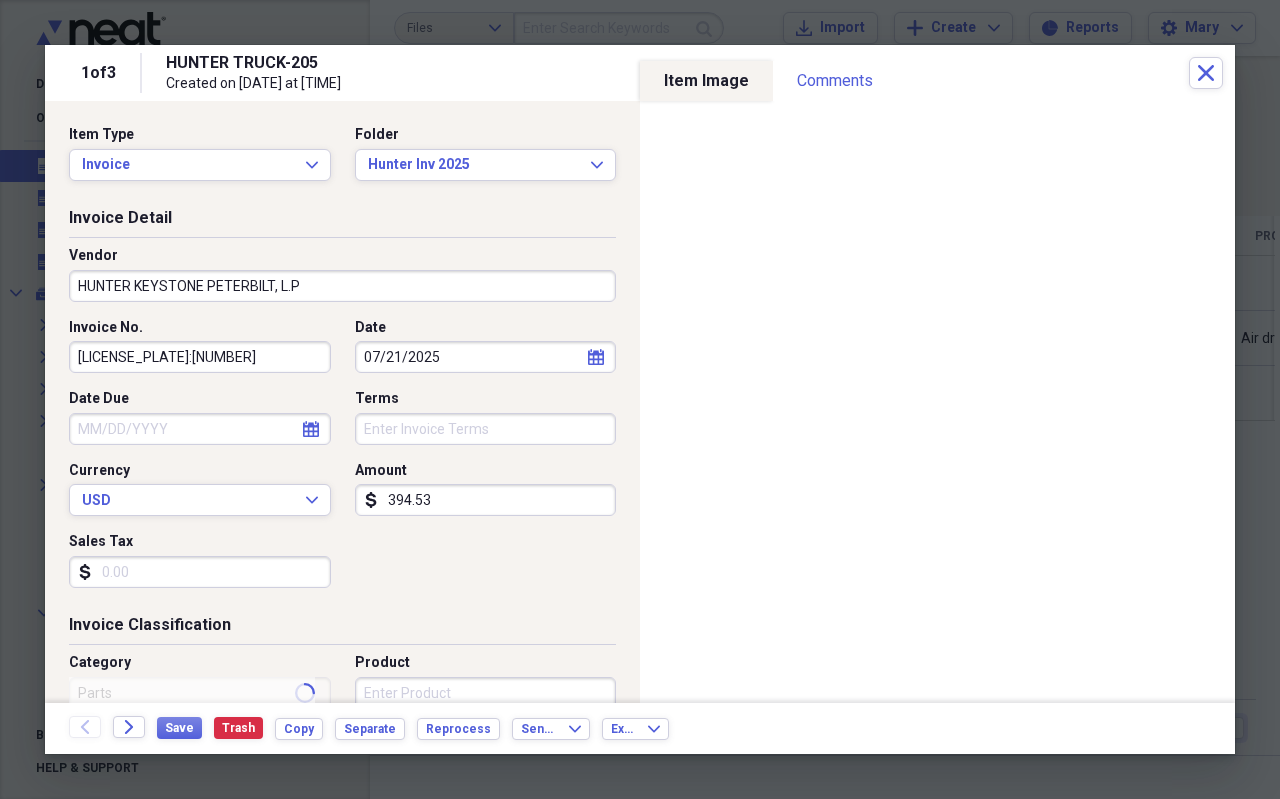 type on "Stock" 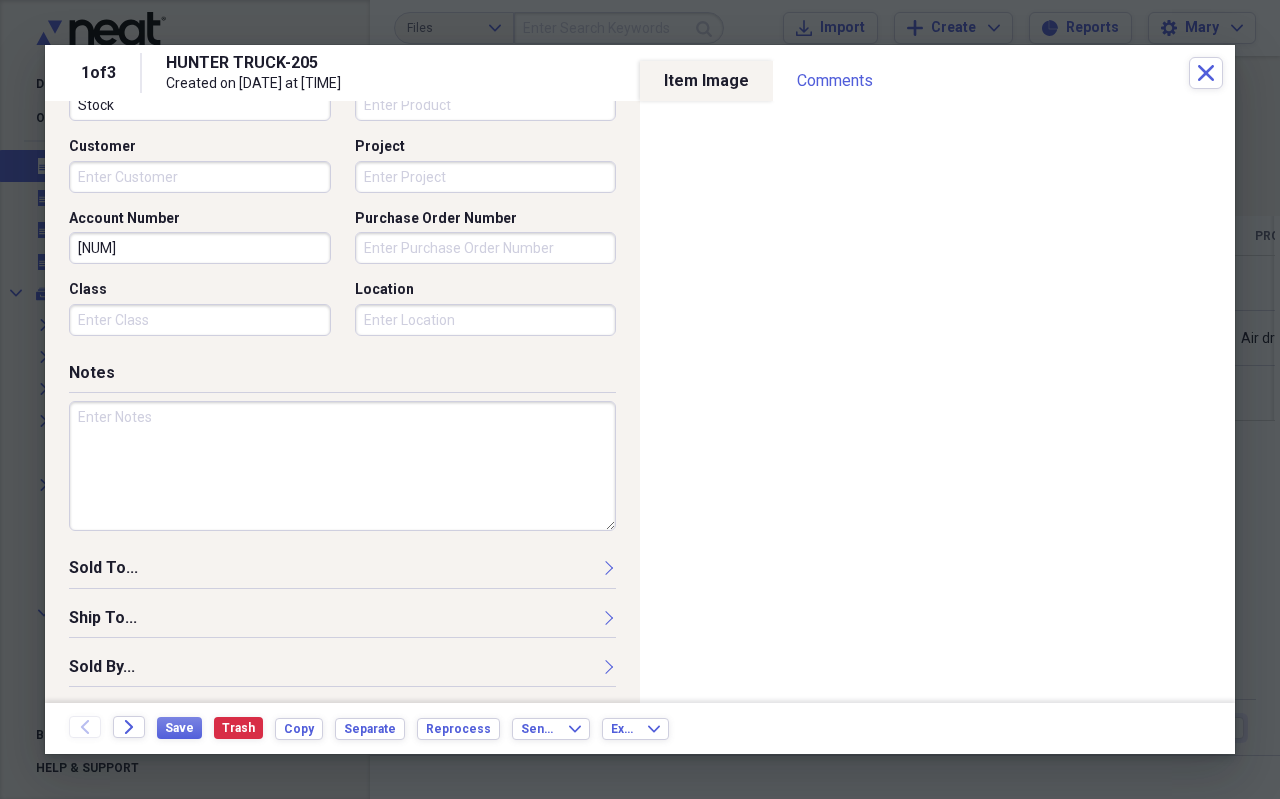 scroll, scrollTop: 188, scrollLeft: 0, axis: vertical 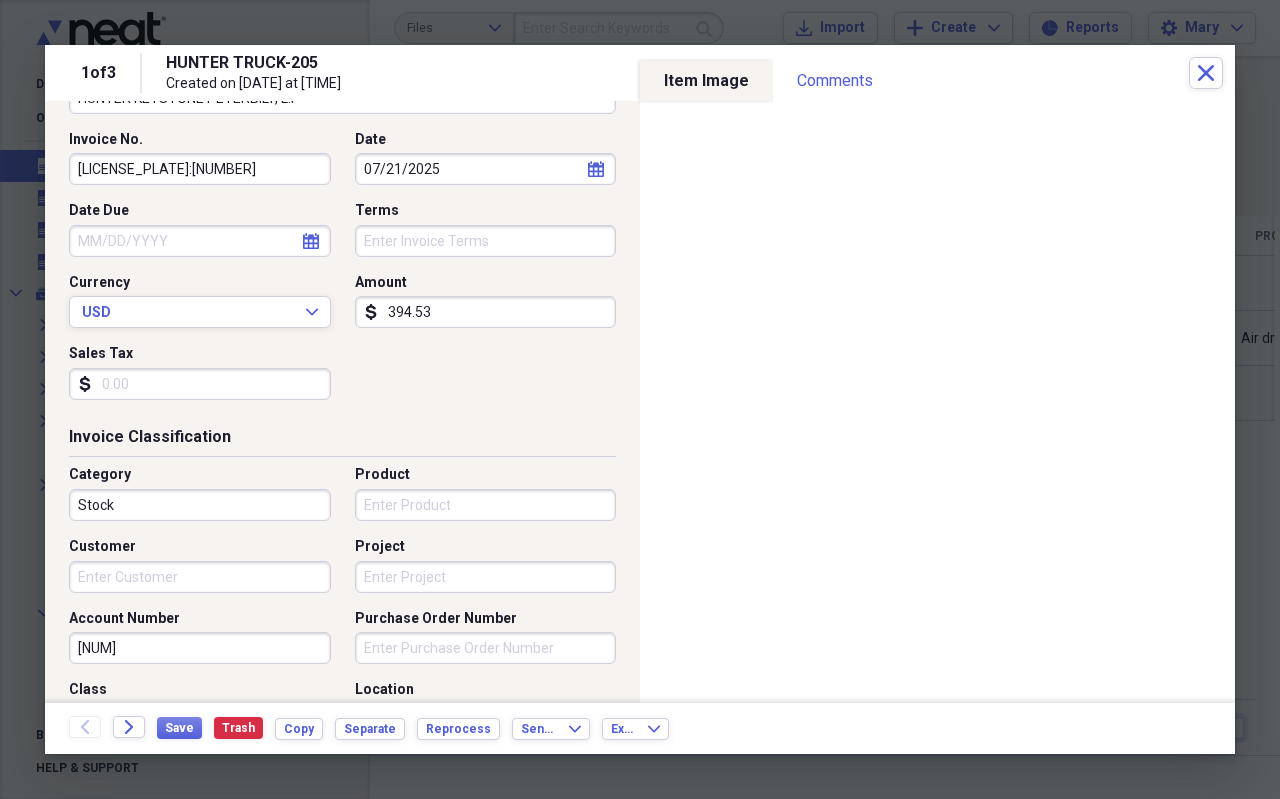 click on "Product" at bounding box center [486, 505] 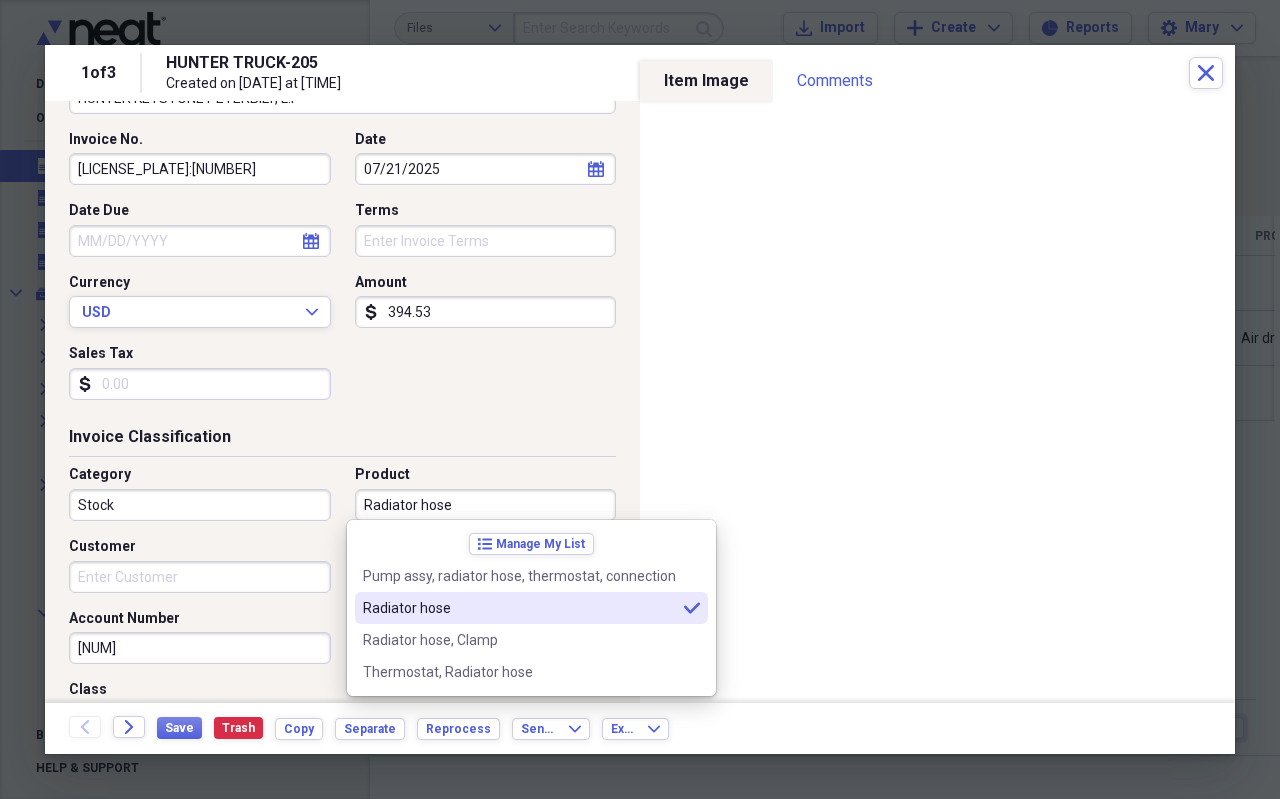 click on "Radiator hose selected" at bounding box center [531, 608] 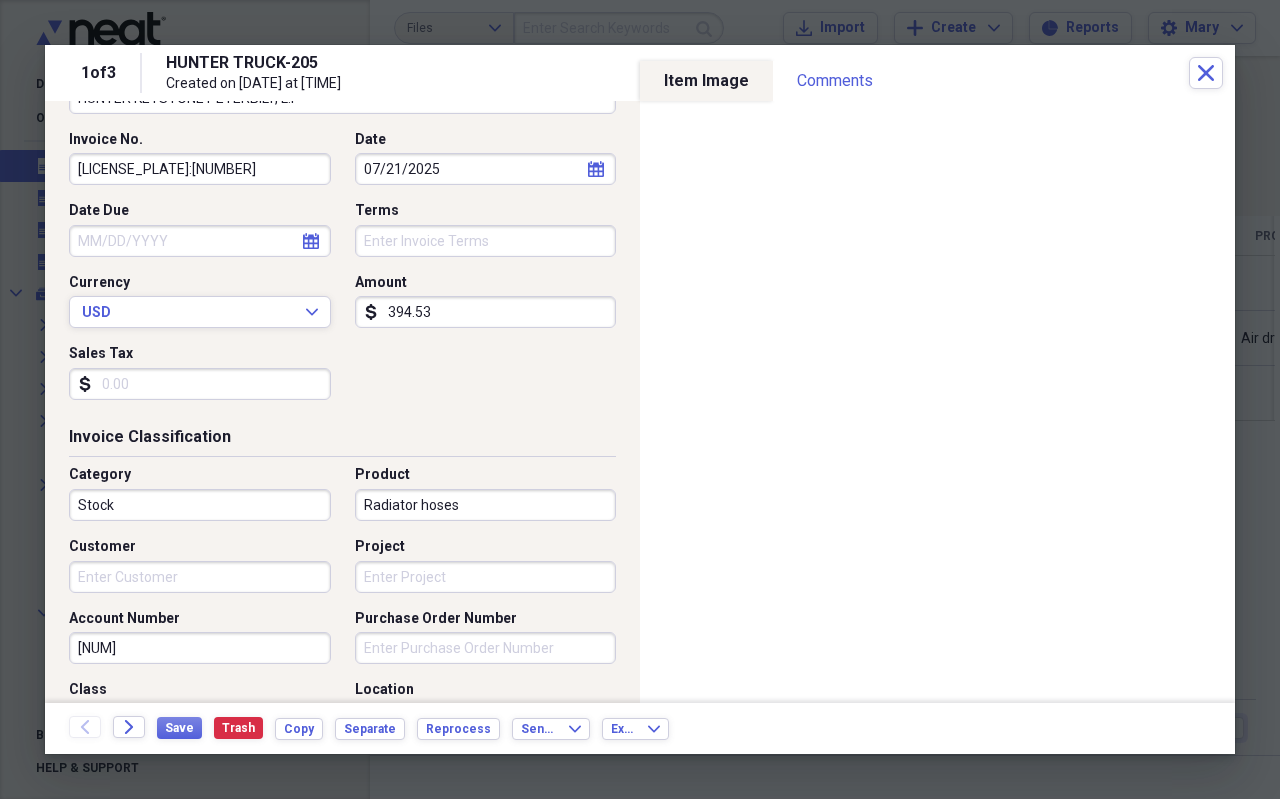 type on "Radiator hoses" 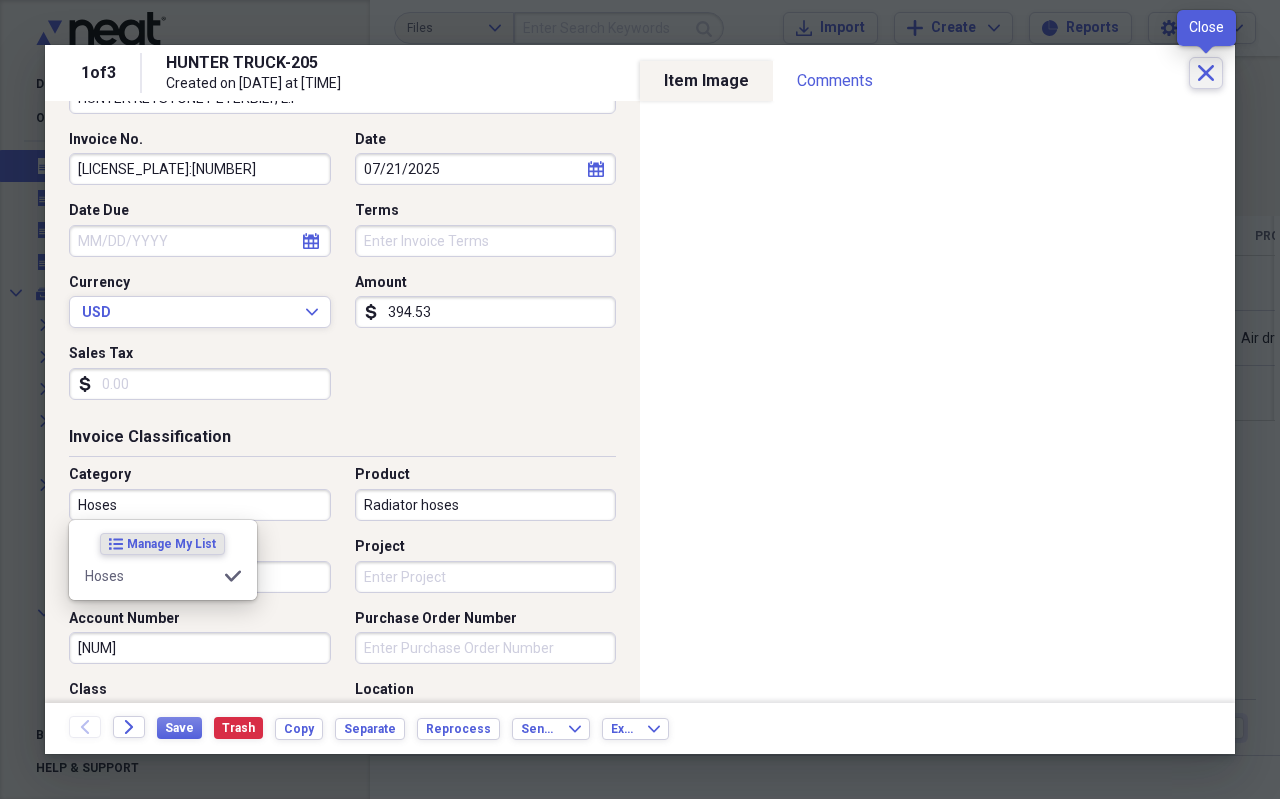 type on "Hoses" 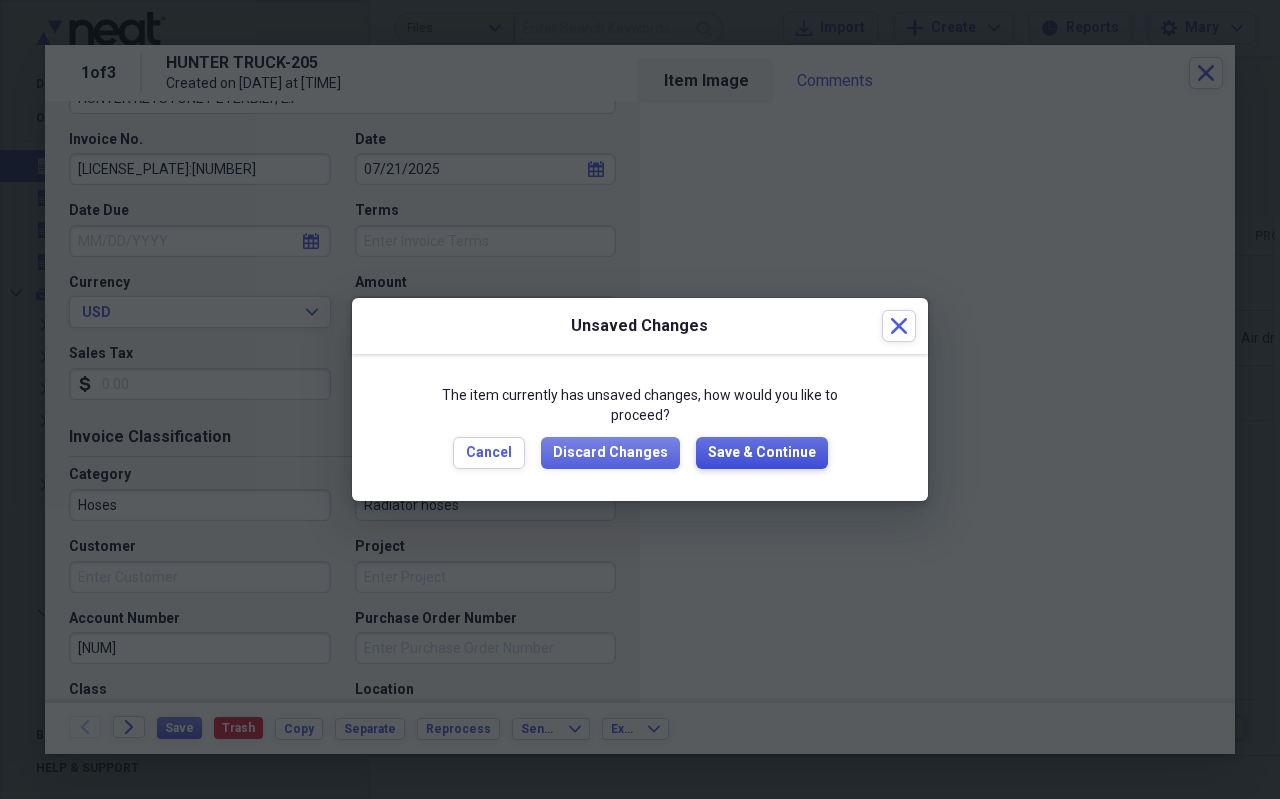 click on "Save & Continue" at bounding box center (762, 453) 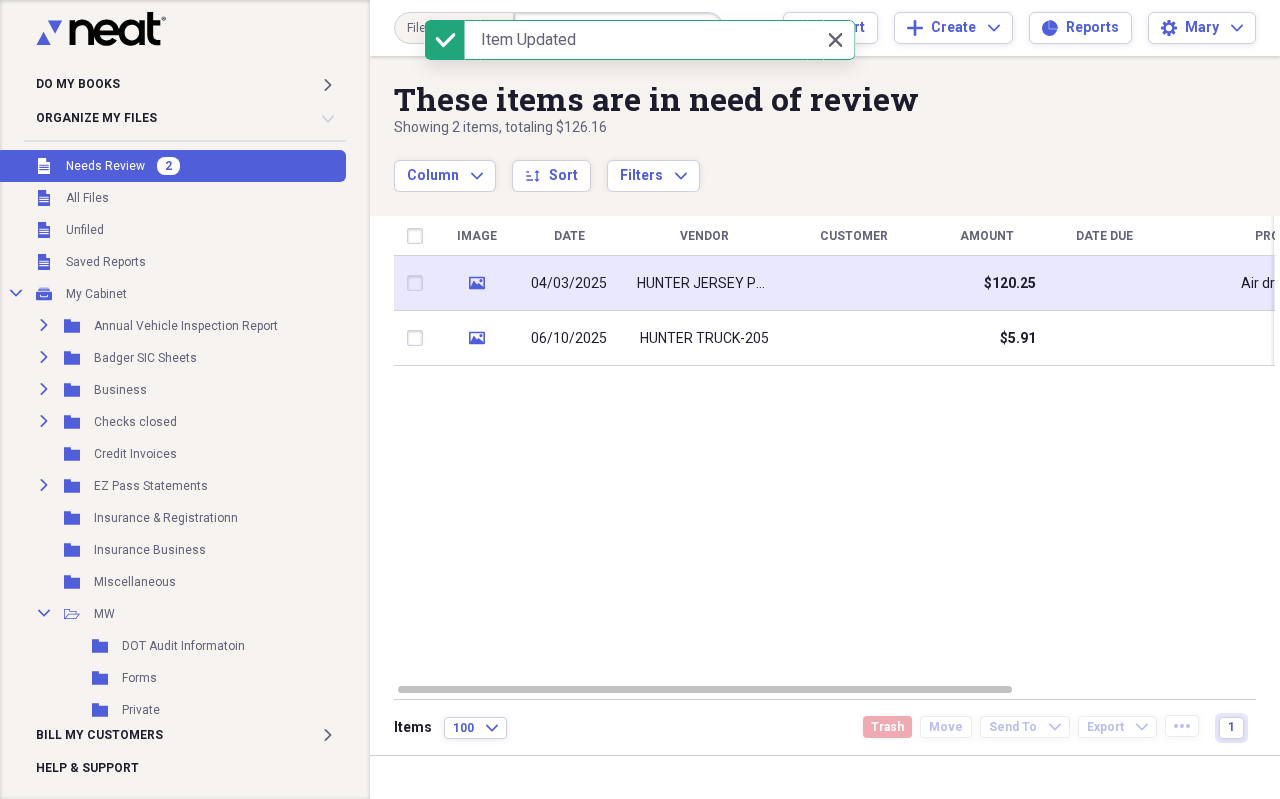 click on "HUNTER JERSEY PETERBILT" at bounding box center (704, 284) 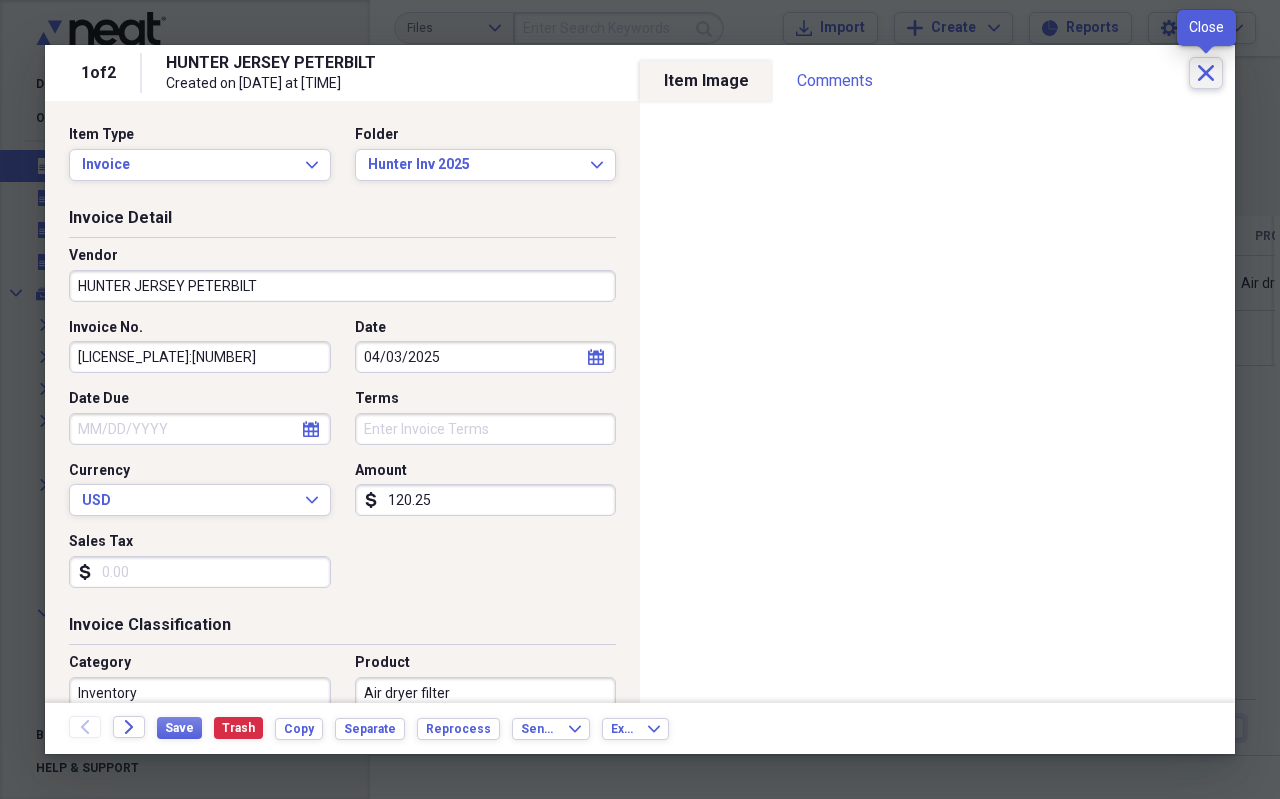 click on "Close" at bounding box center (1206, 73) 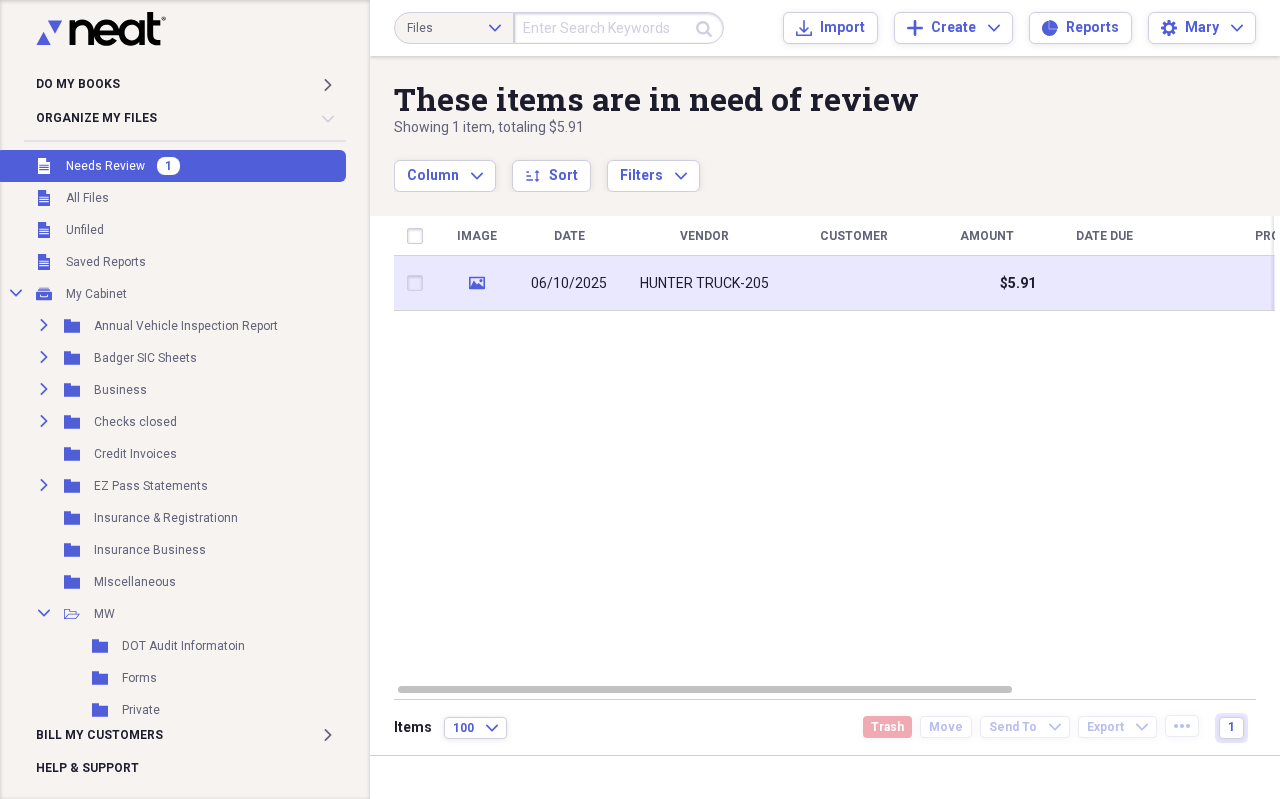 click on "HUNTER TRUCK-205" at bounding box center [704, 283] 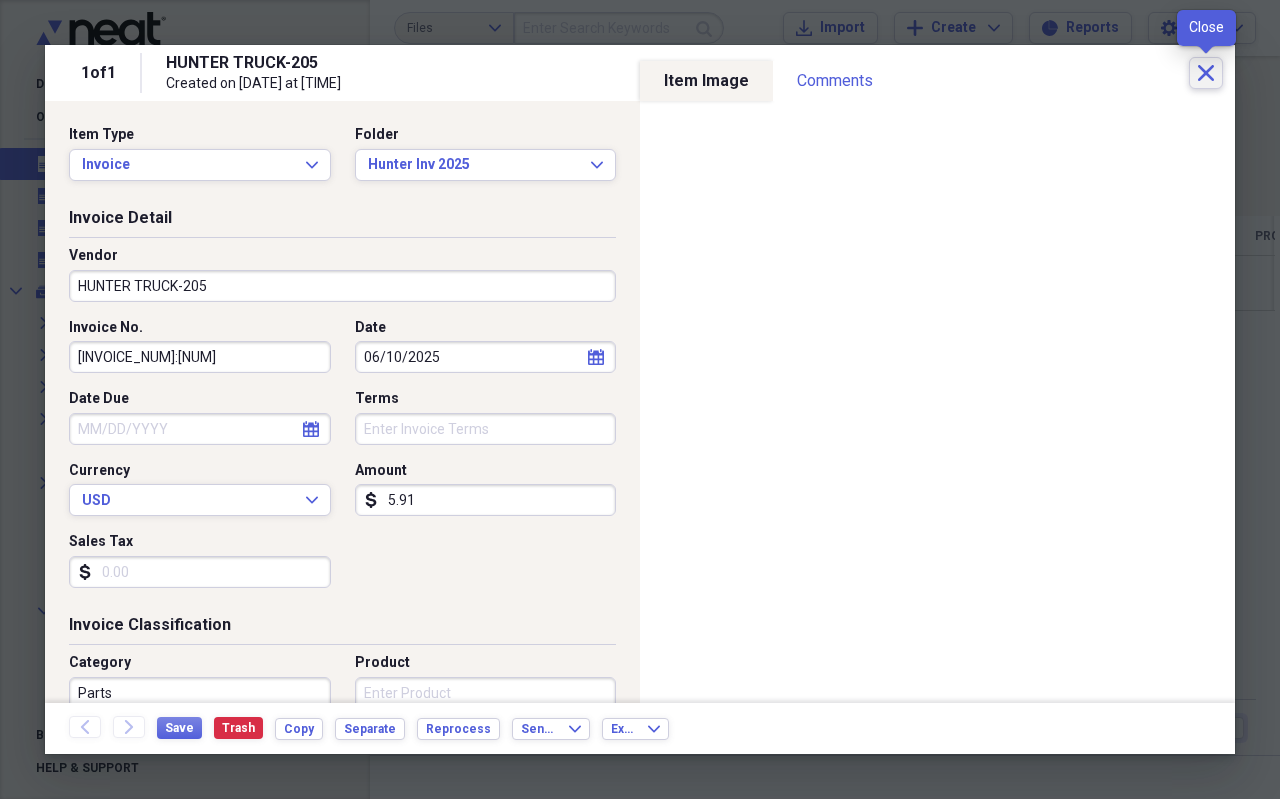 click on "Close" 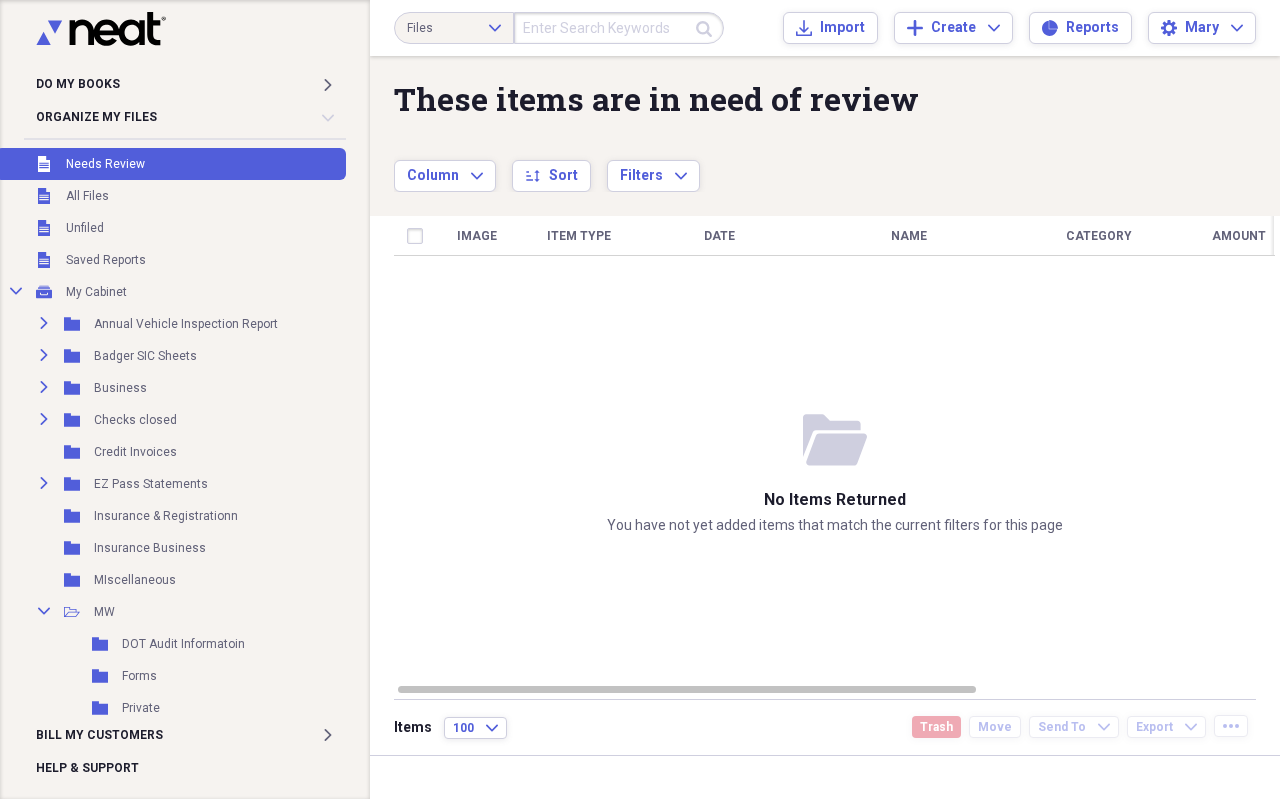 click on "Unfiled Needs Review" at bounding box center (171, 164) 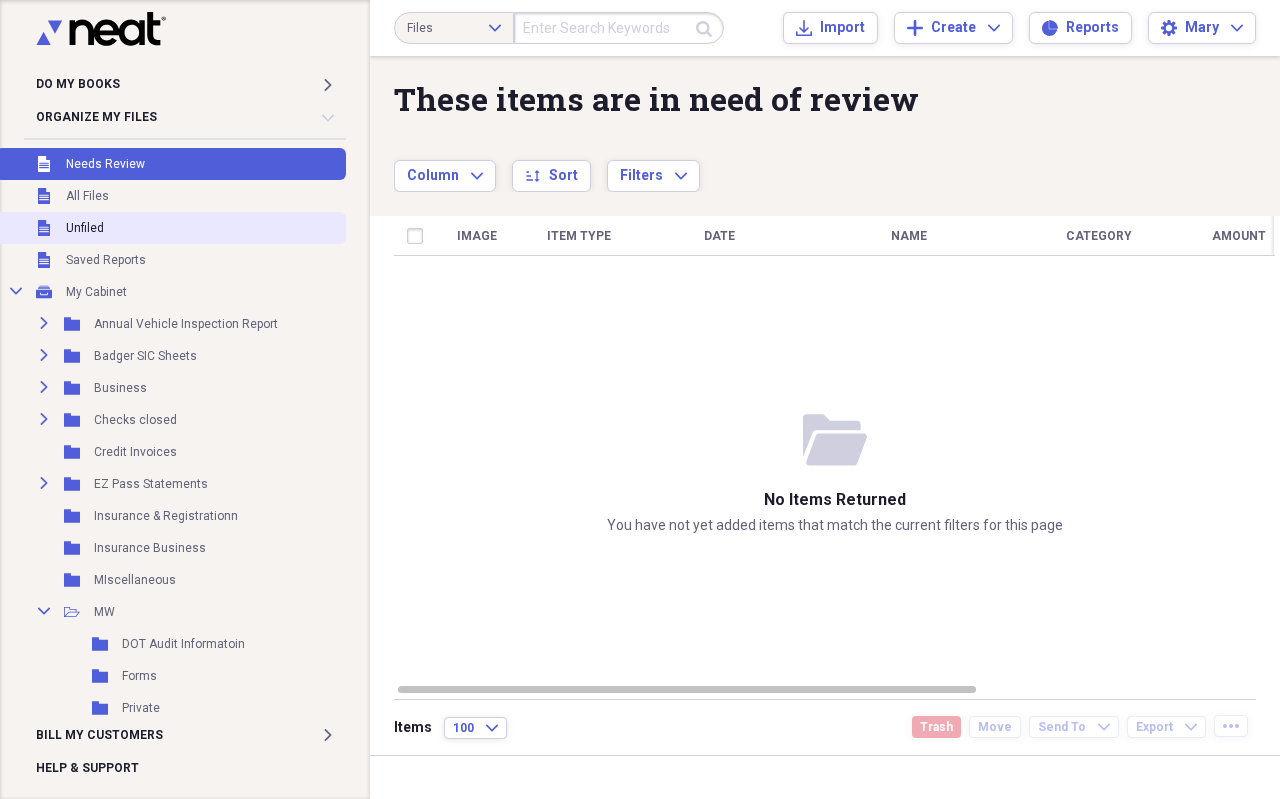 click on "Unfiled Unfiled" at bounding box center (171, 228) 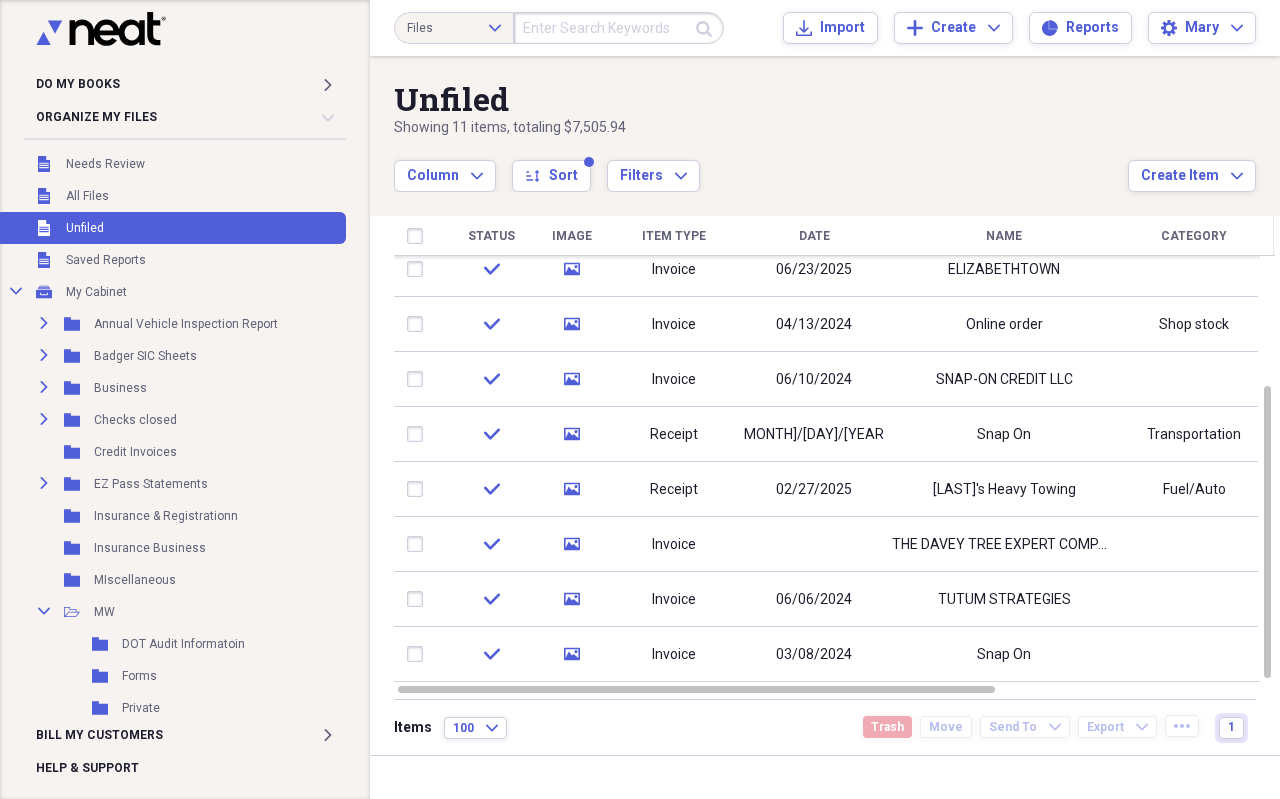 click on "Unfiled Unfiled" at bounding box center [171, 228] 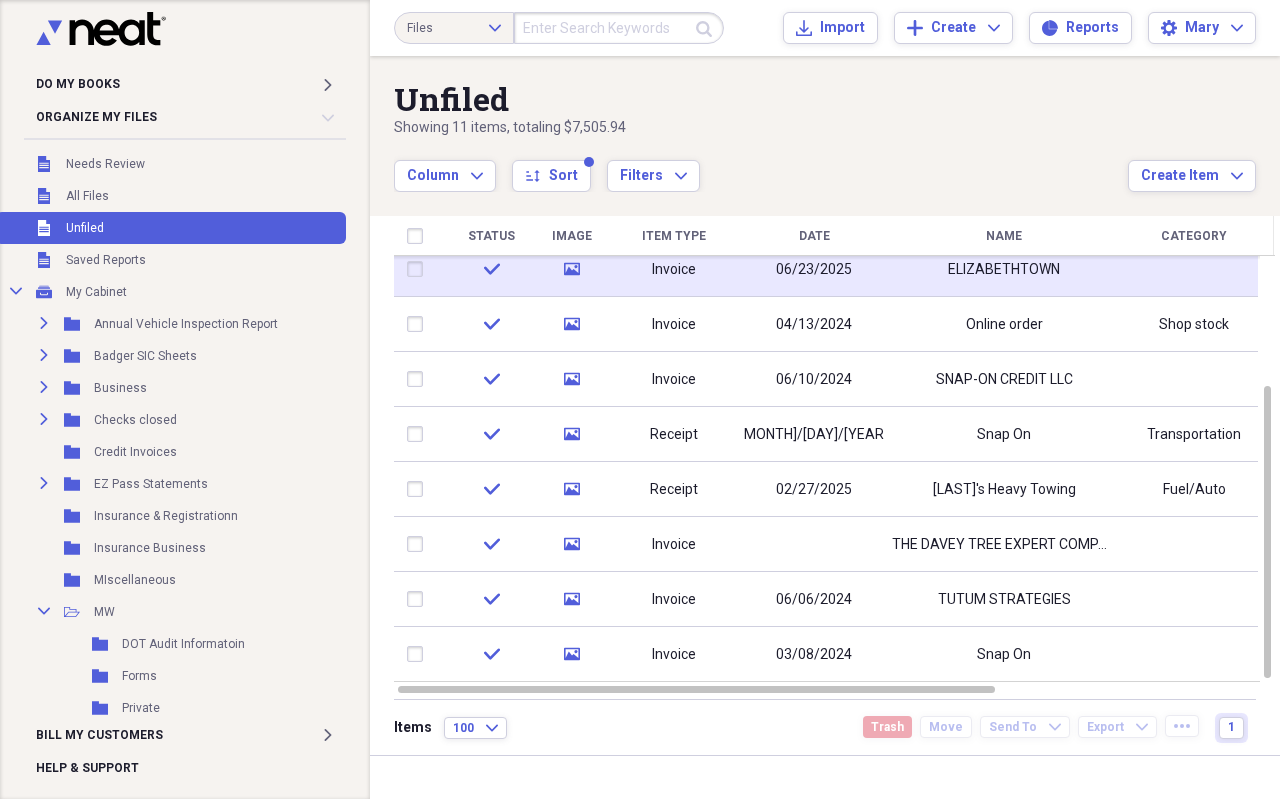 click on "Invoice" at bounding box center (674, 269) 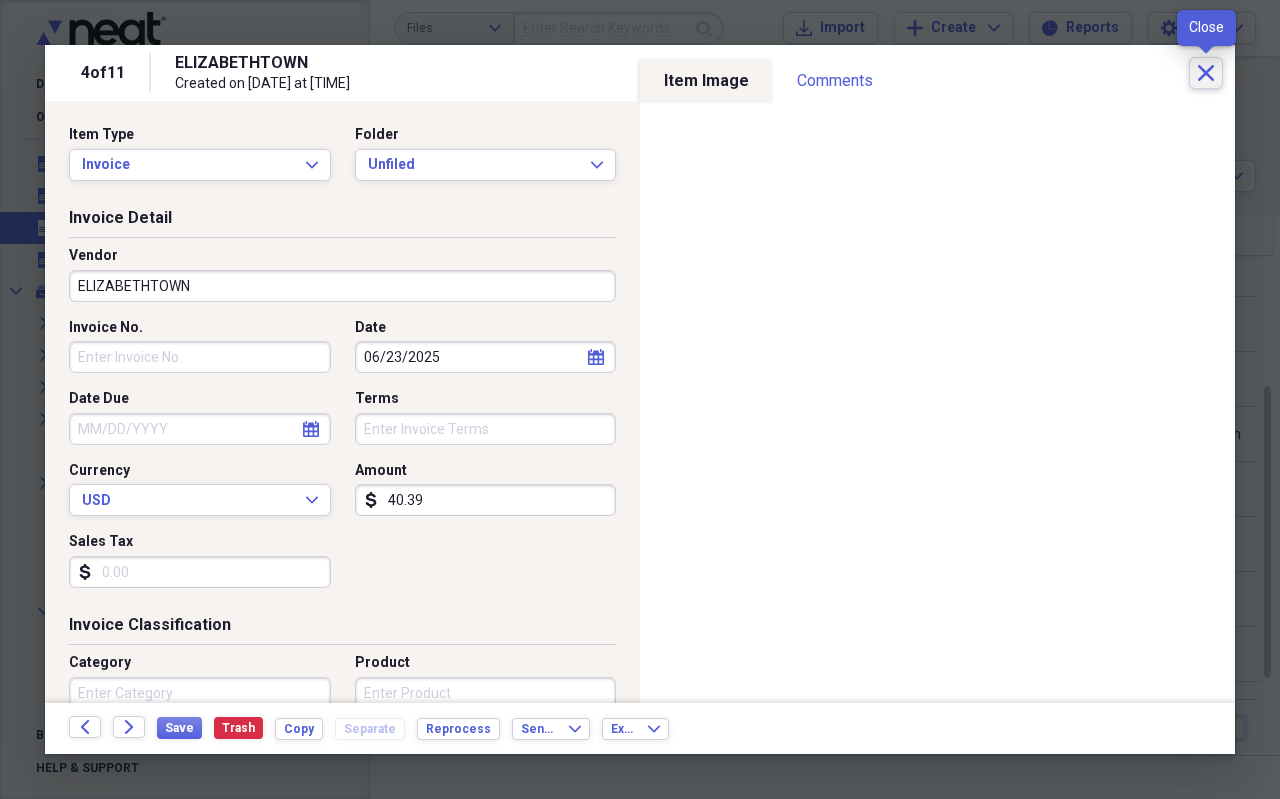 click on "Close" 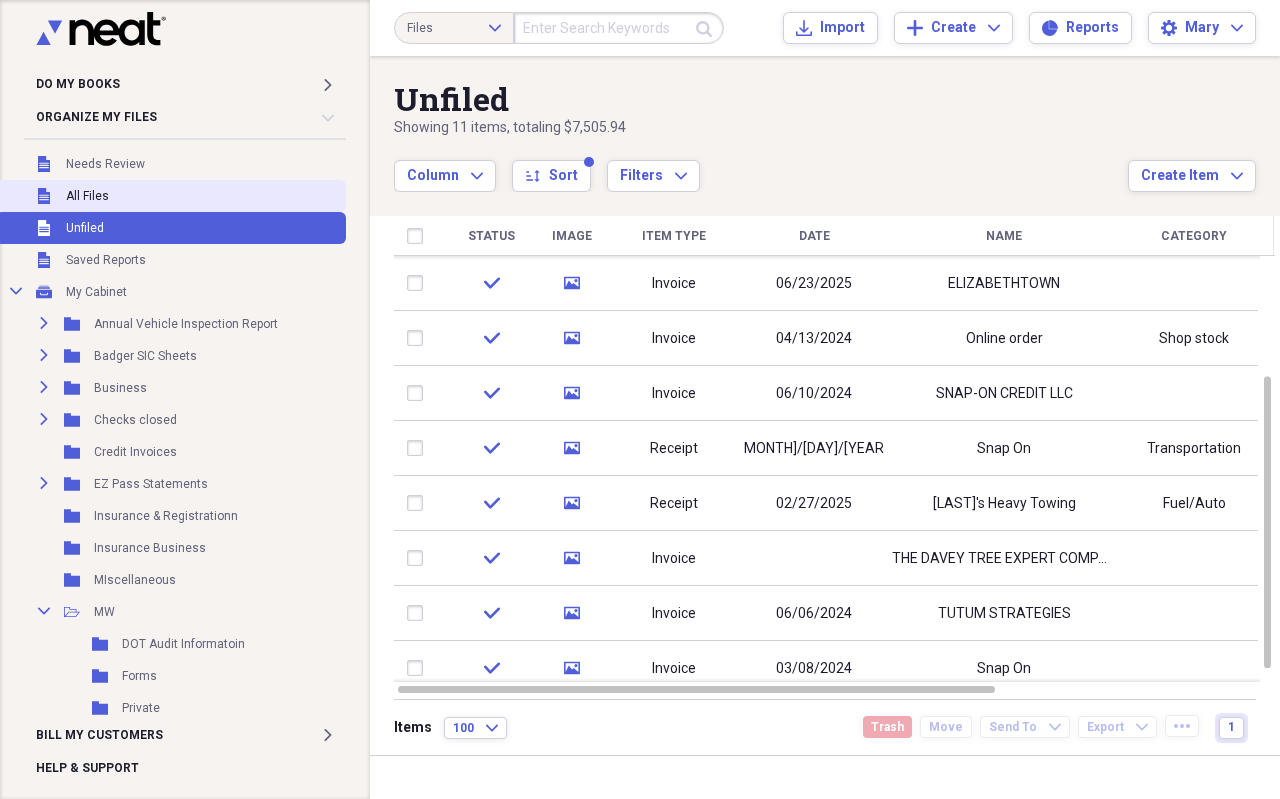 click on "All Files" at bounding box center (87, 196) 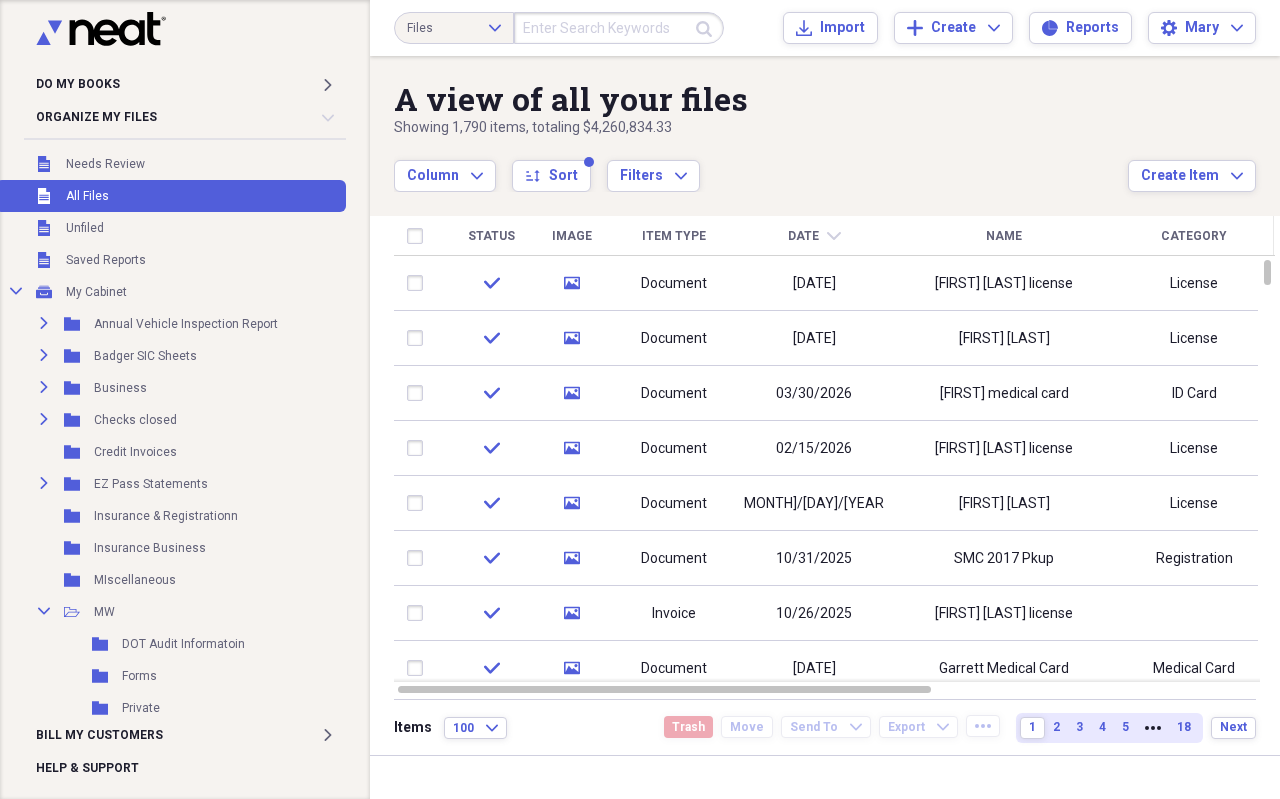 click on "Date" at bounding box center (803, 236) 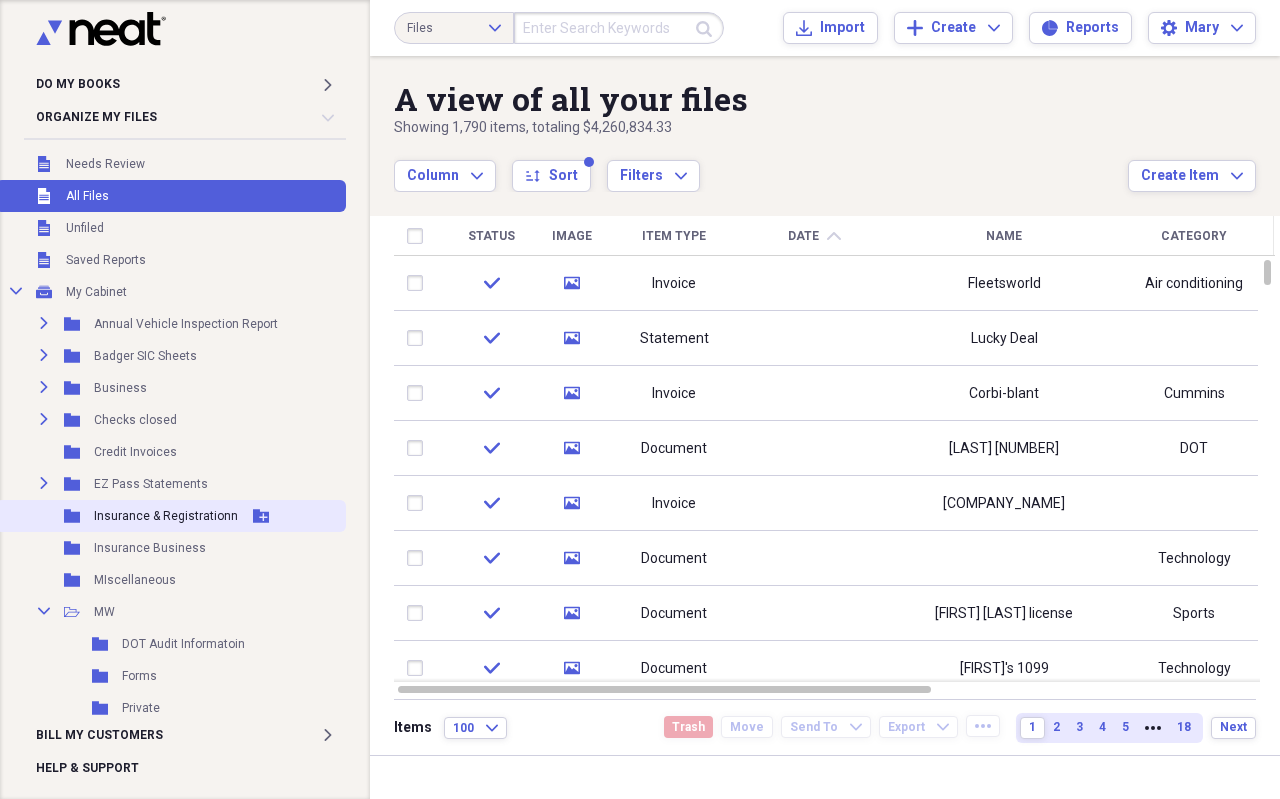 click on "Insurance & Registrationn" at bounding box center (166, 516) 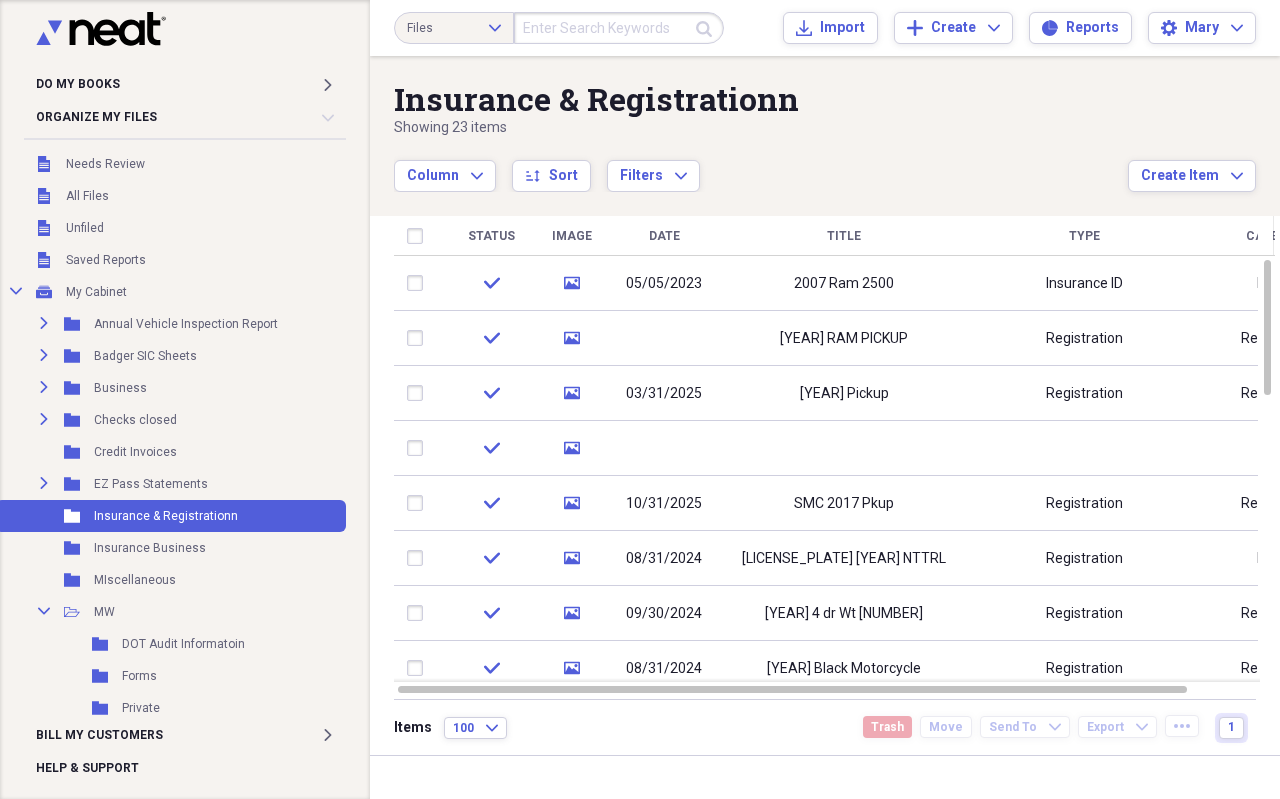 click on "Date" at bounding box center (664, 236) 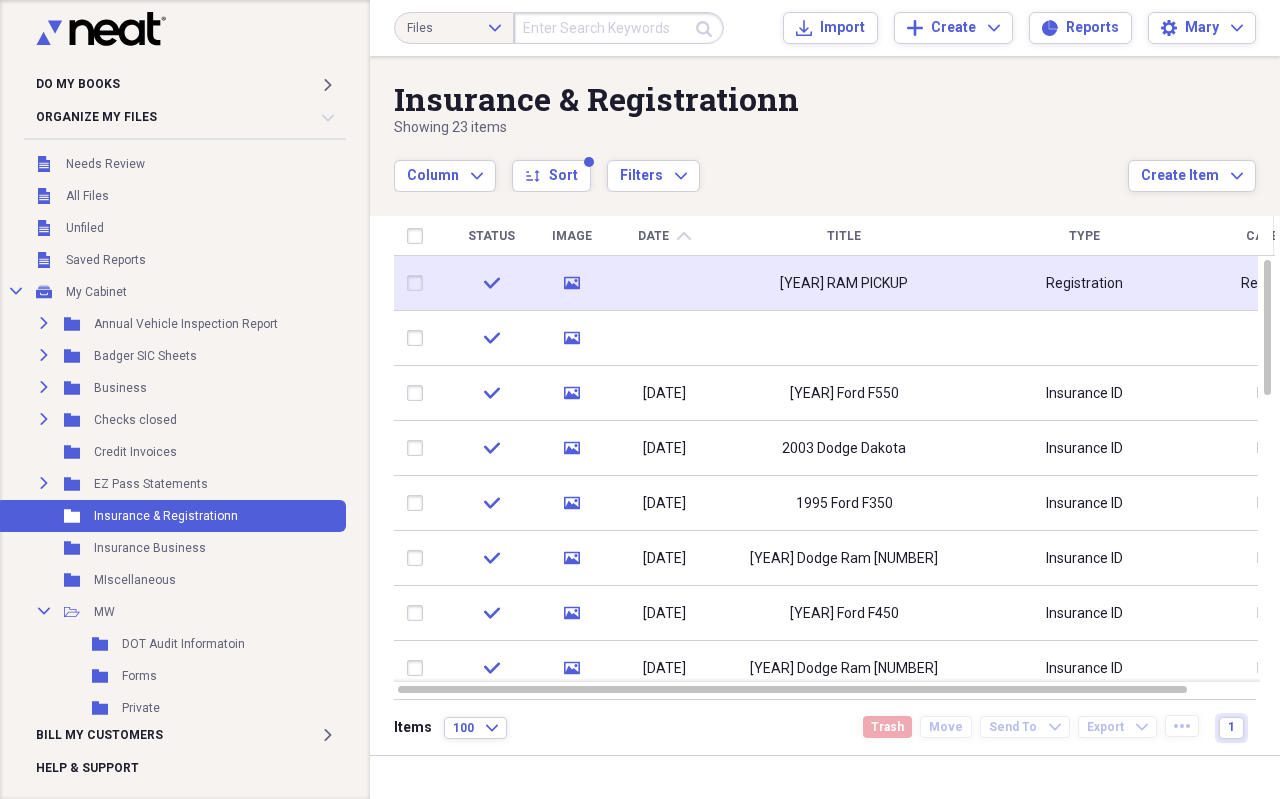 click at bounding box center [664, 283] 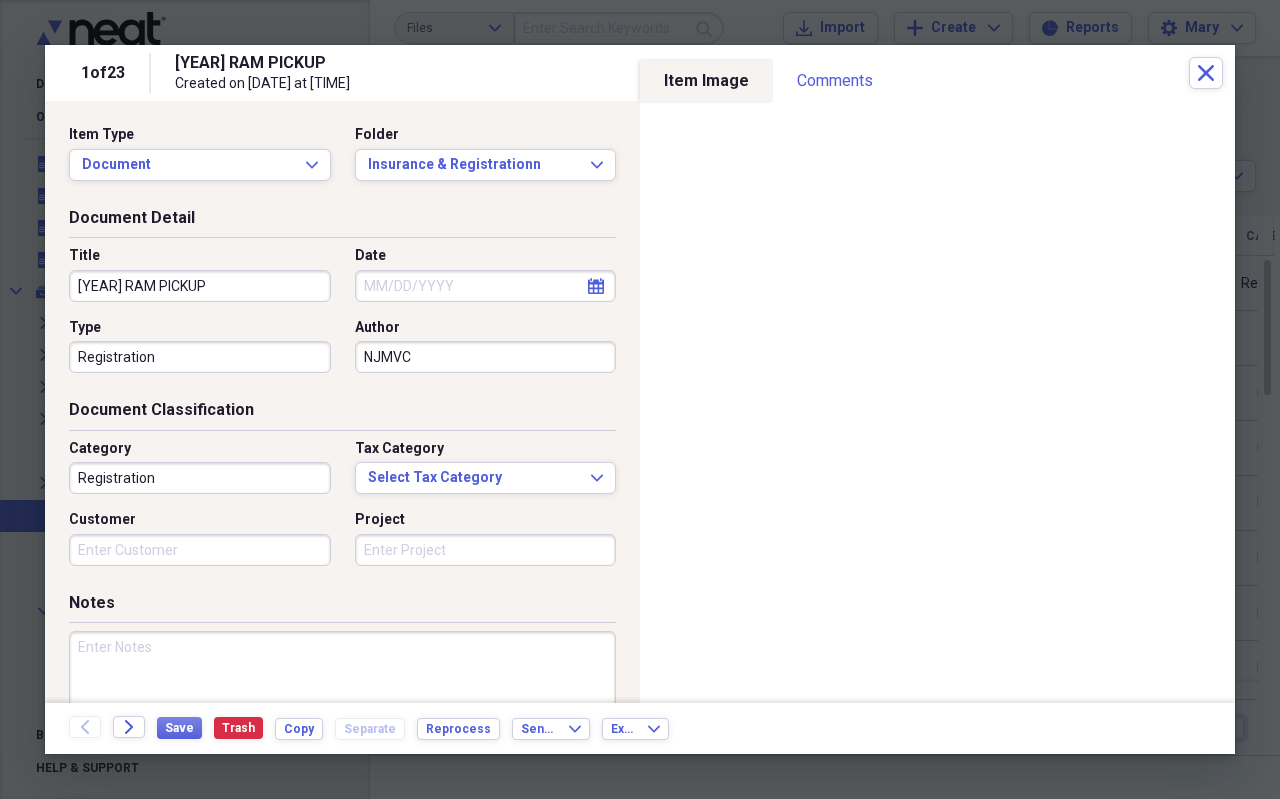 click 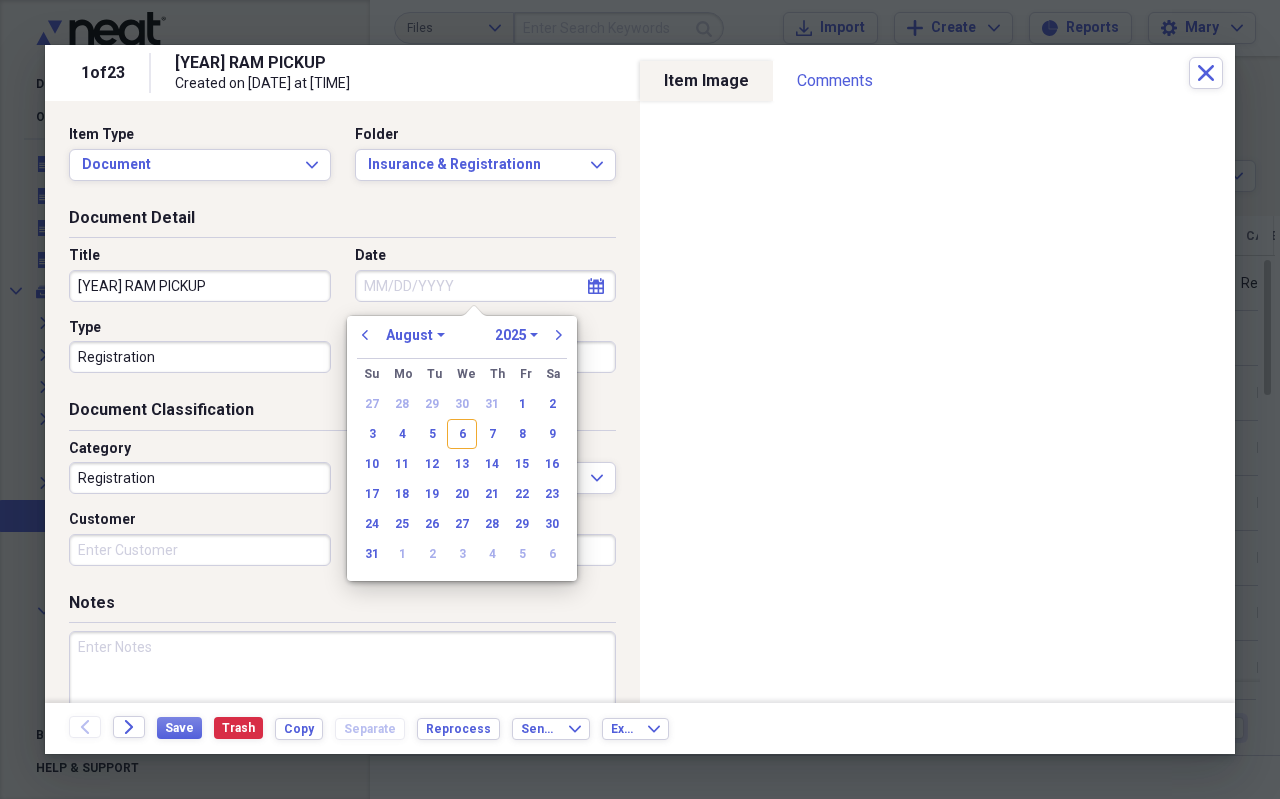 click on "January February March April May June July August September October November December" at bounding box center (415, 335) 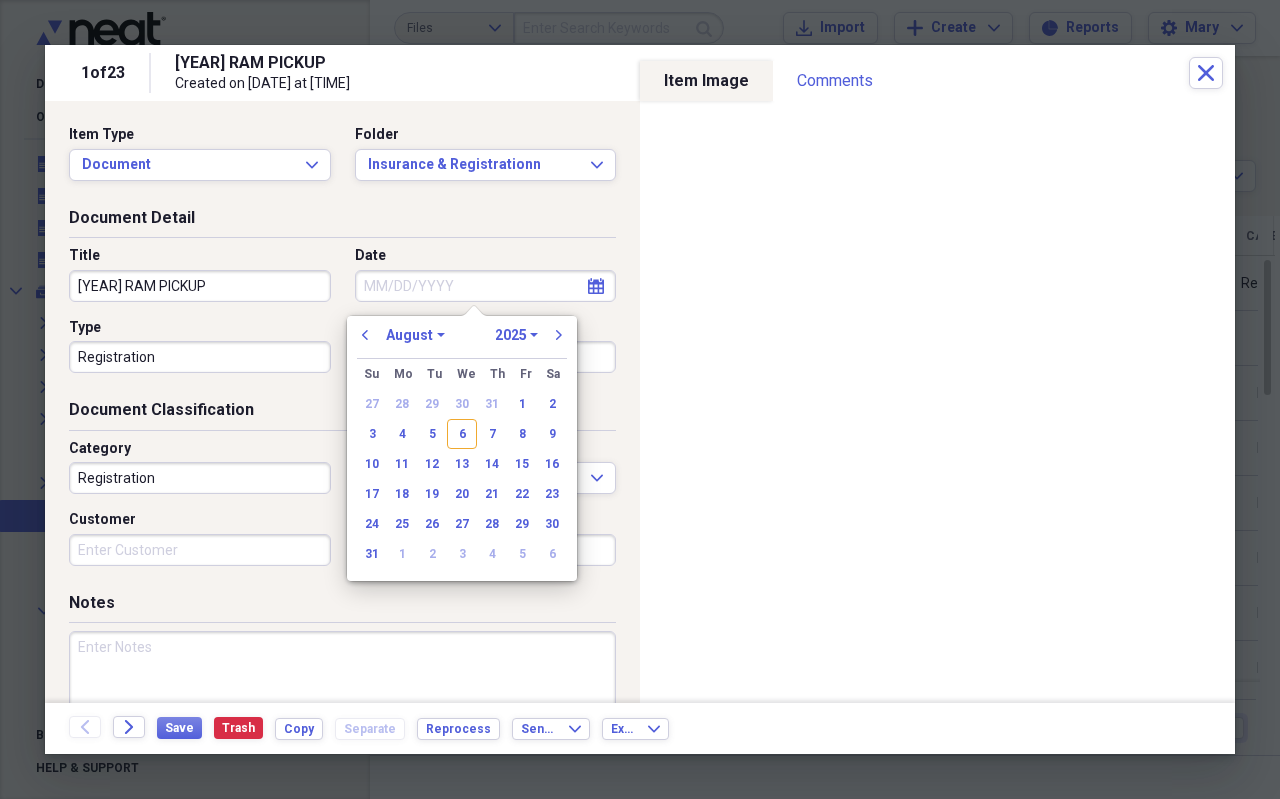 select on "3" 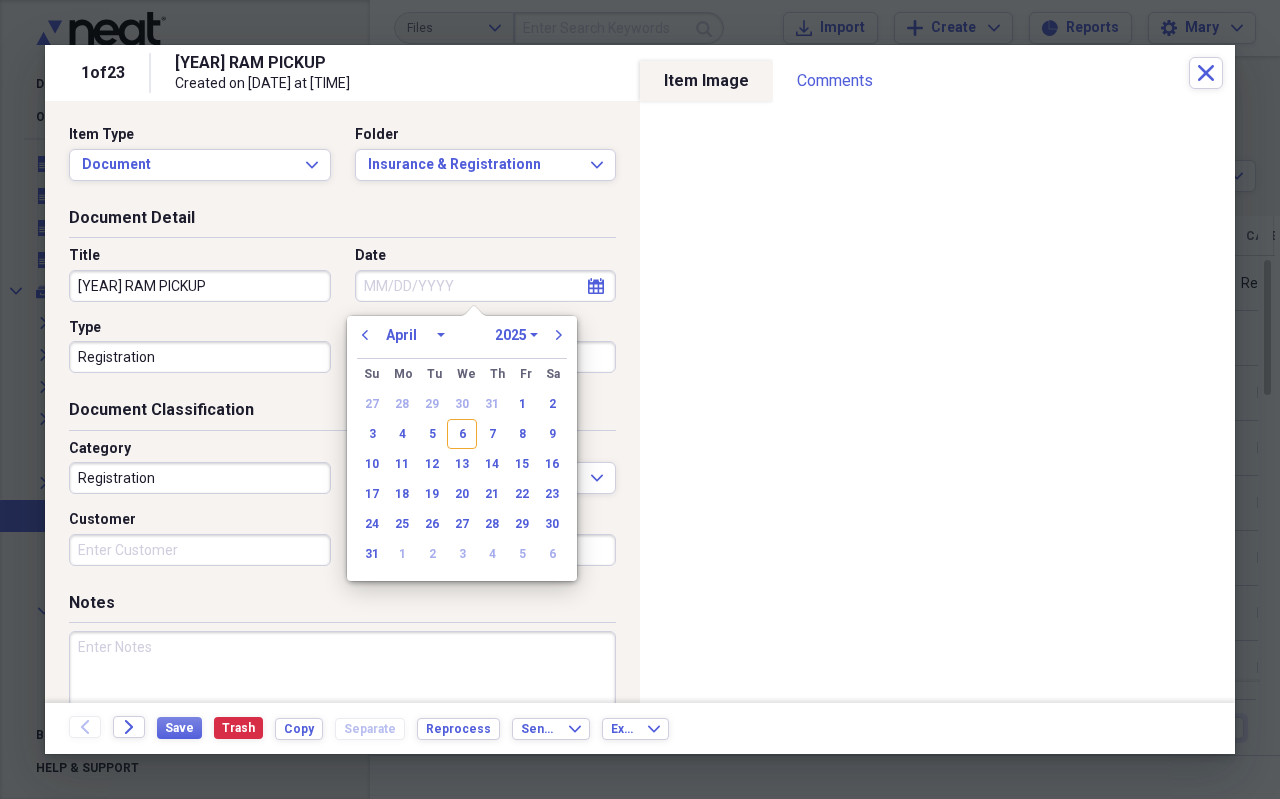 click on "January February March April May June July August September October November December" at bounding box center (415, 335) 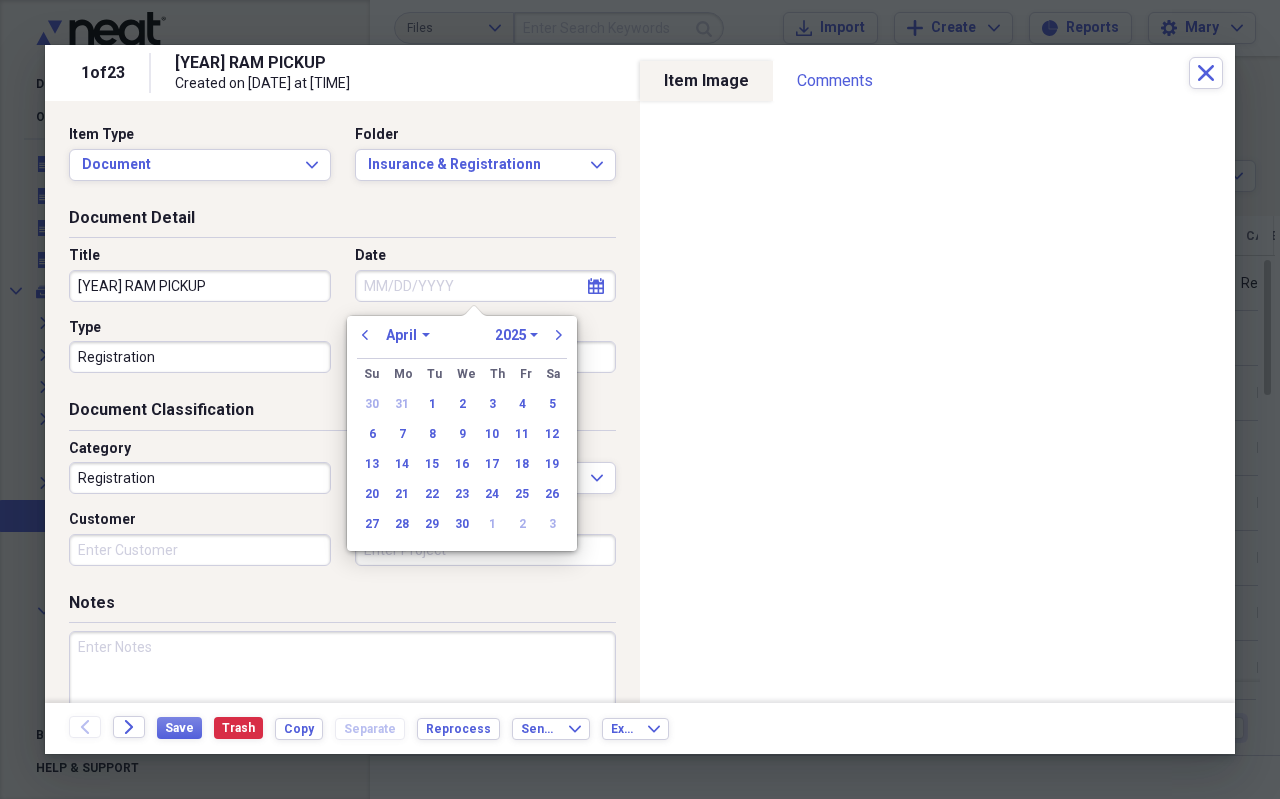 click on "previous January February March April May June July August September October November December 1970 1971 1972 1973 1974 1975 1976 1977 1978 1979 1980 1981 1982 1983 1984 1985 1986 1987 1988 1989 1990 1991 1992 1993 1994 1995 1996 1997 1998 1999 2000 2001 2002 2003 2004 2005 2006 2007 2008 2009 2010 2011 2012 2013 2014 2015 2016 2017 2018 2019 2020 2021 2022 2023 2024 2025 2026 2027 2028 2029 2030 2031 2032 2033 2034 2035 next" at bounding box center [462, 341] 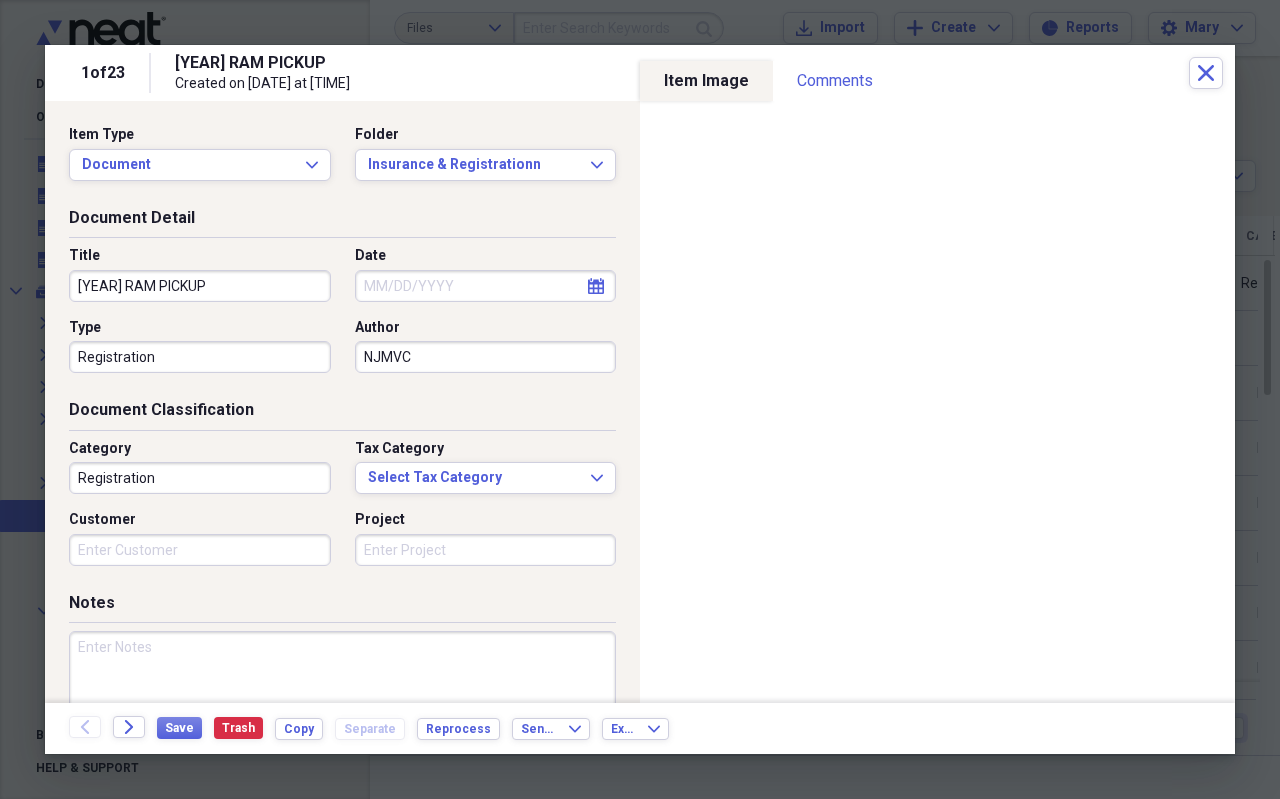 click on "Customer Project" at bounding box center (342, 510) 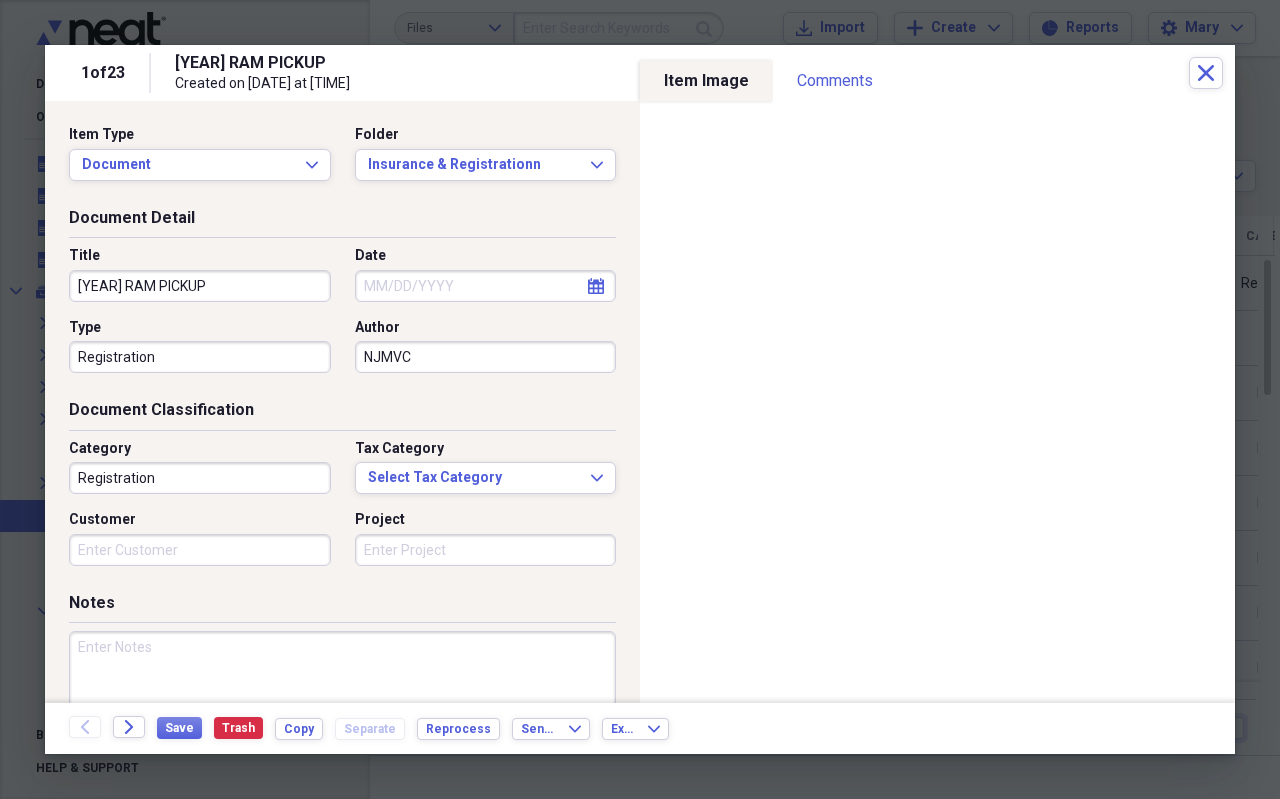 click on "calendar Calendar" at bounding box center (596, 286) 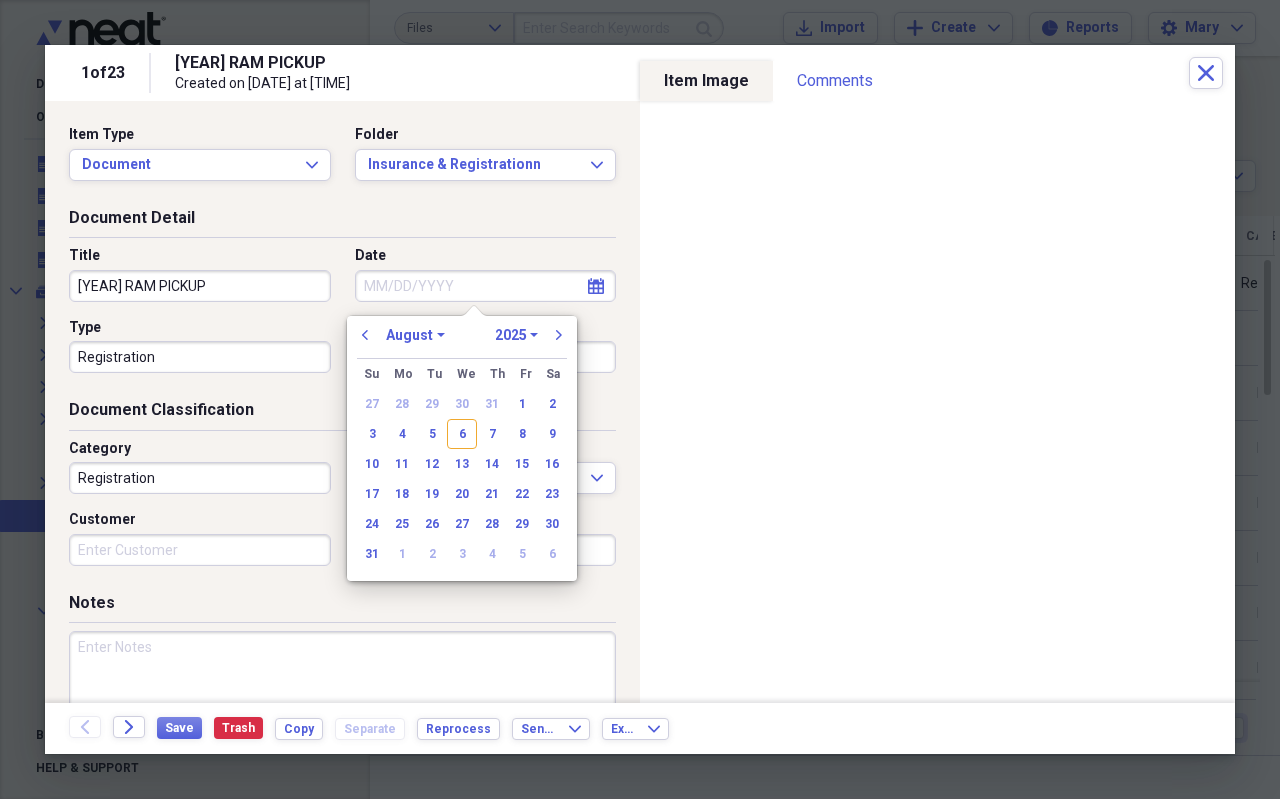 click on "January February March April May June July August September October November December" at bounding box center [415, 335] 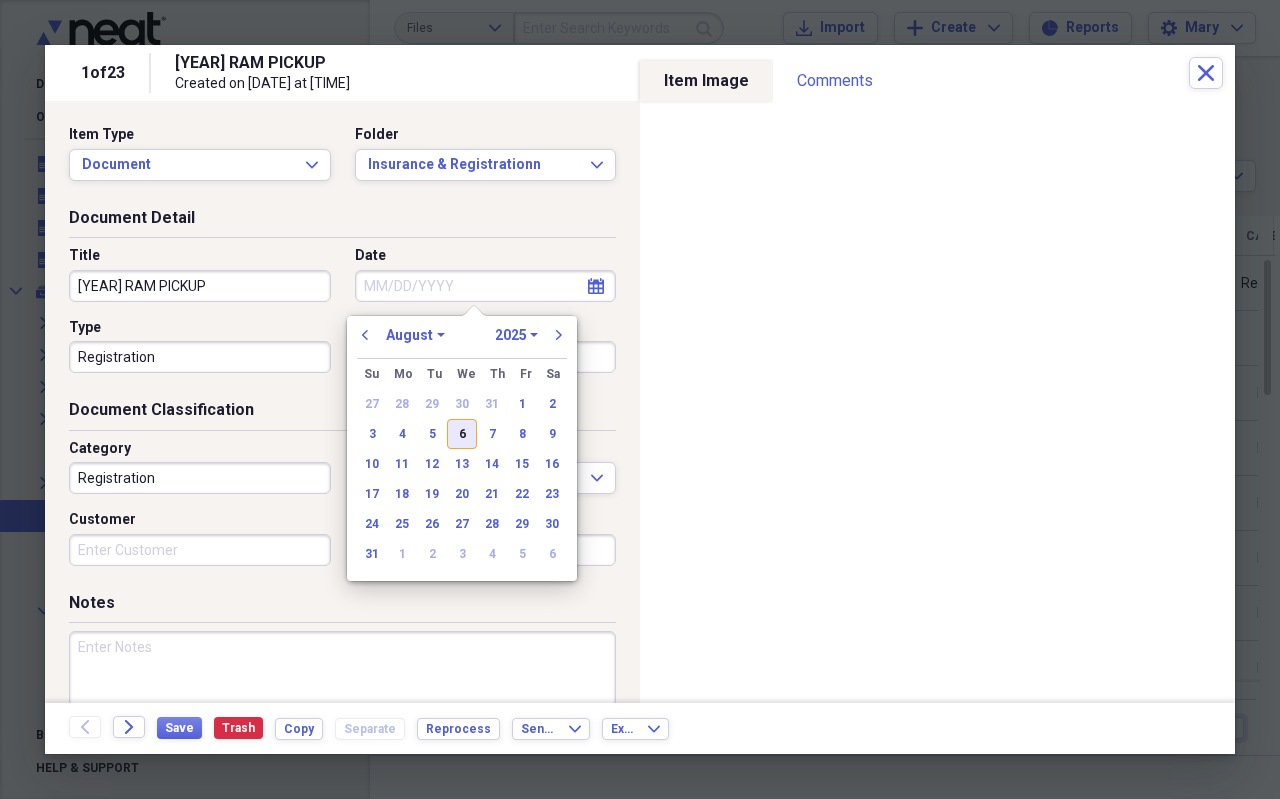 select on "3" 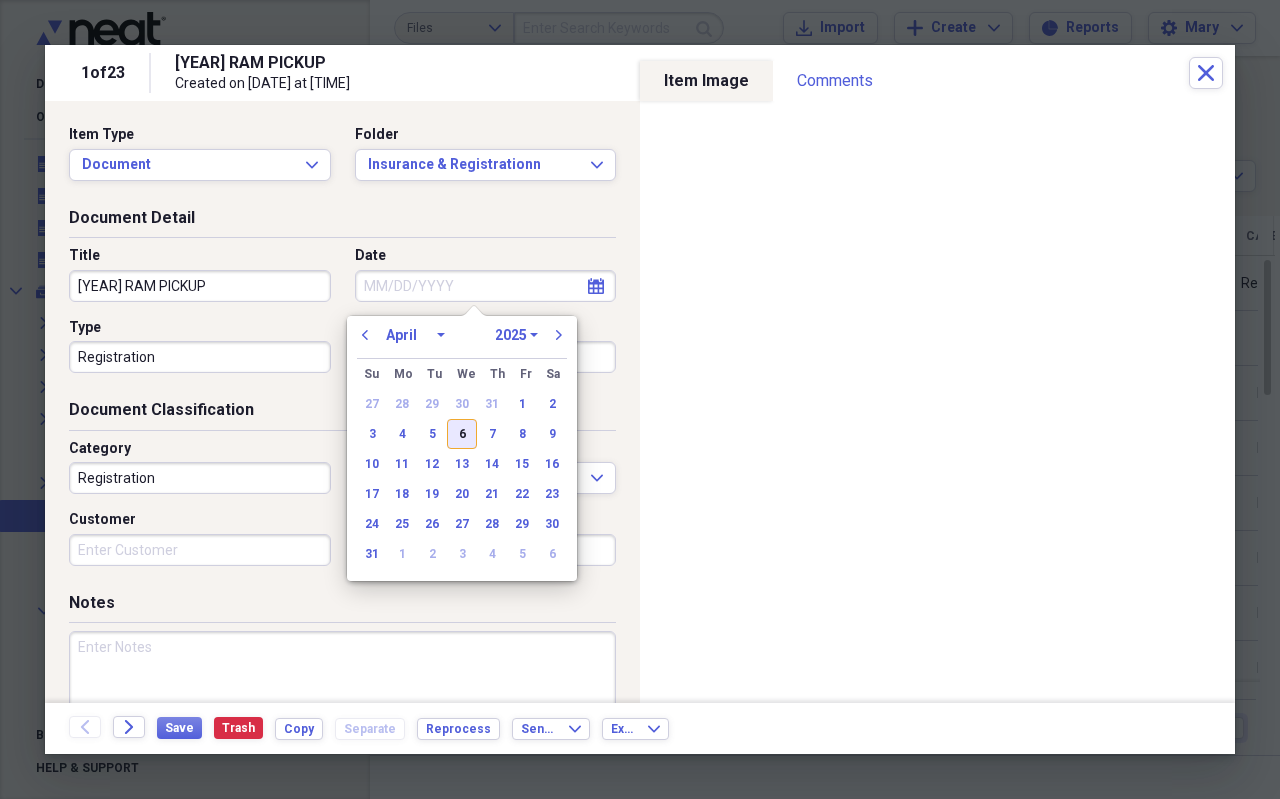 click on "January February March April May June July August September October November December" at bounding box center (415, 335) 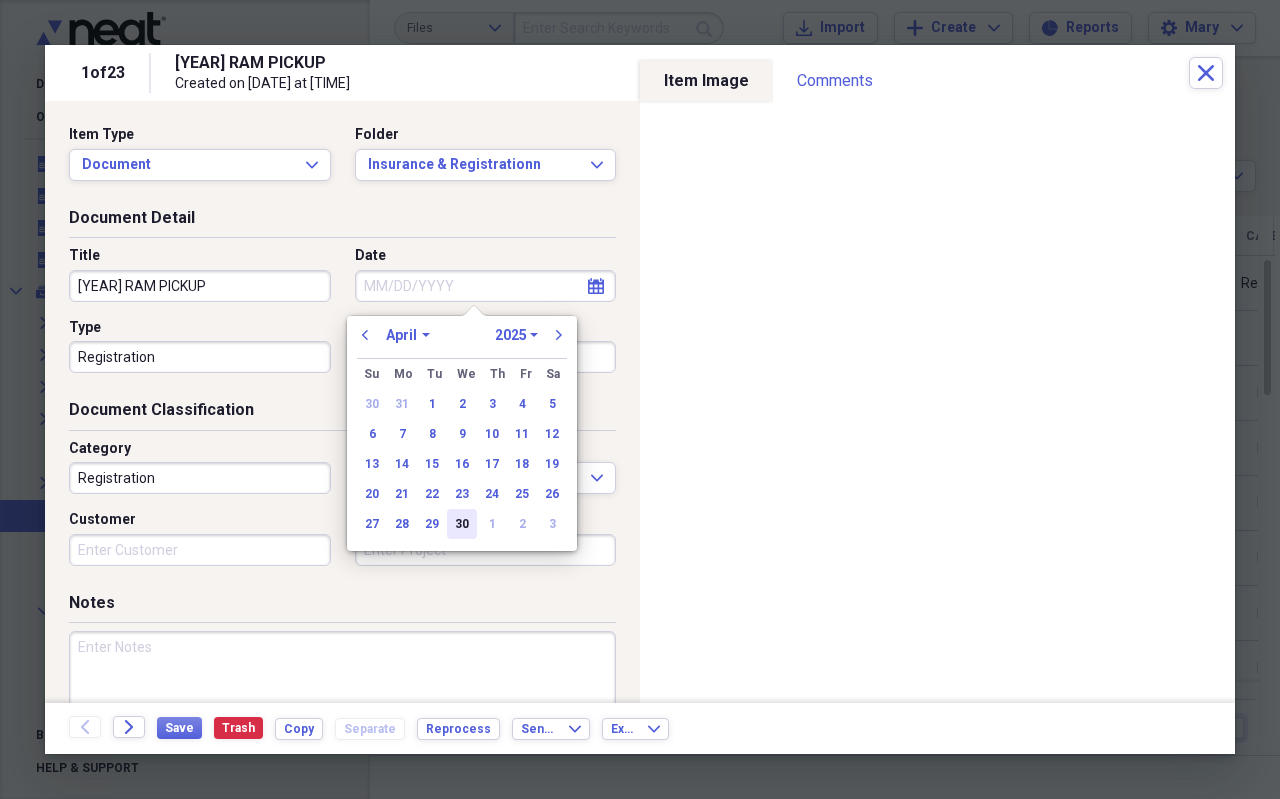 click on "30" at bounding box center (462, 524) 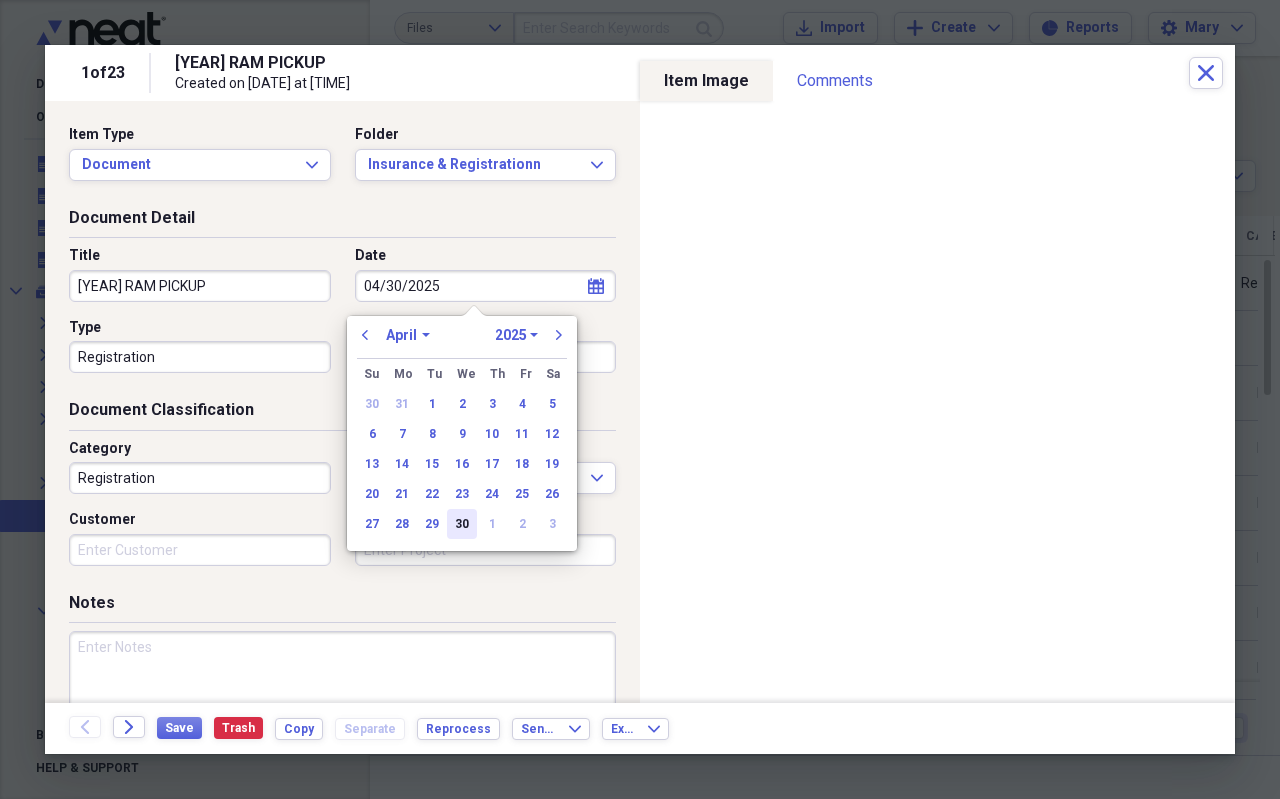 type on "04/30/2025" 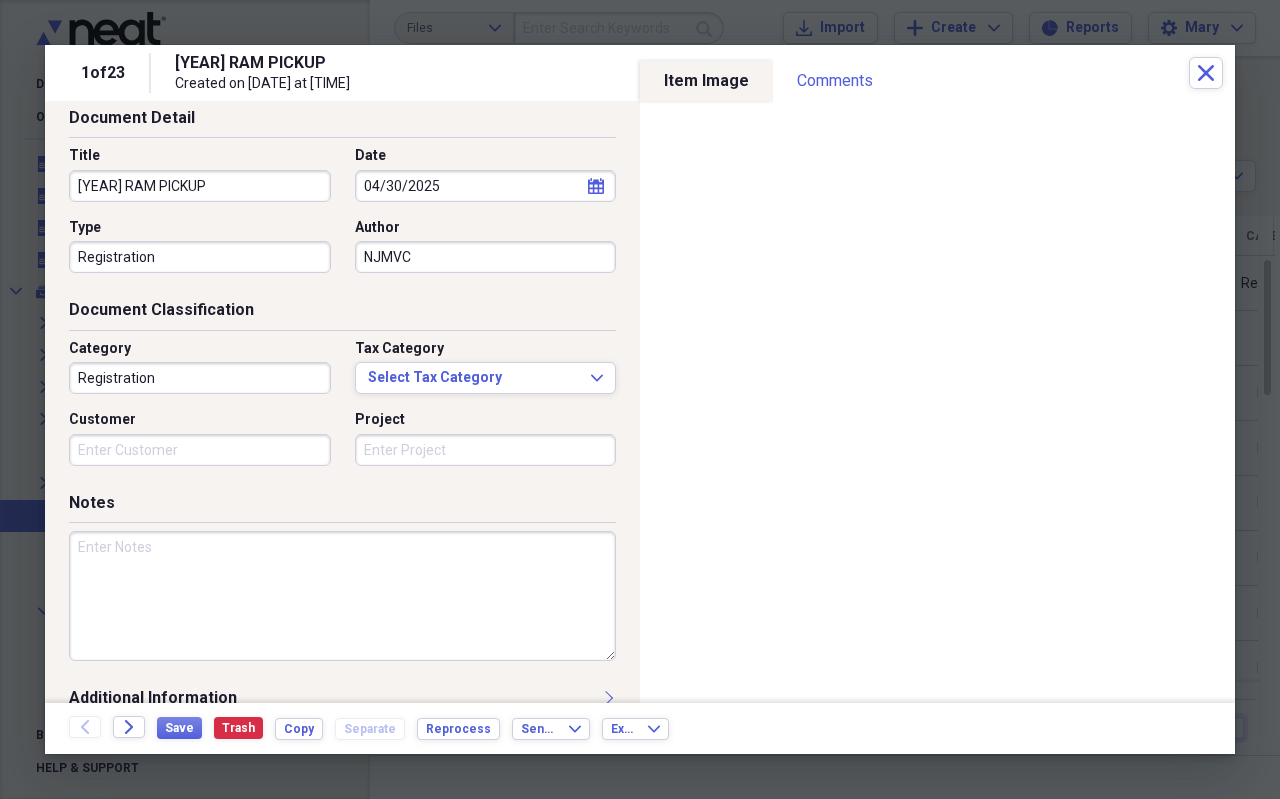 scroll, scrollTop: 0, scrollLeft: 0, axis: both 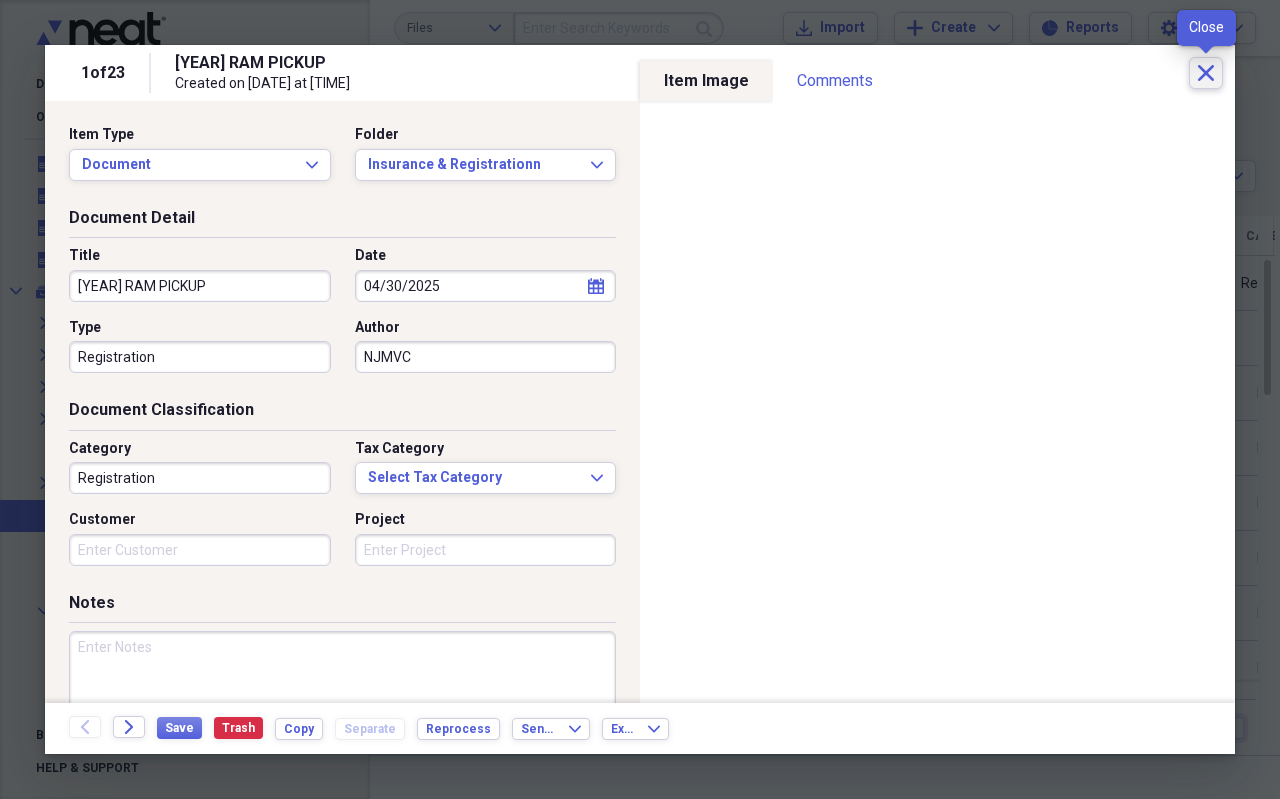 click on "Close" 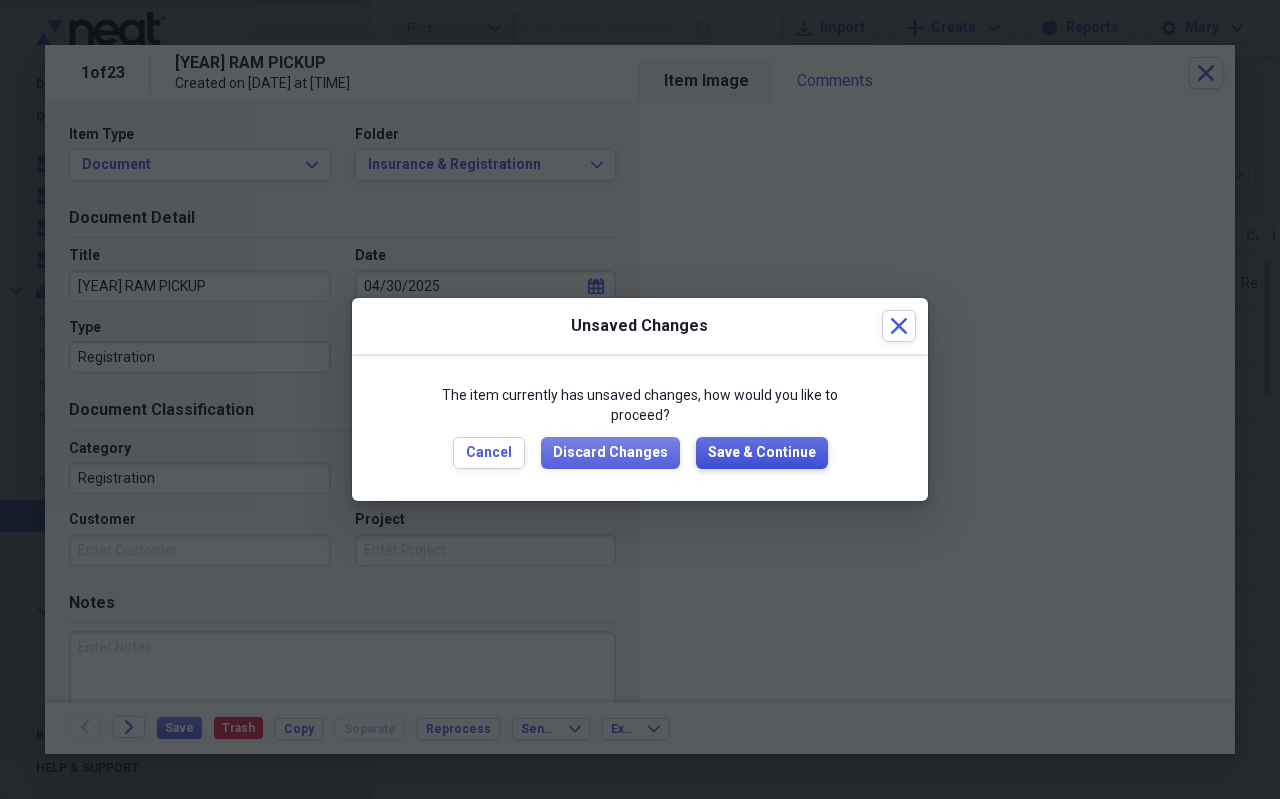 click on "Save & Continue" at bounding box center (762, 453) 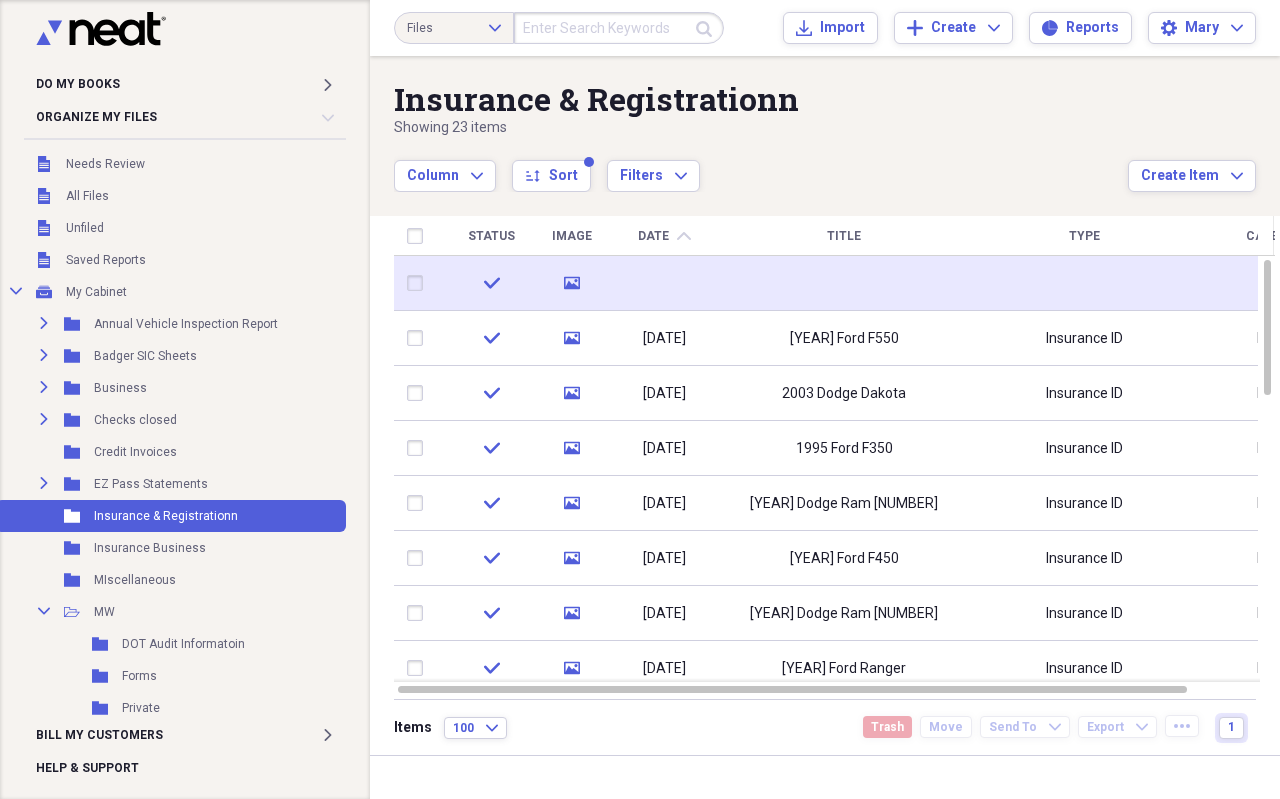 click at bounding box center [844, 283] 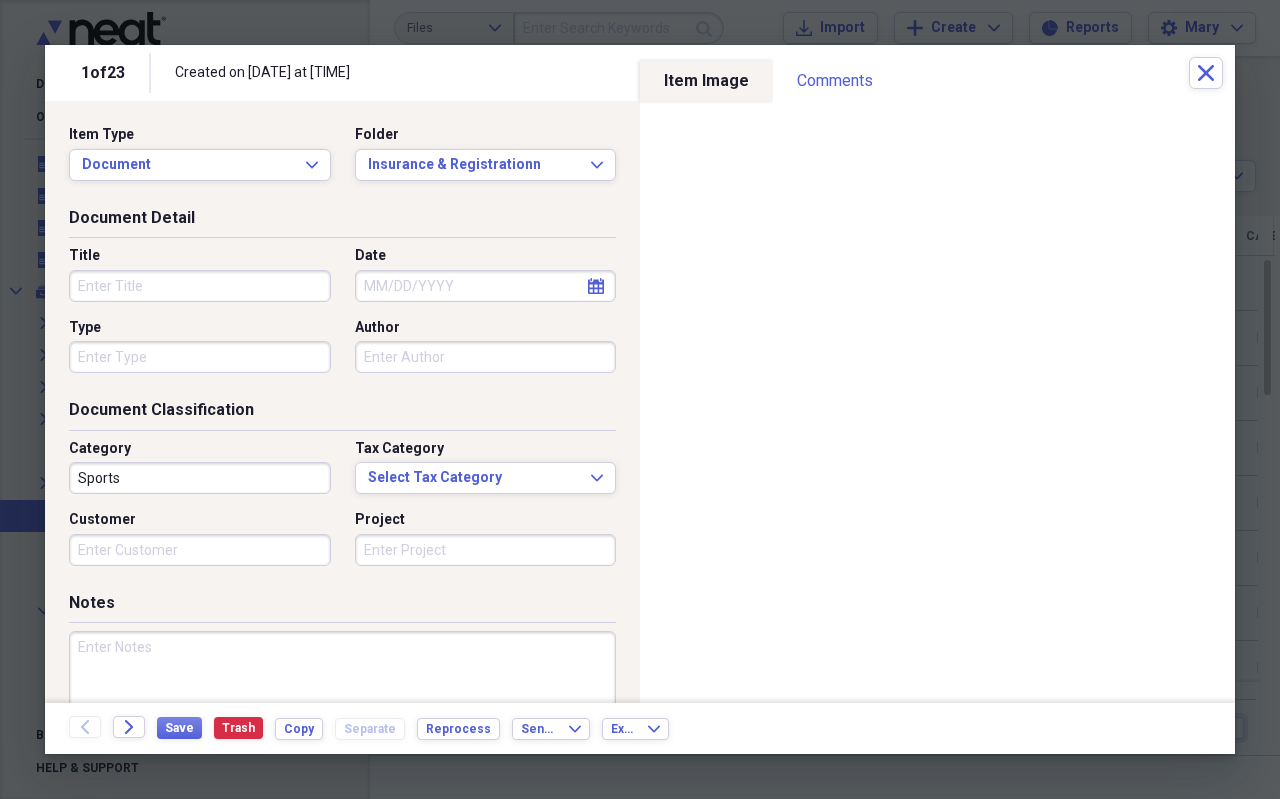 click 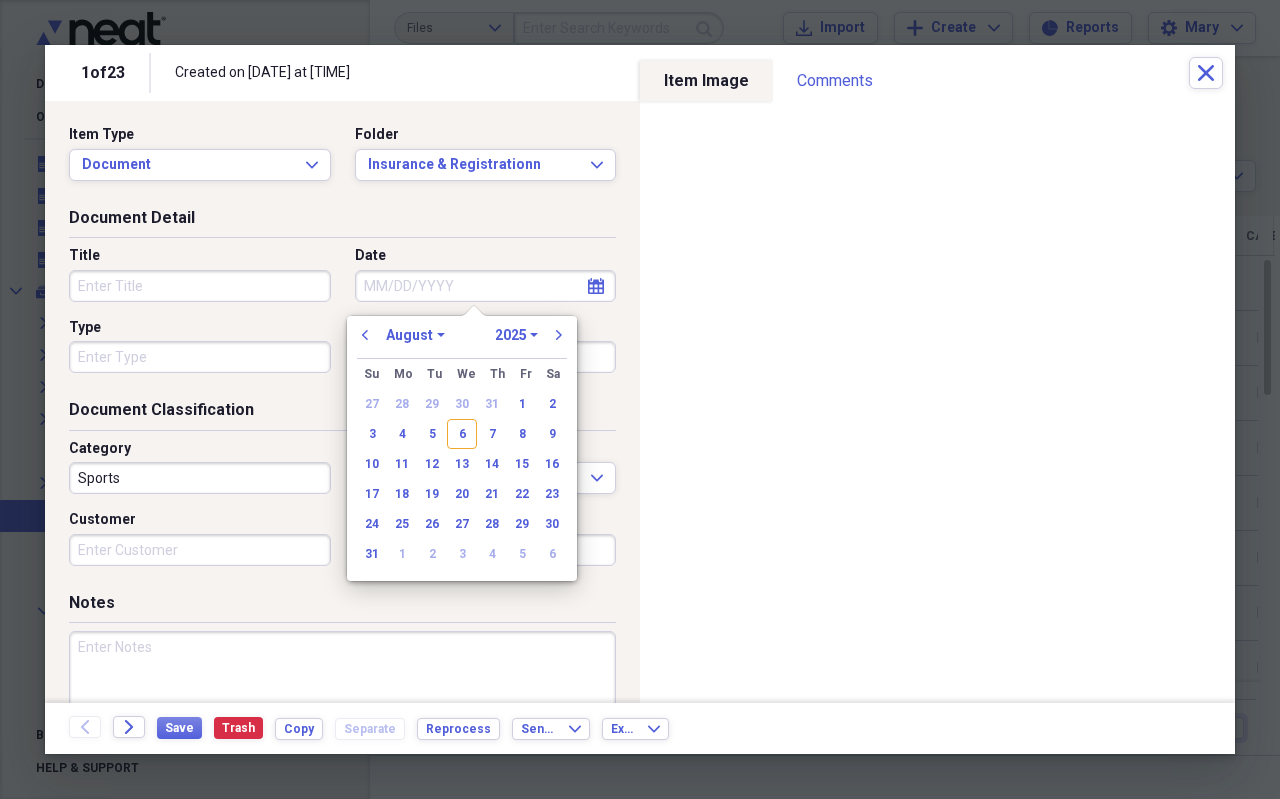 click on "January February March April May June July August September October November December" at bounding box center (415, 335) 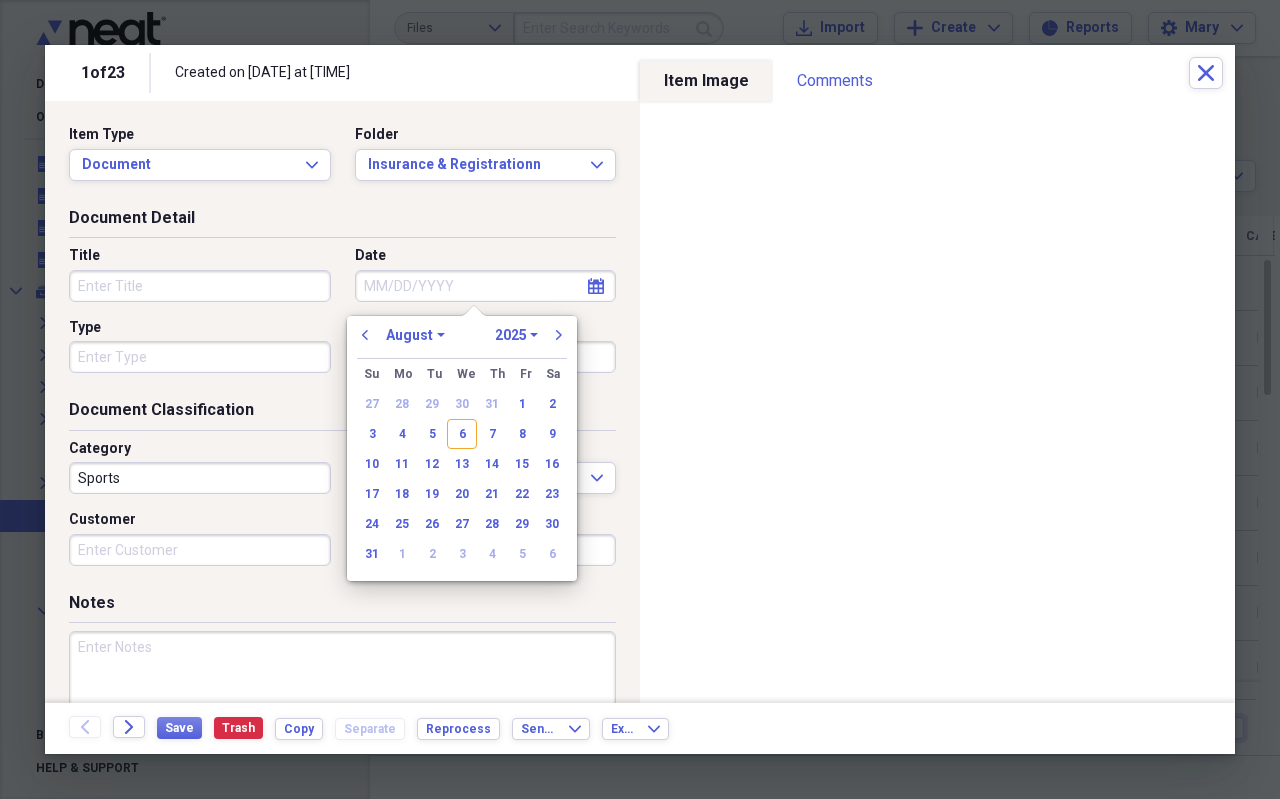 select on "9" 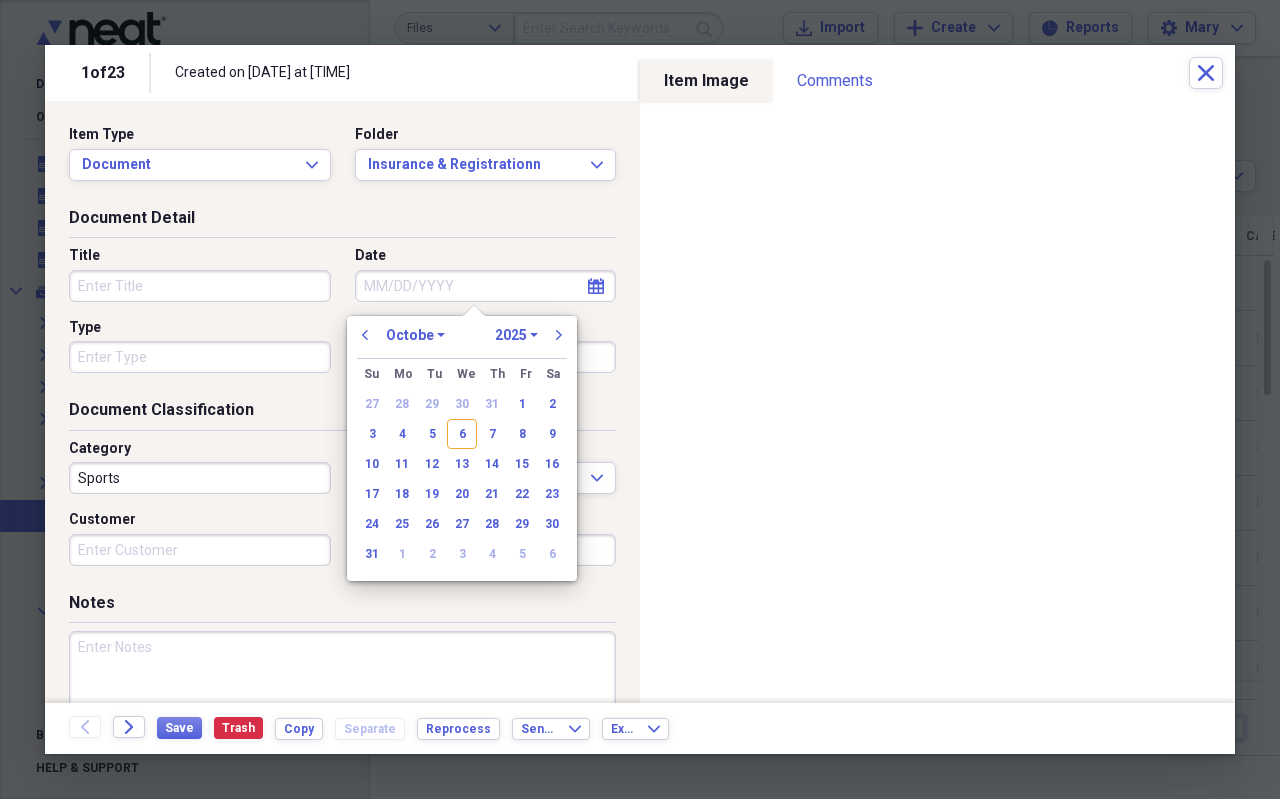 click on "January February March April May June July August September October November December" at bounding box center [415, 335] 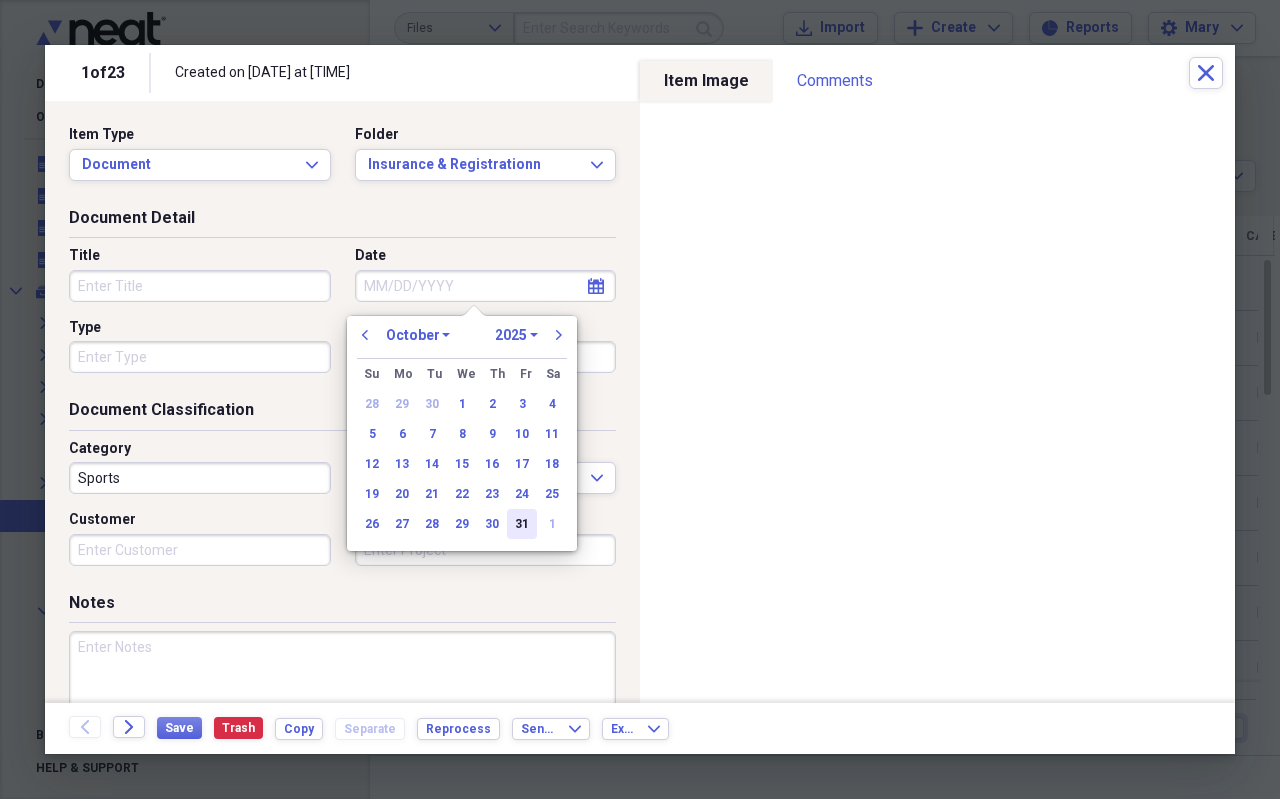 click on "31" at bounding box center [522, 524] 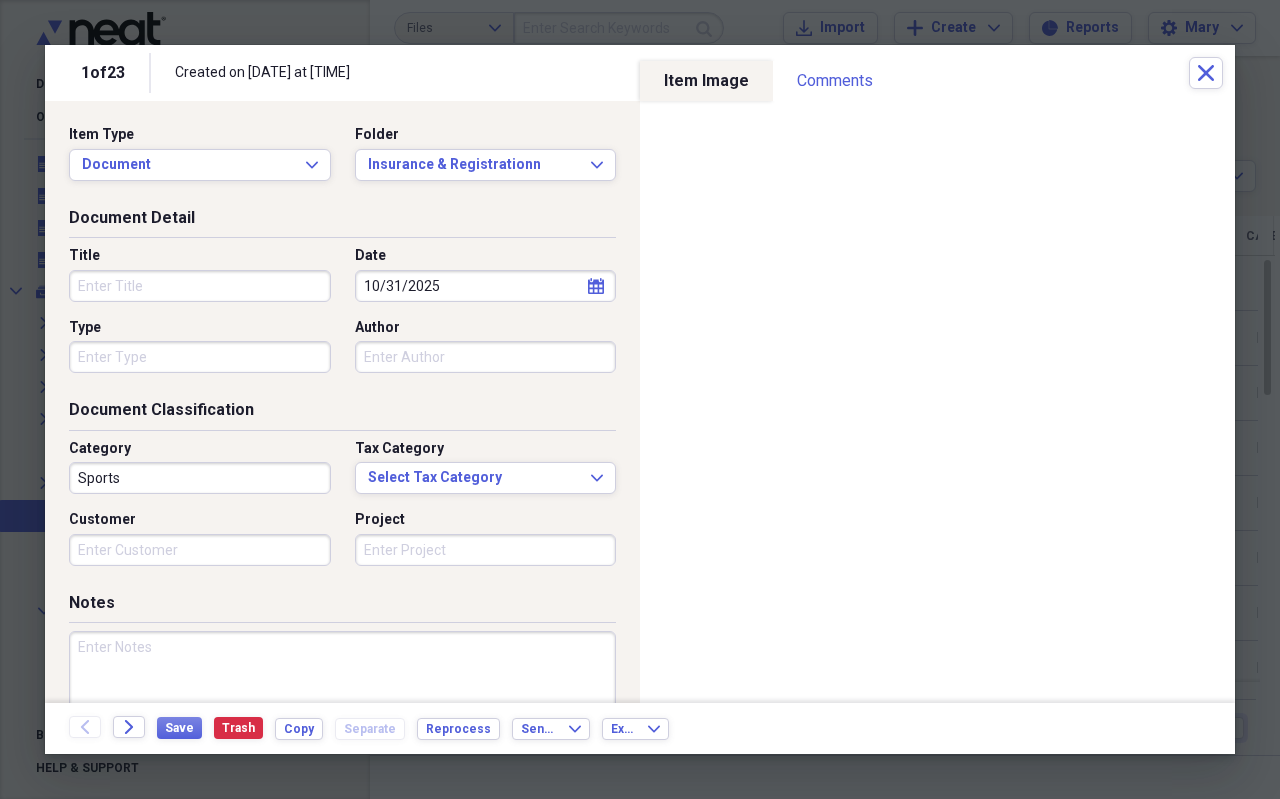 type on "10/31/2025" 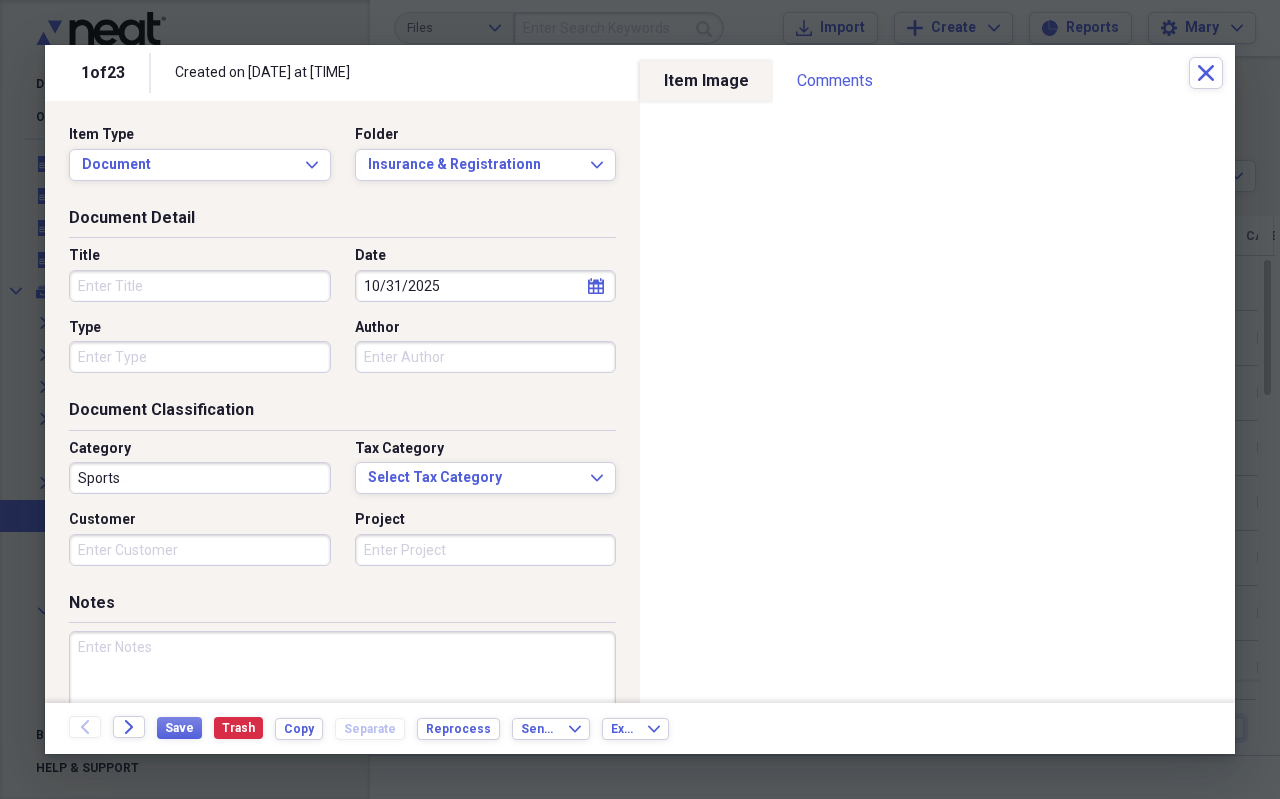click on "Title" at bounding box center [200, 286] 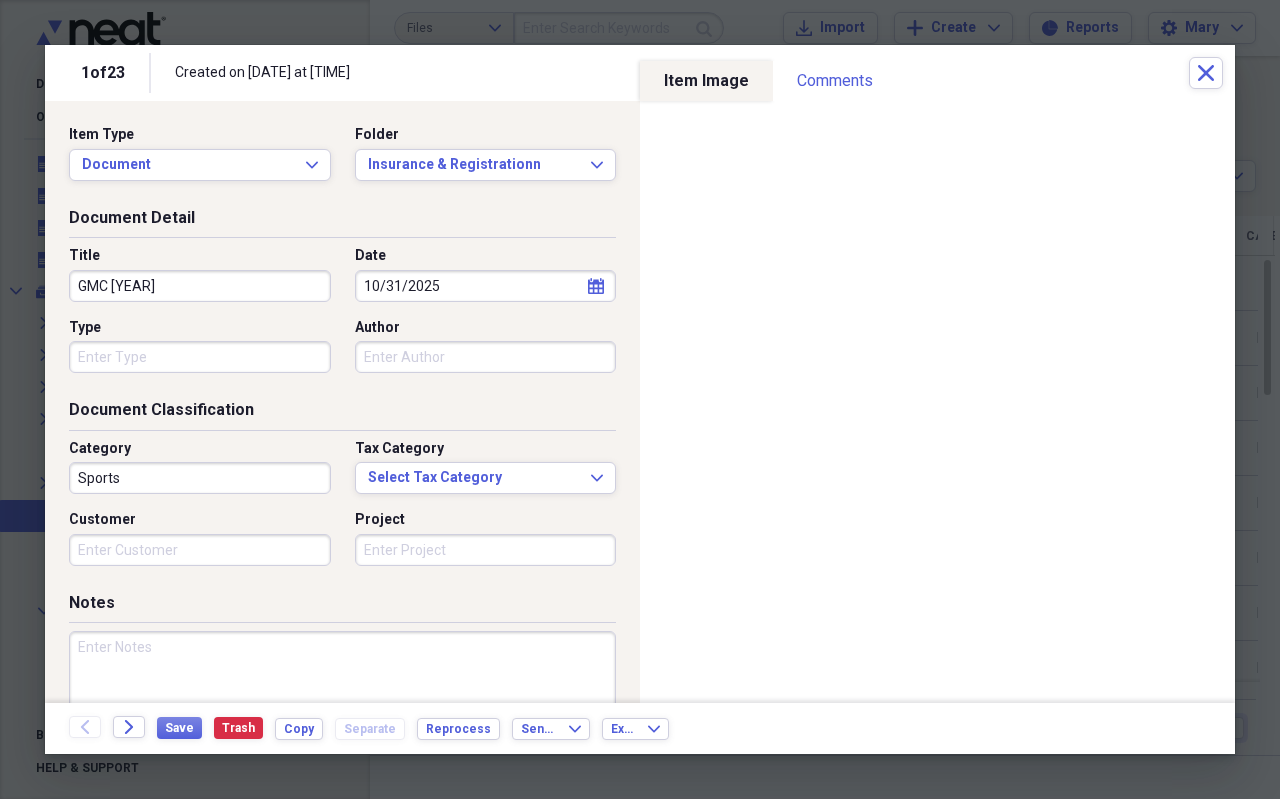 type on "GMC [YEAR]" 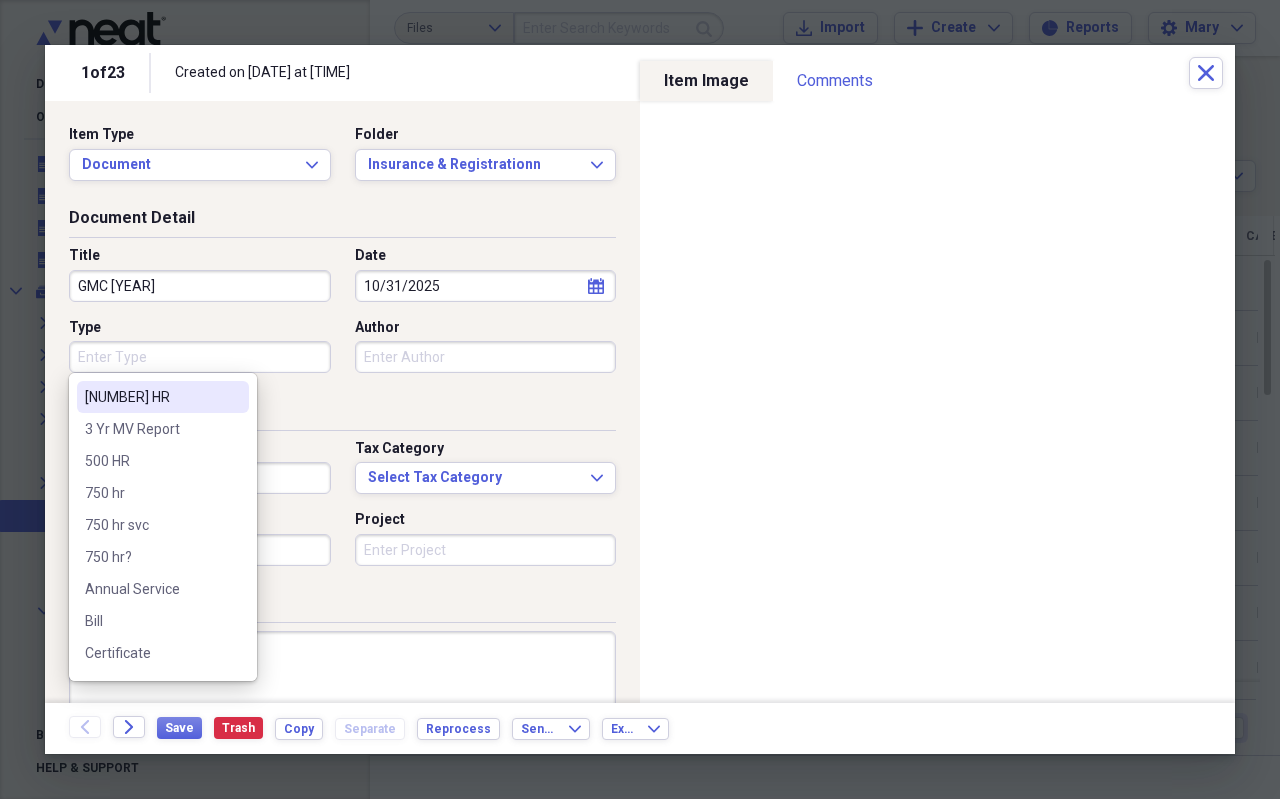 click on "Type" at bounding box center (200, 357) 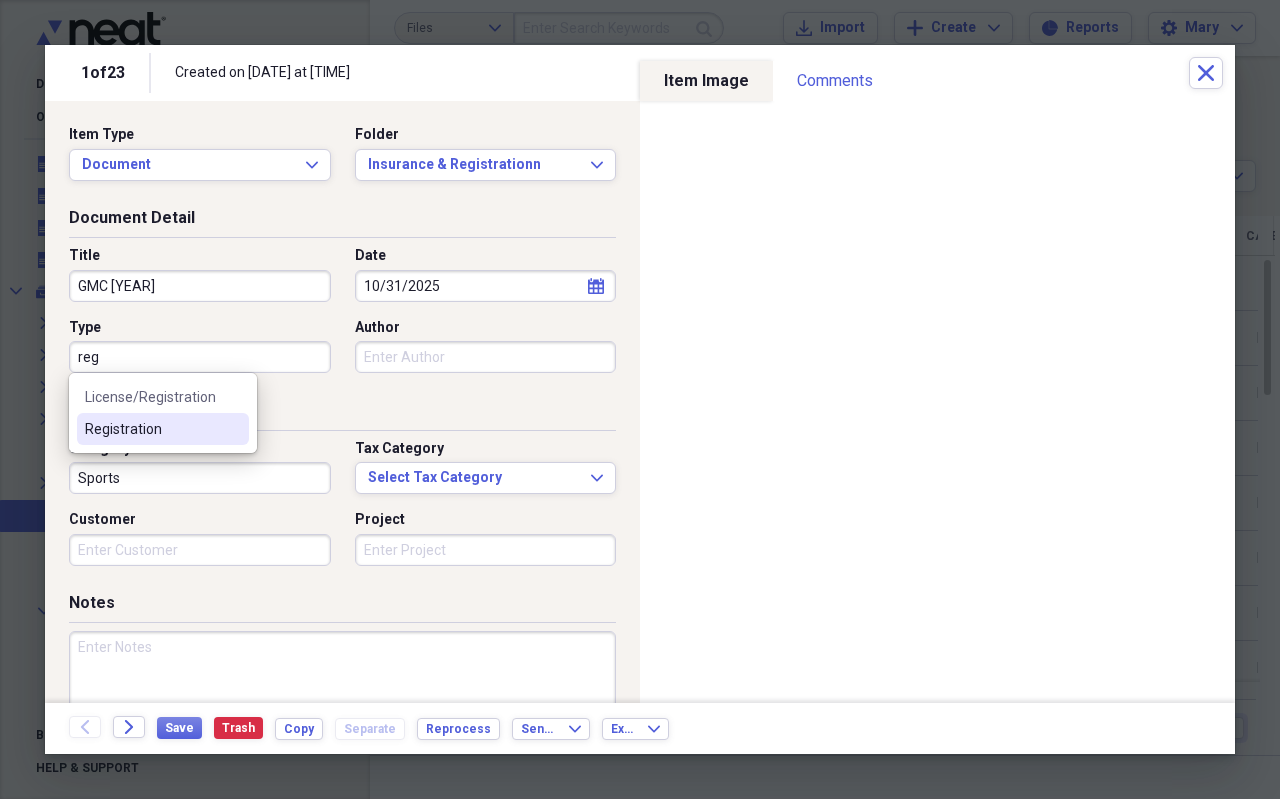 click on "Registration" at bounding box center (151, 429) 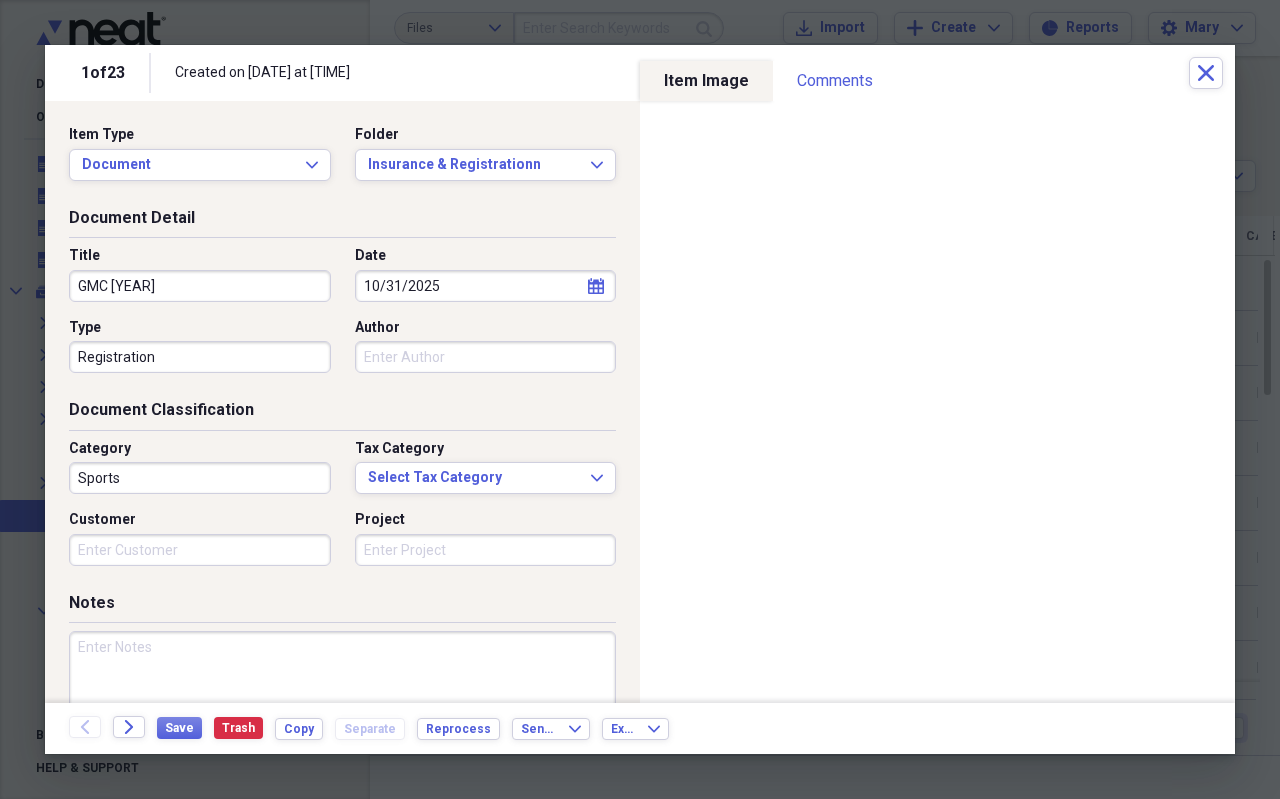 click on "Author" at bounding box center (486, 357) 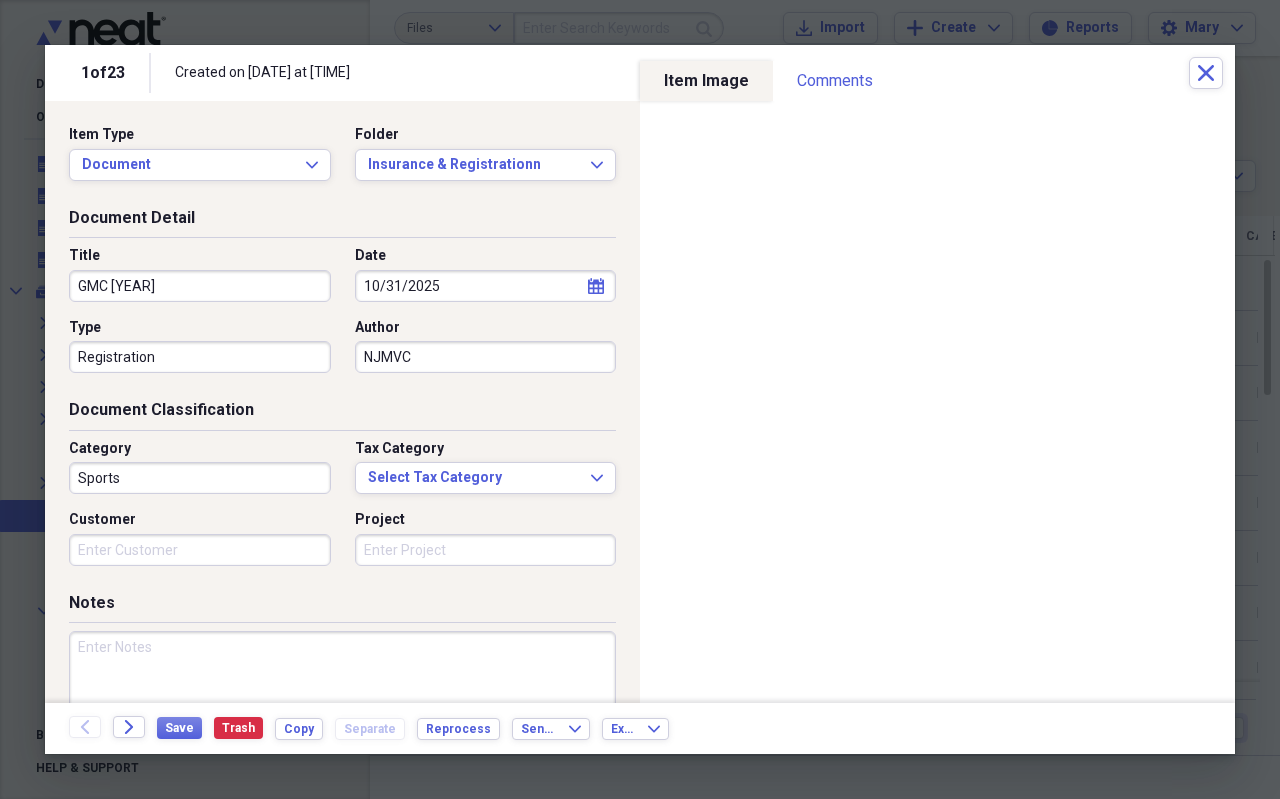 type on "NJMVC" 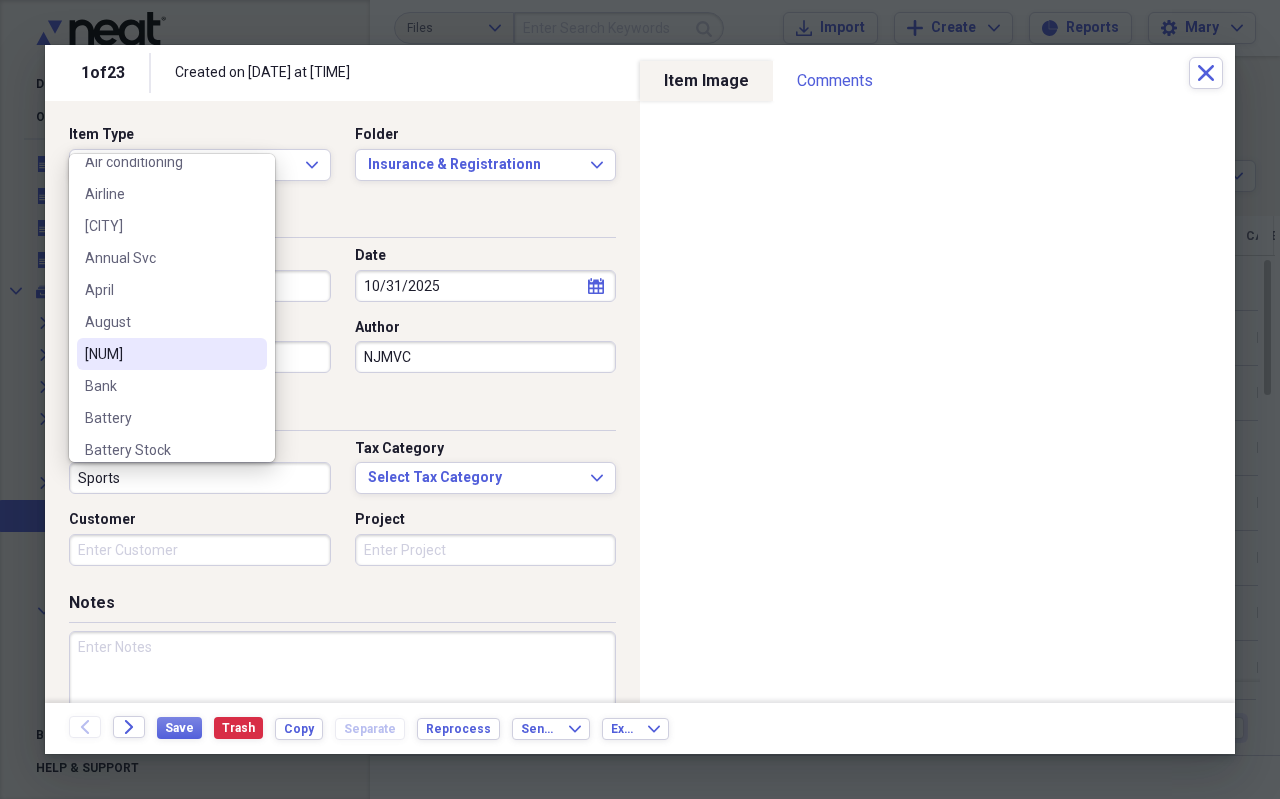 scroll, scrollTop: 1000, scrollLeft: 0, axis: vertical 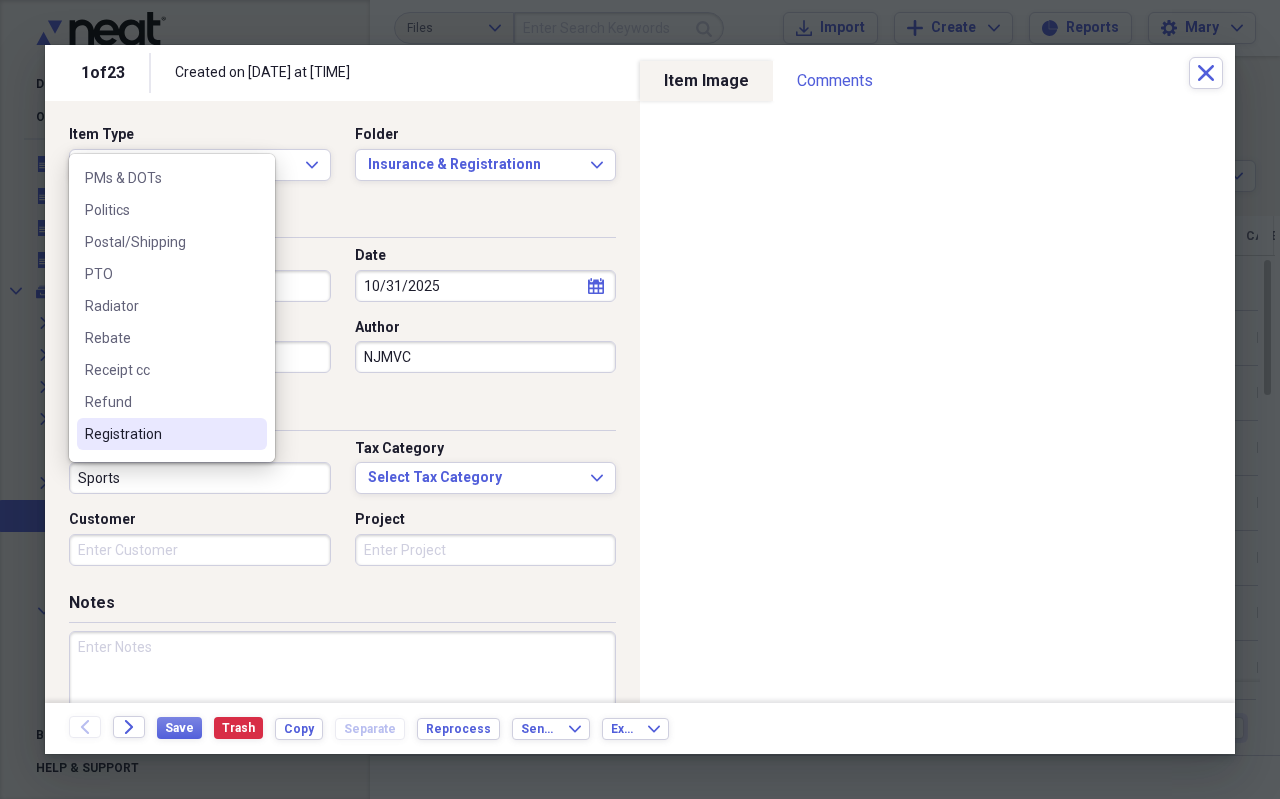 click on "Registration" at bounding box center (160, 434) 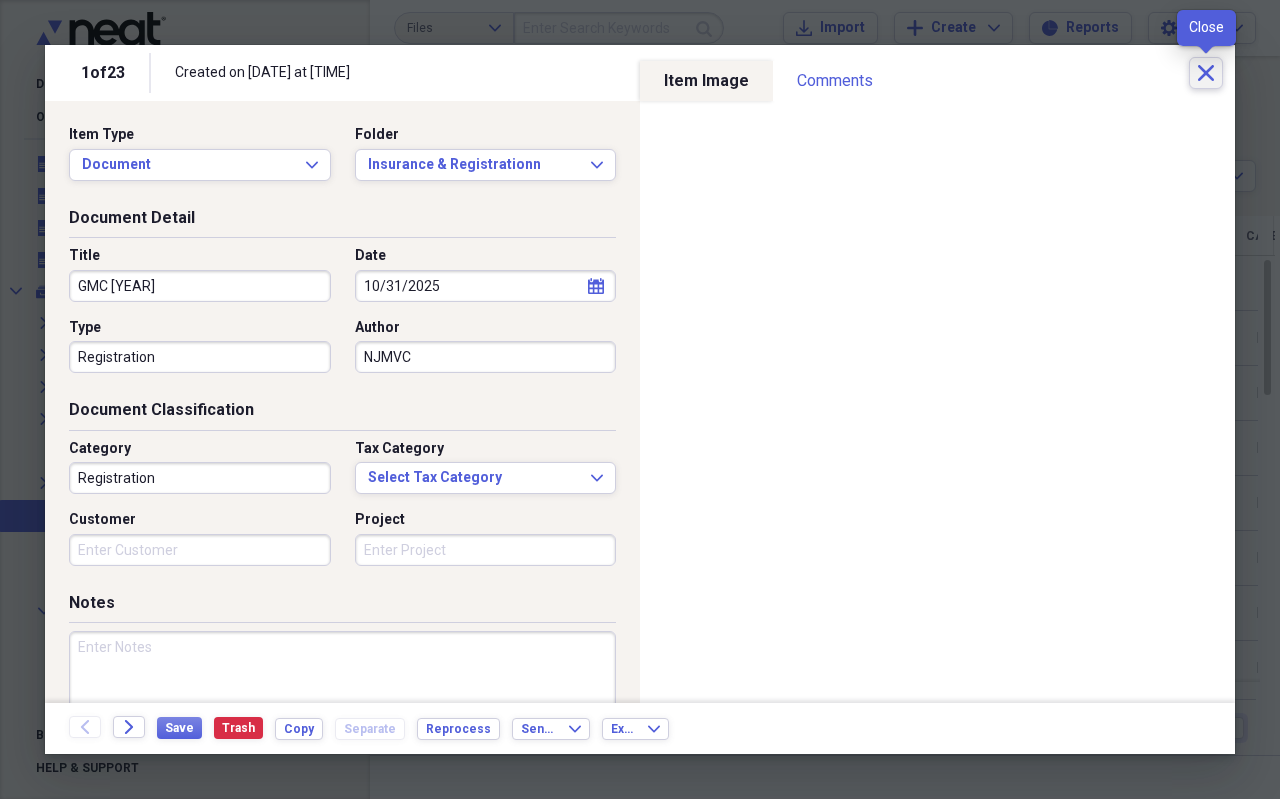 click on "Close" 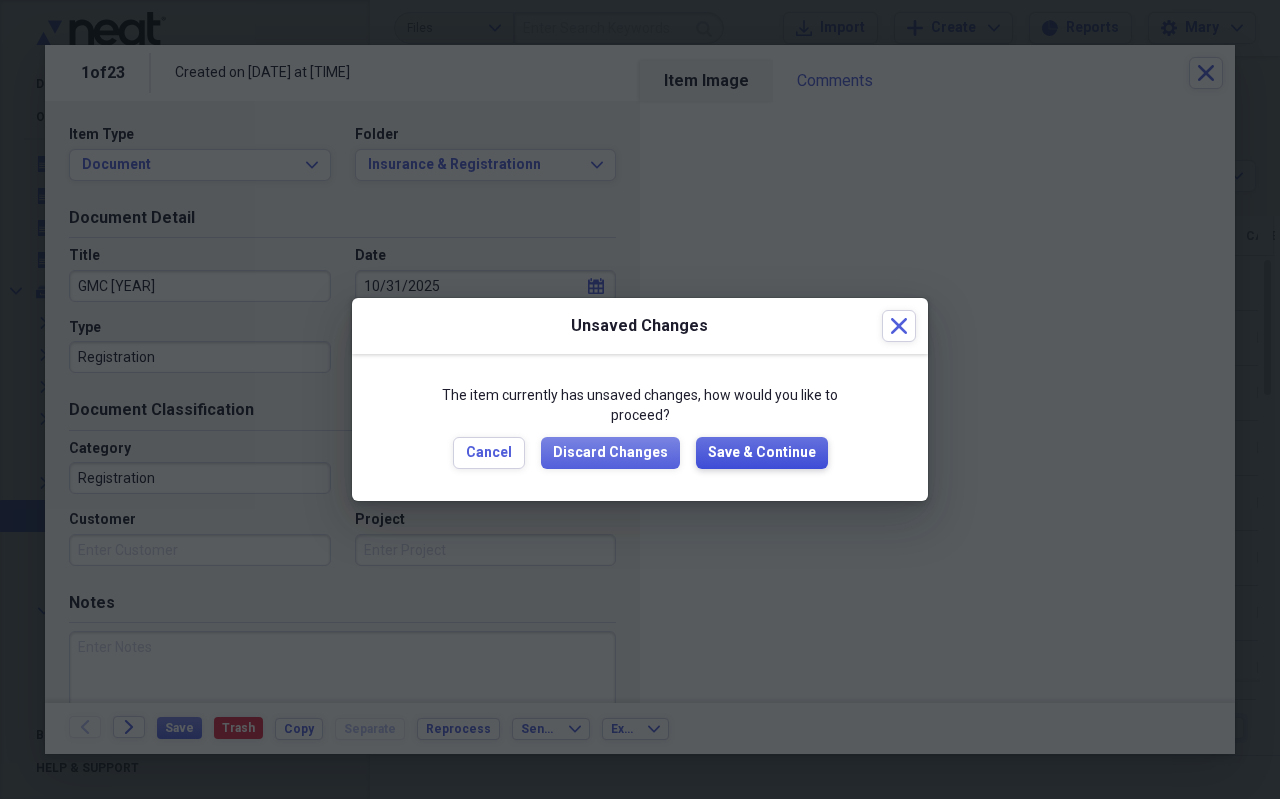 click on "Save & Continue" at bounding box center (762, 453) 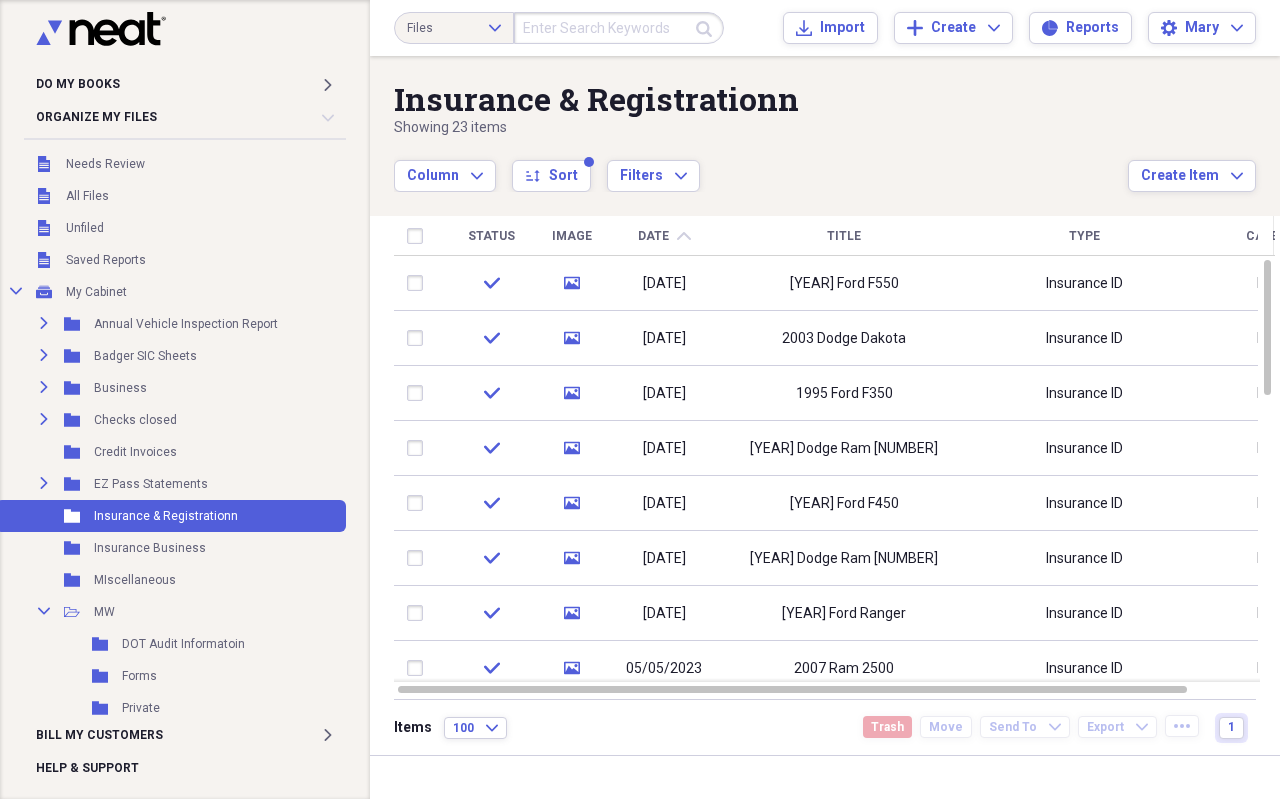 click on "Date chevron-up" at bounding box center [664, 236] 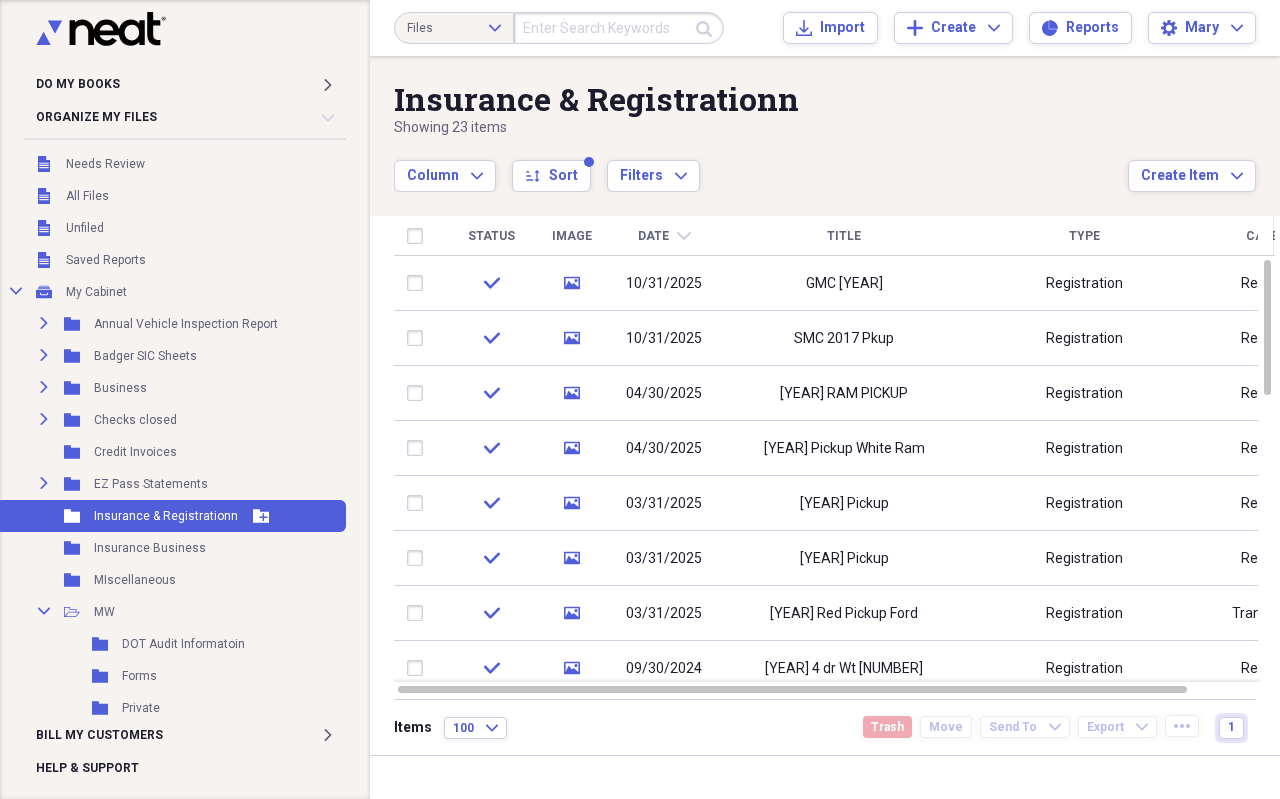 click 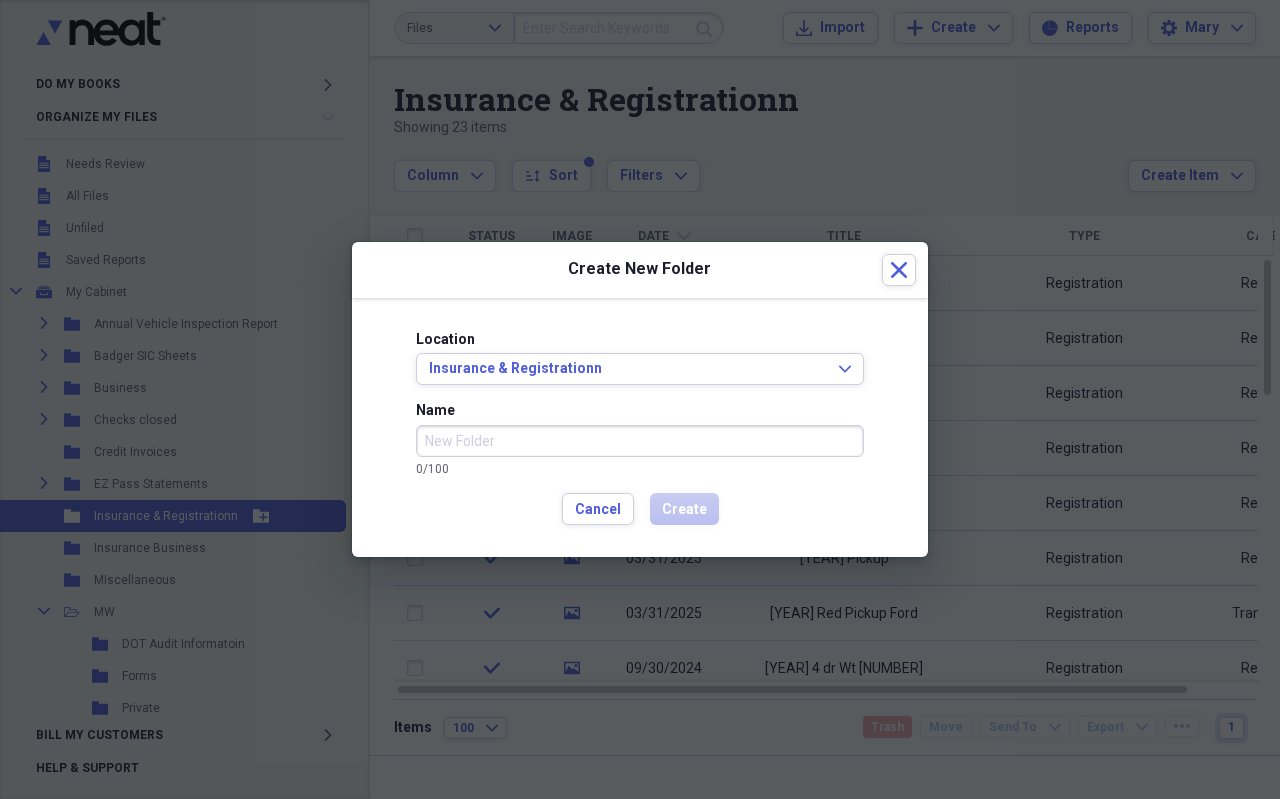 click on "Name" at bounding box center (640, 441) 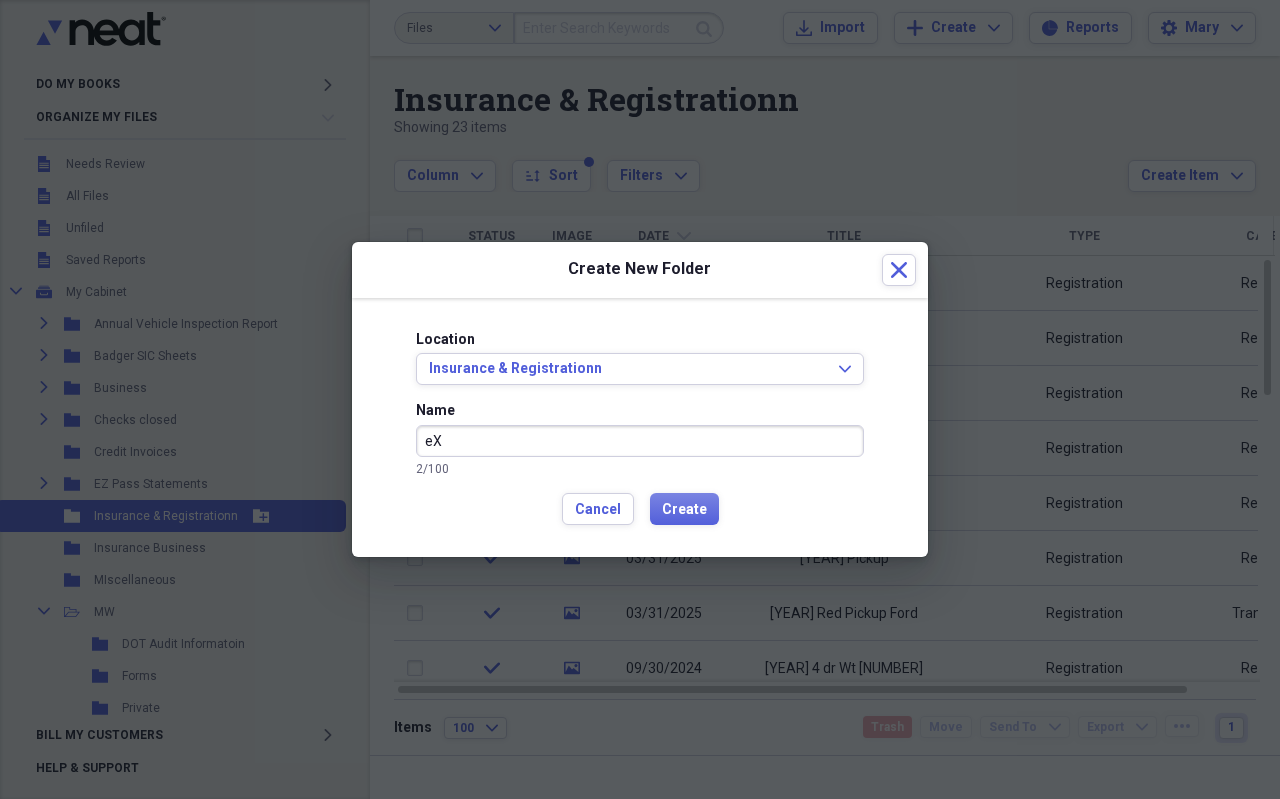 type on "e" 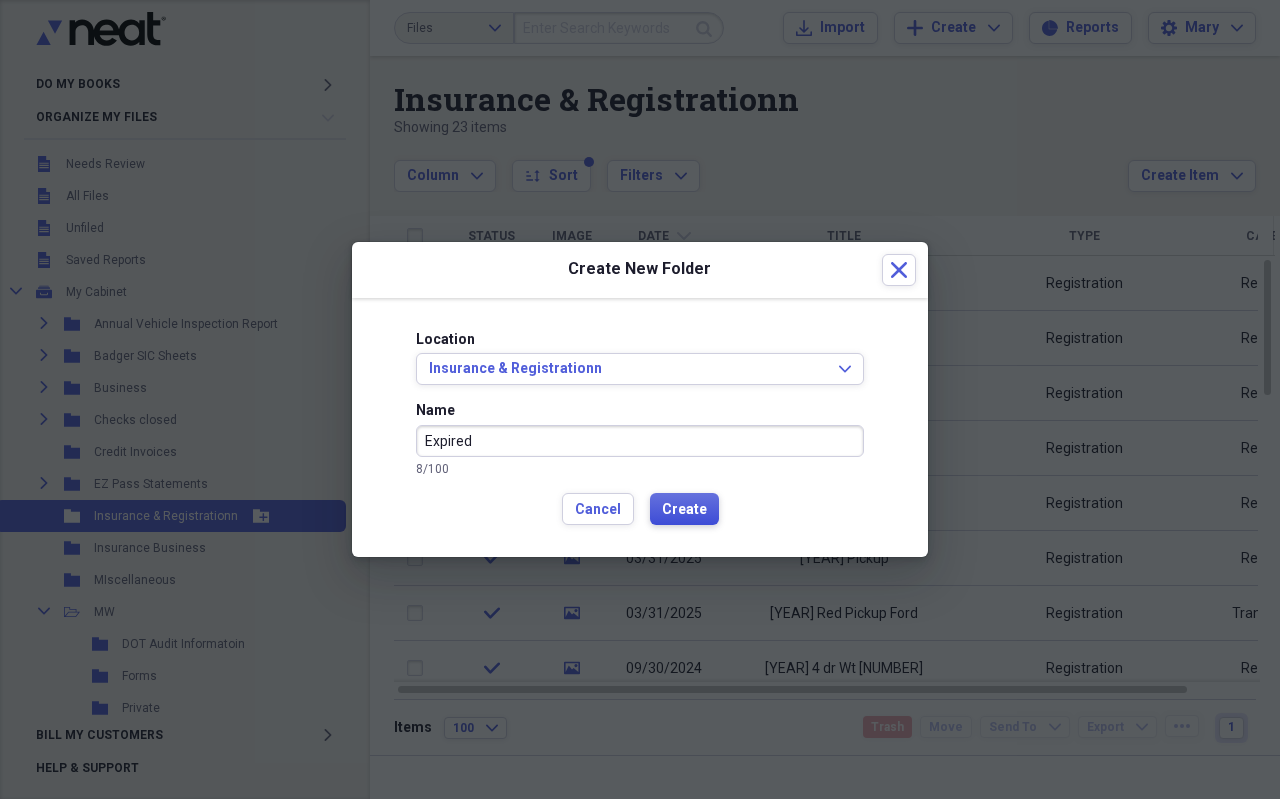 type on "Expired" 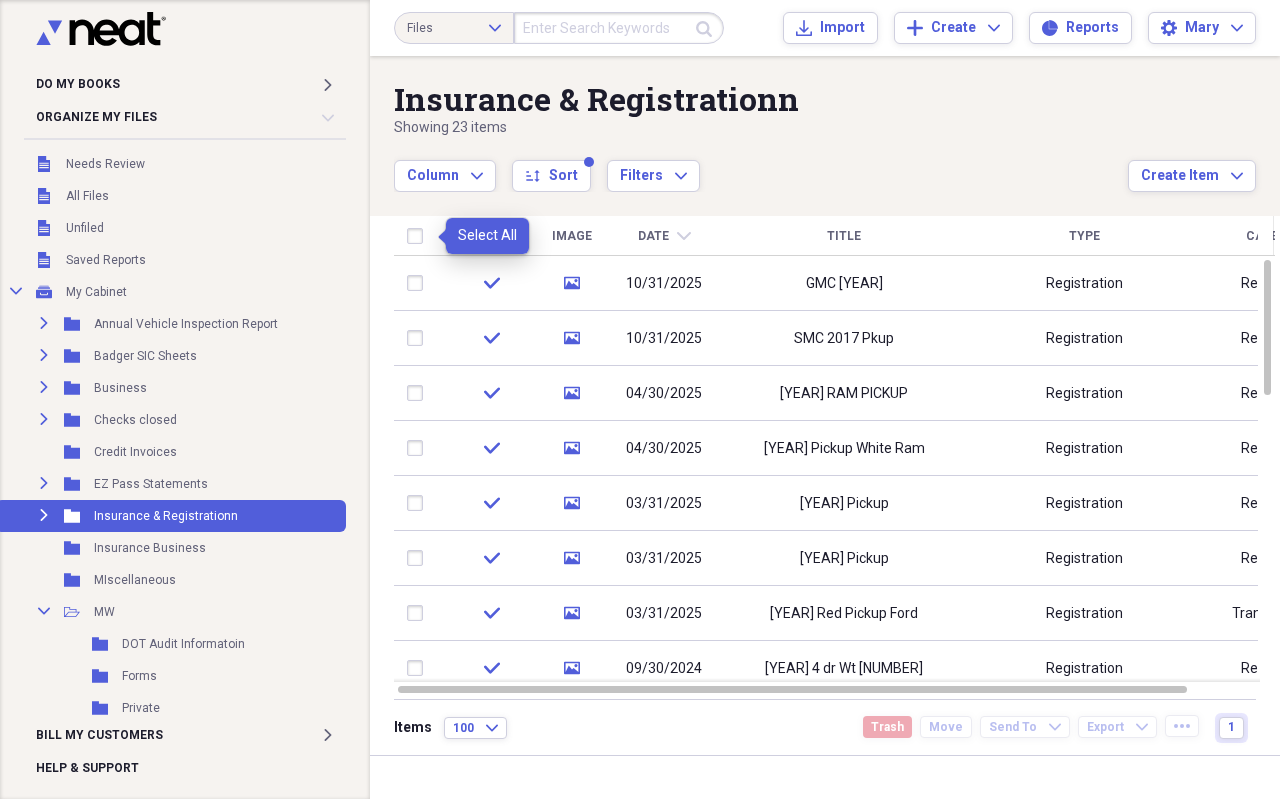 click at bounding box center [419, 236] 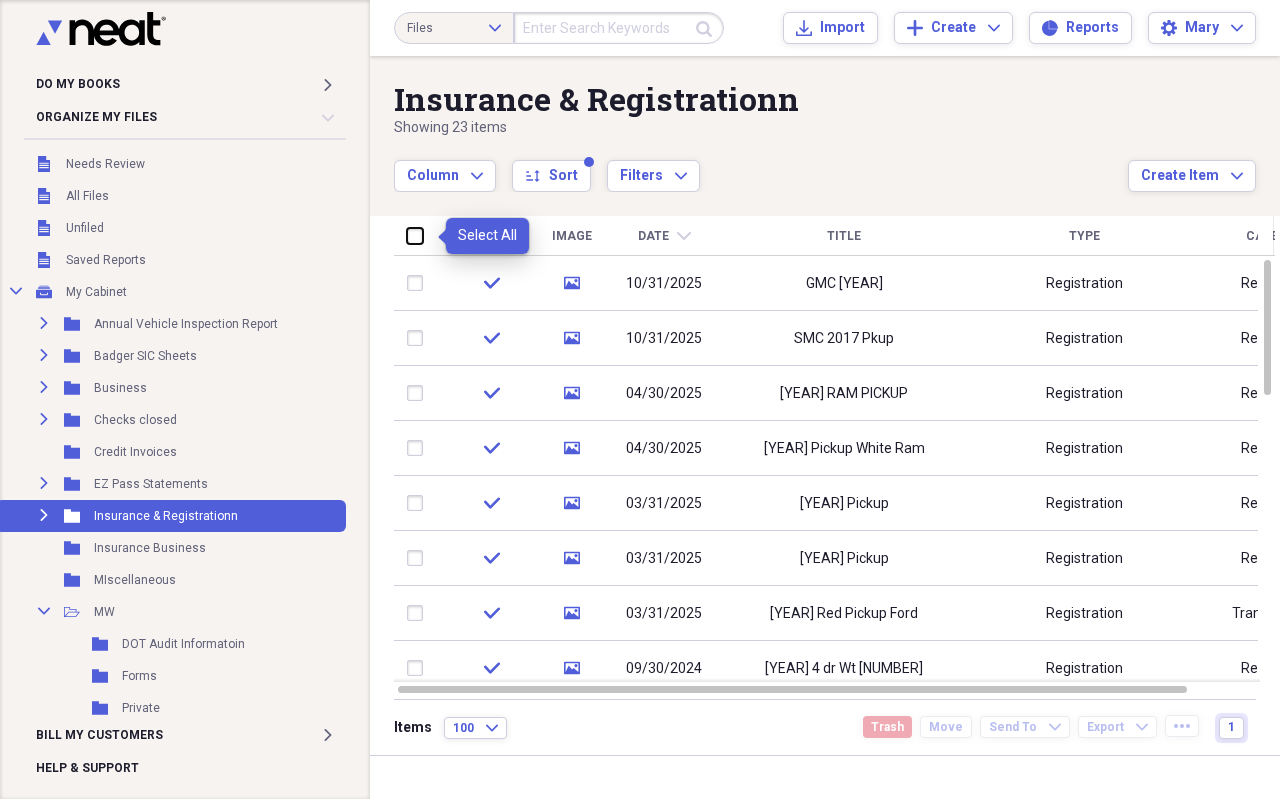 click at bounding box center [407, 235] 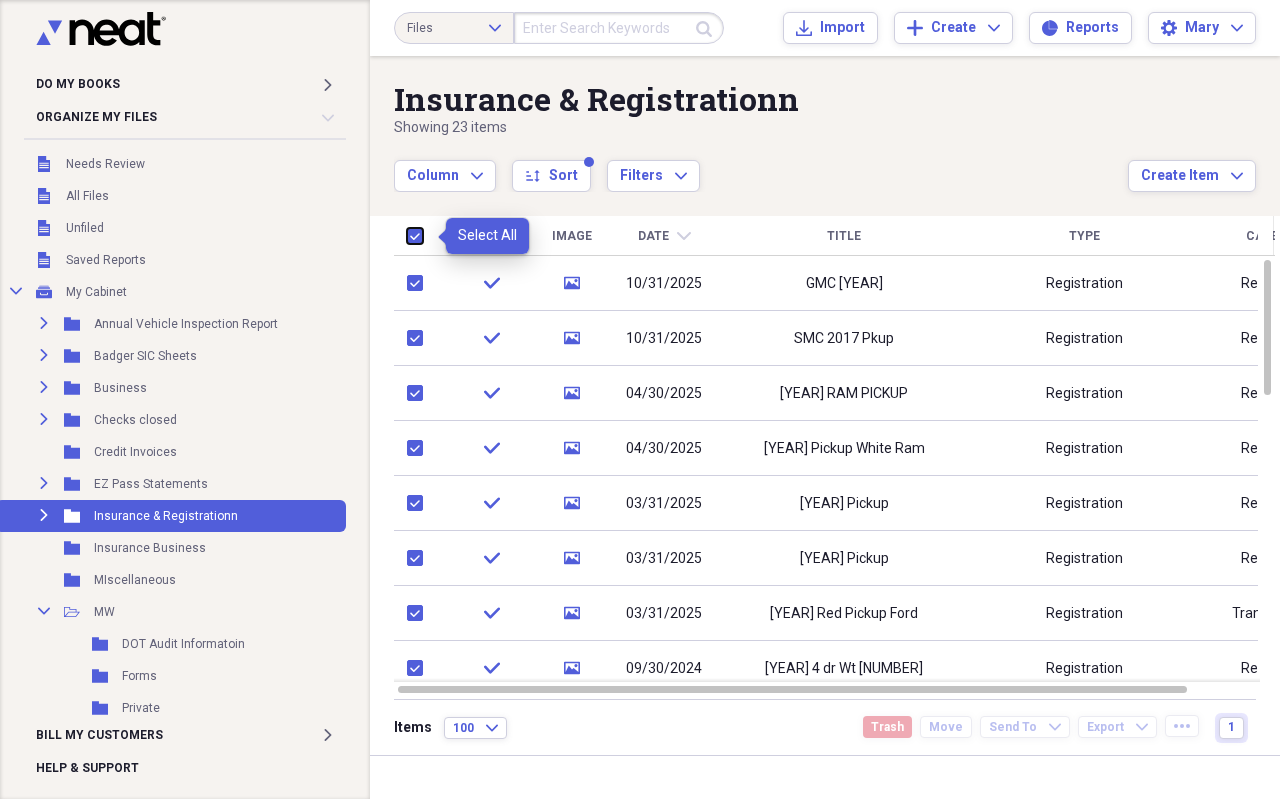 checkbox on "true" 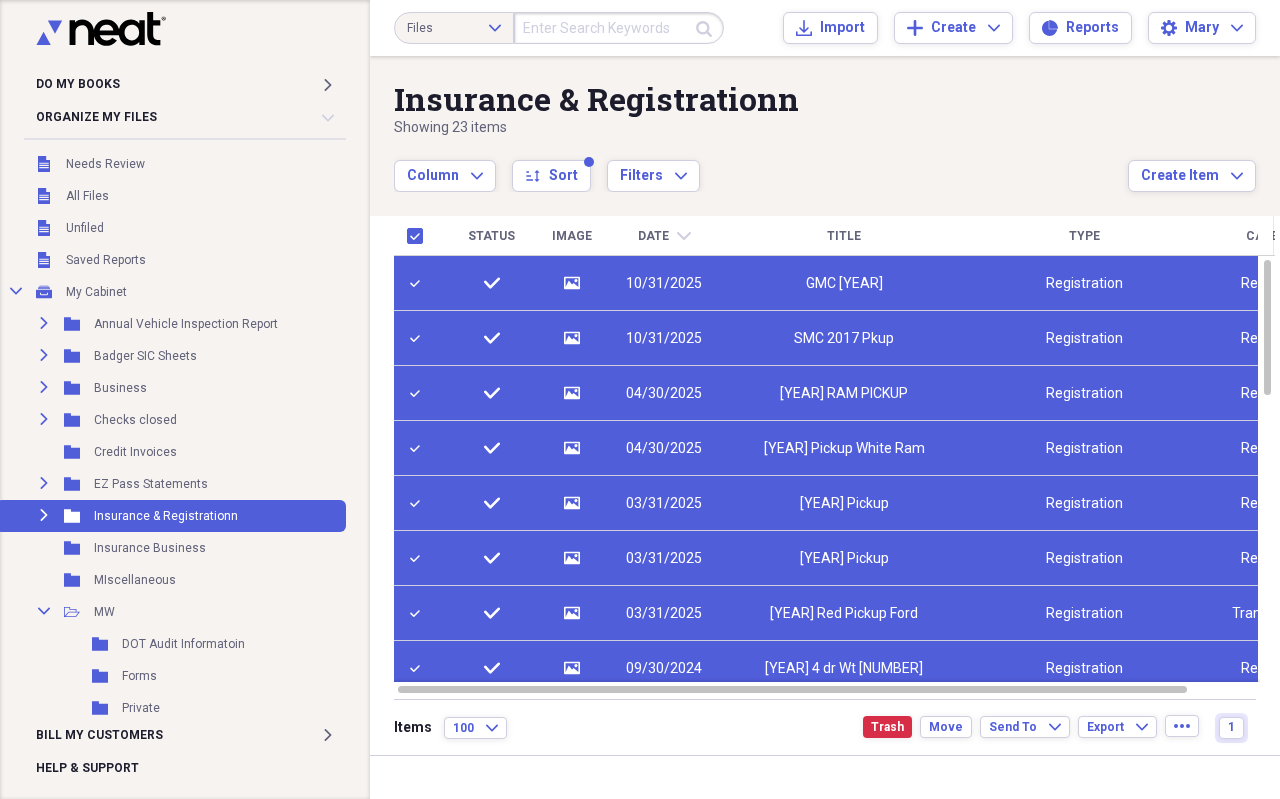 click at bounding box center (419, 338) 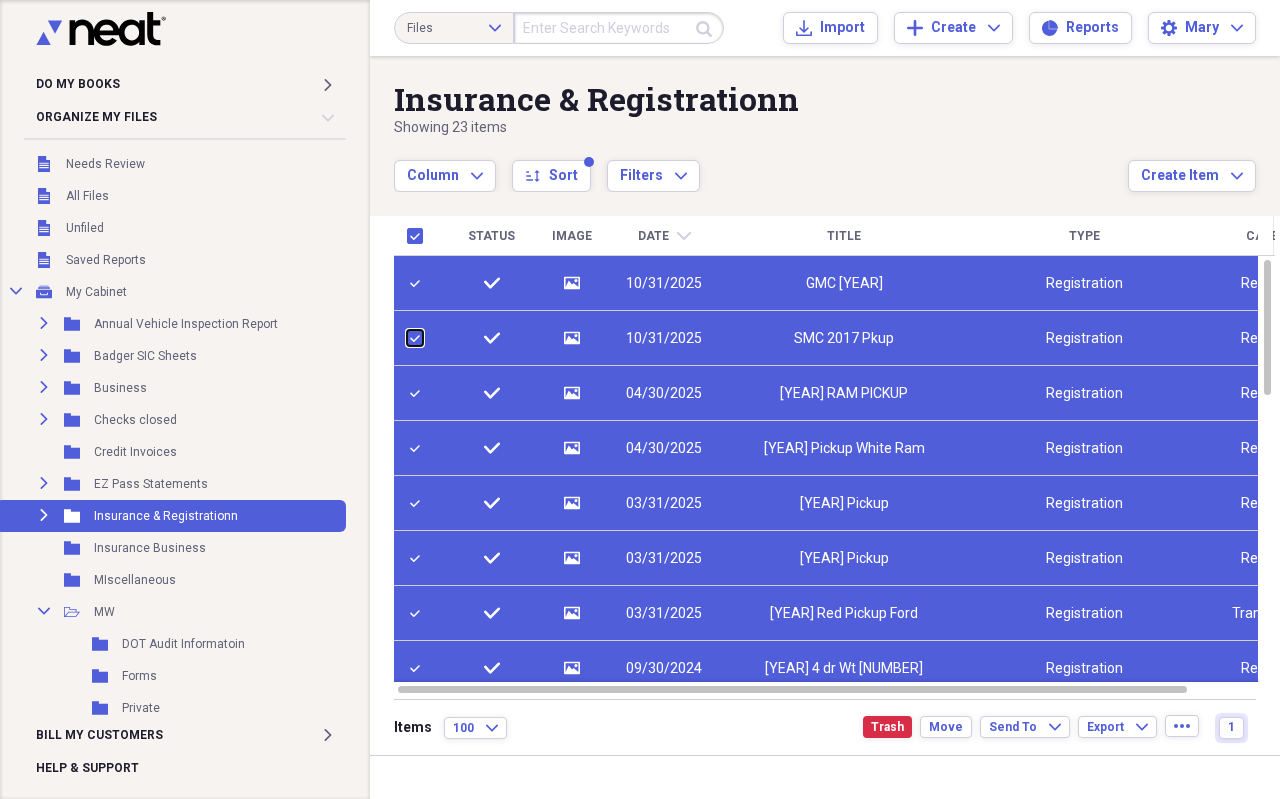 click at bounding box center (407, 338) 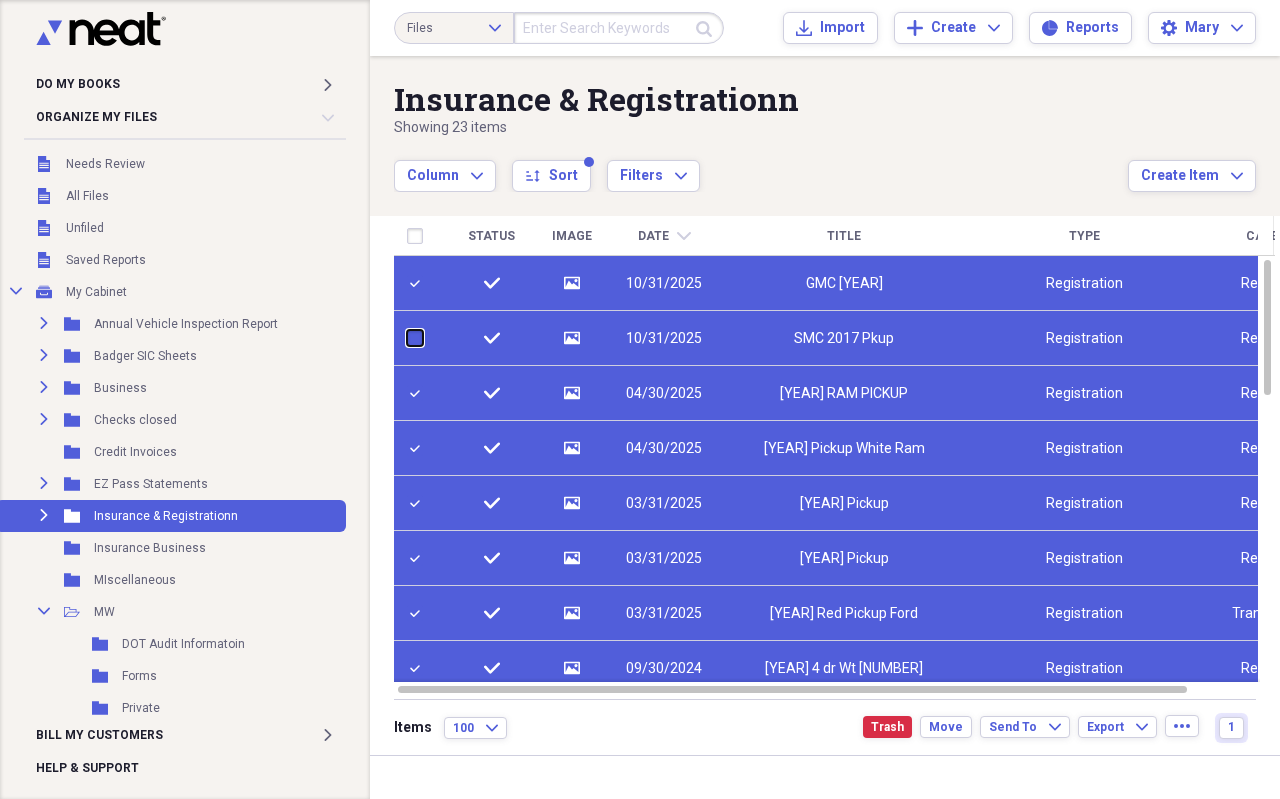 checkbox on "false" 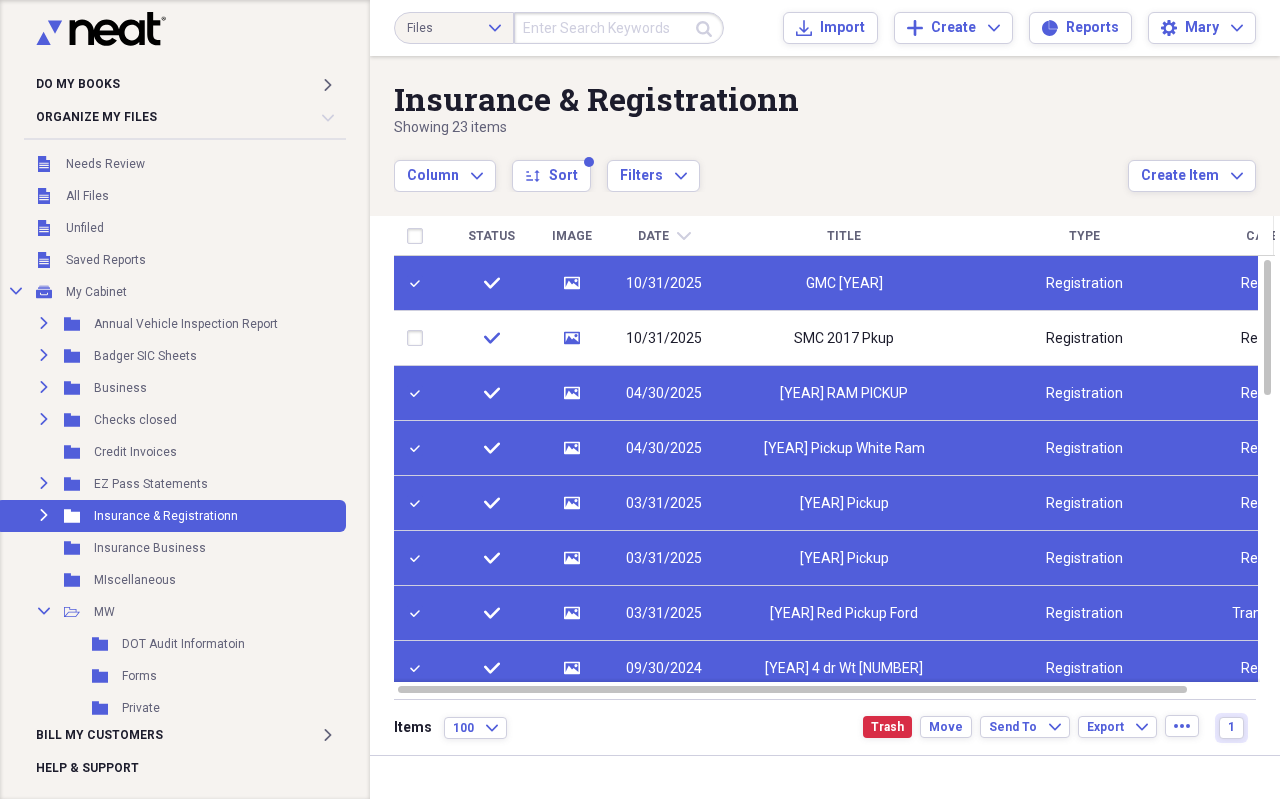 click at bounding box center [419, 283] 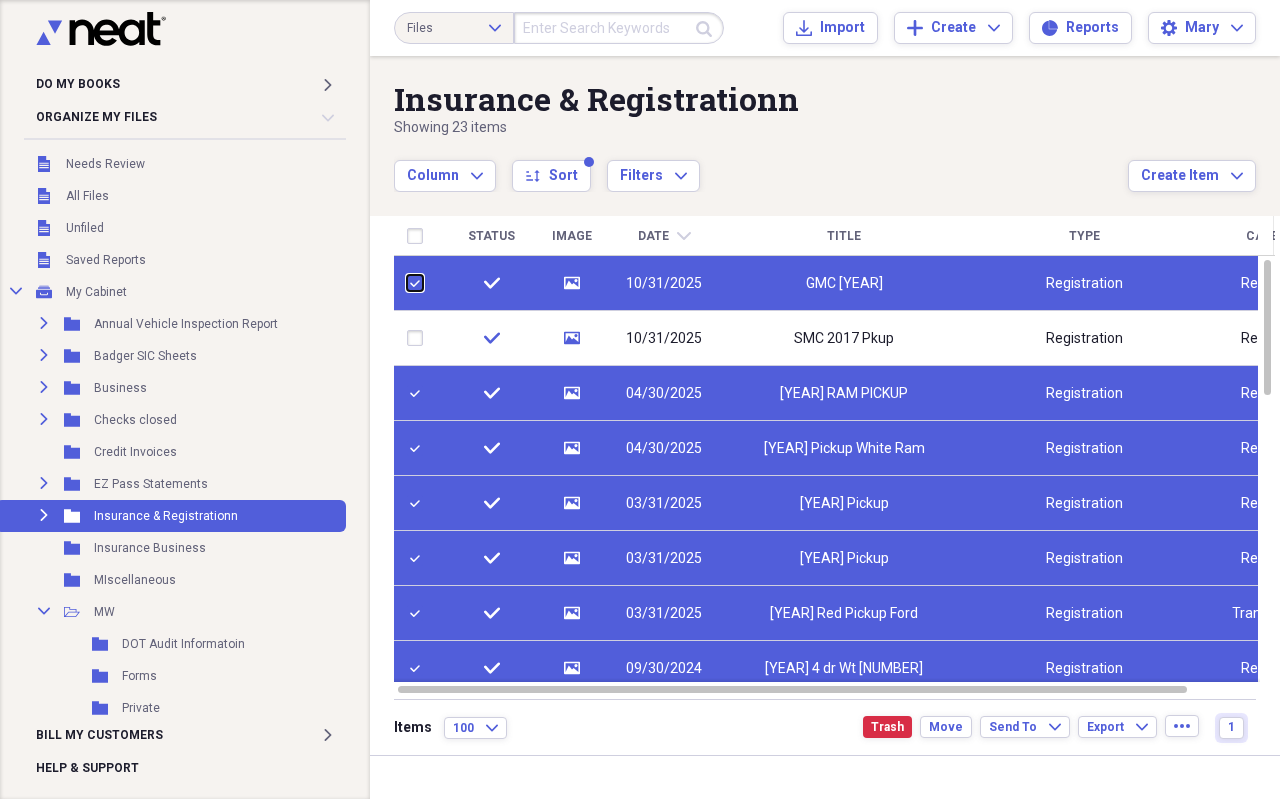 click at bounding box center (407, 283) 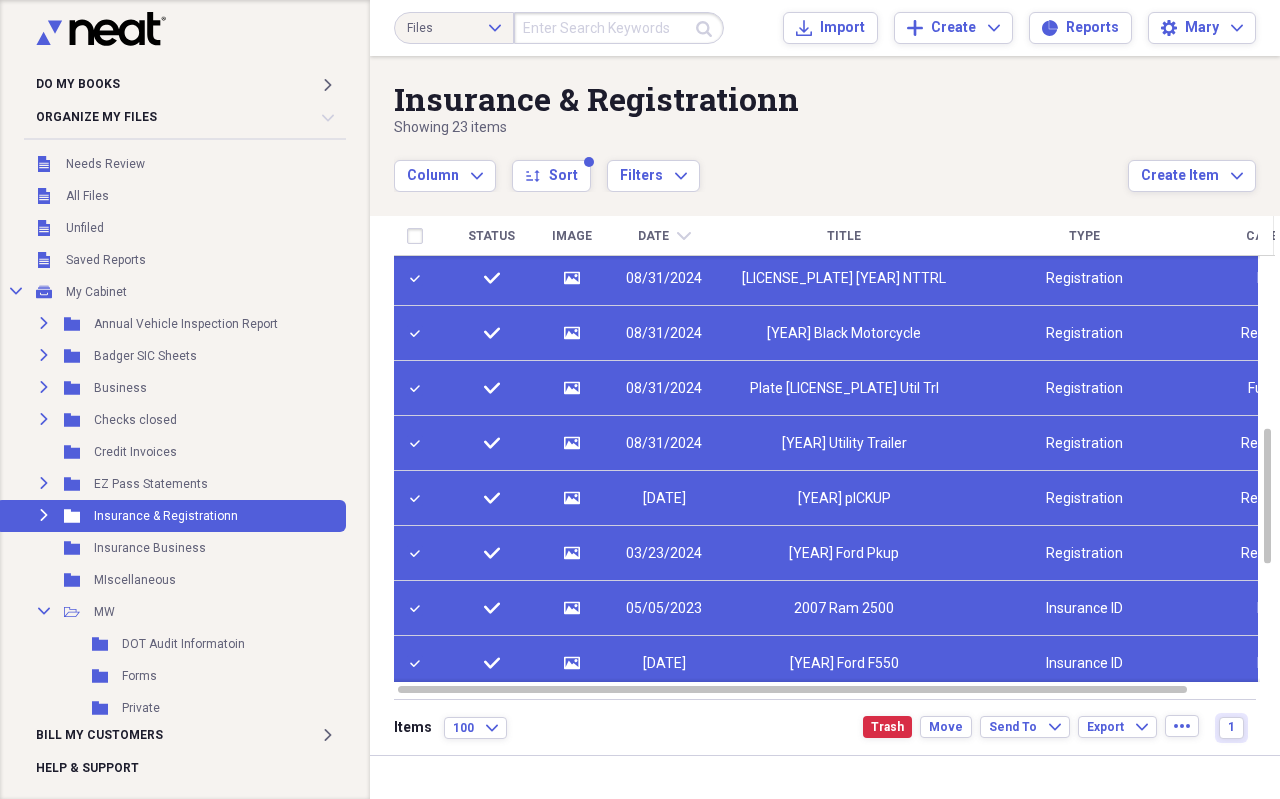 checkbox on "true" 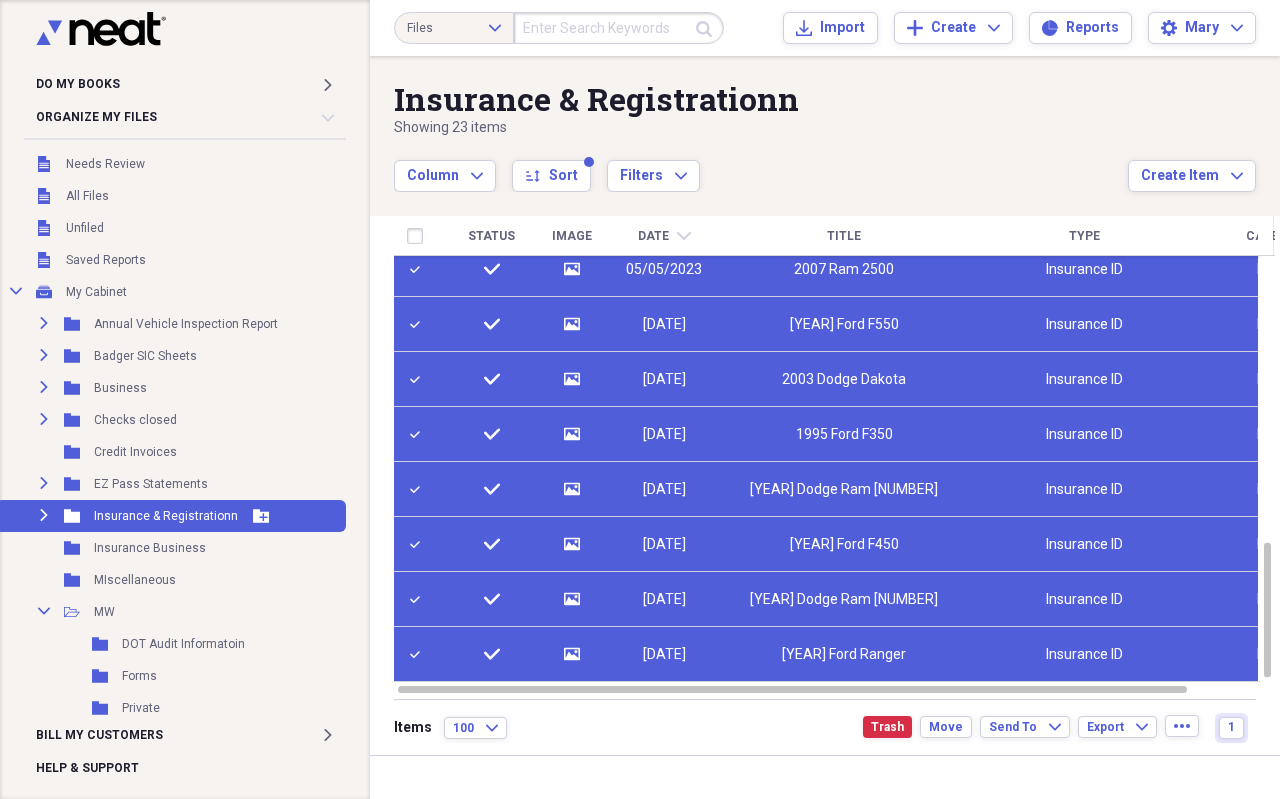 click 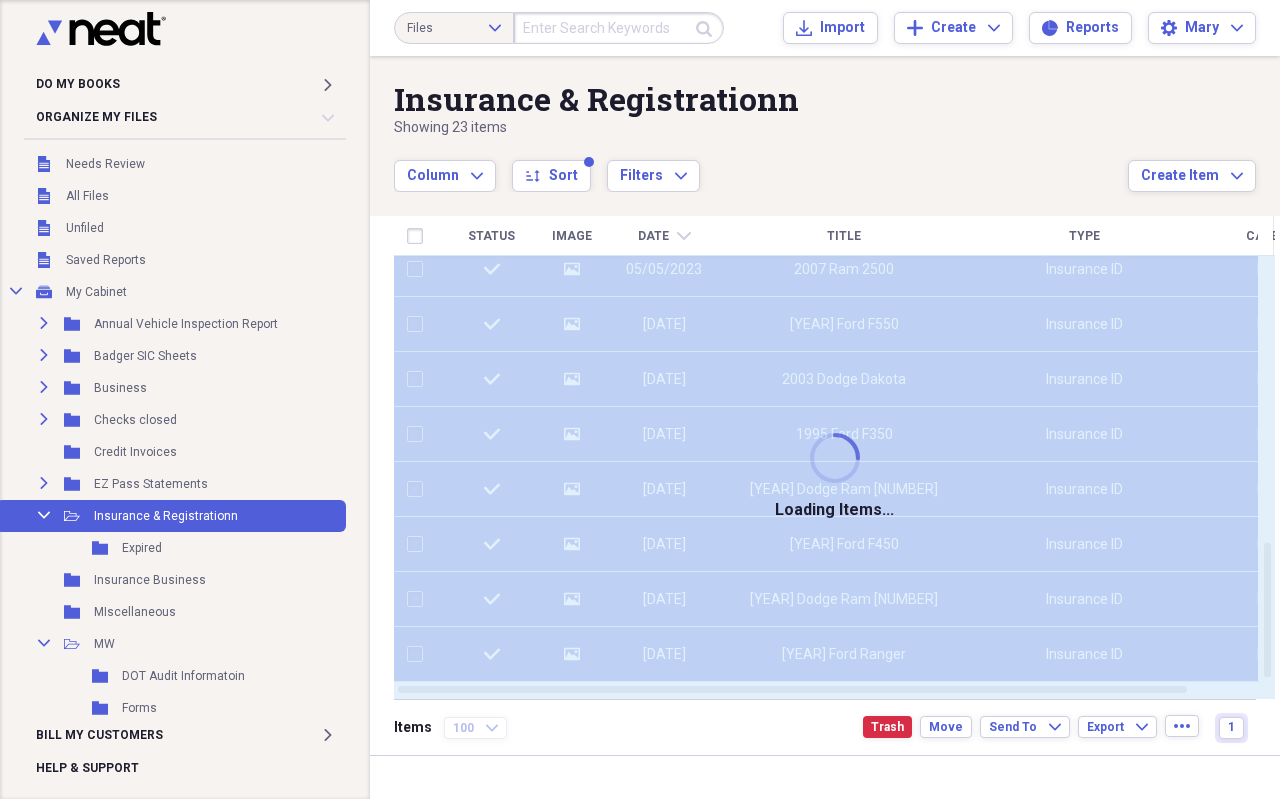 checkbox on "false" 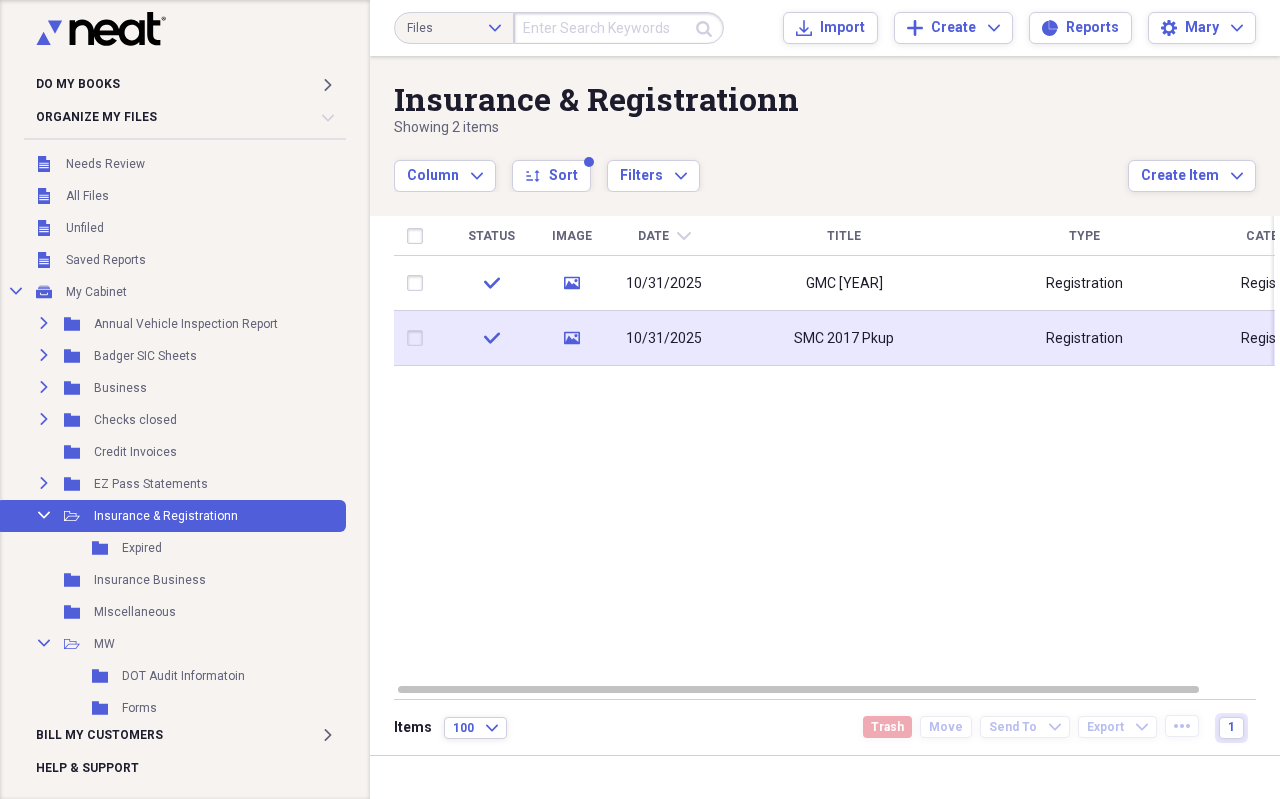 click on "SMC 2017 Pkup" at bounding box center [844, 338] 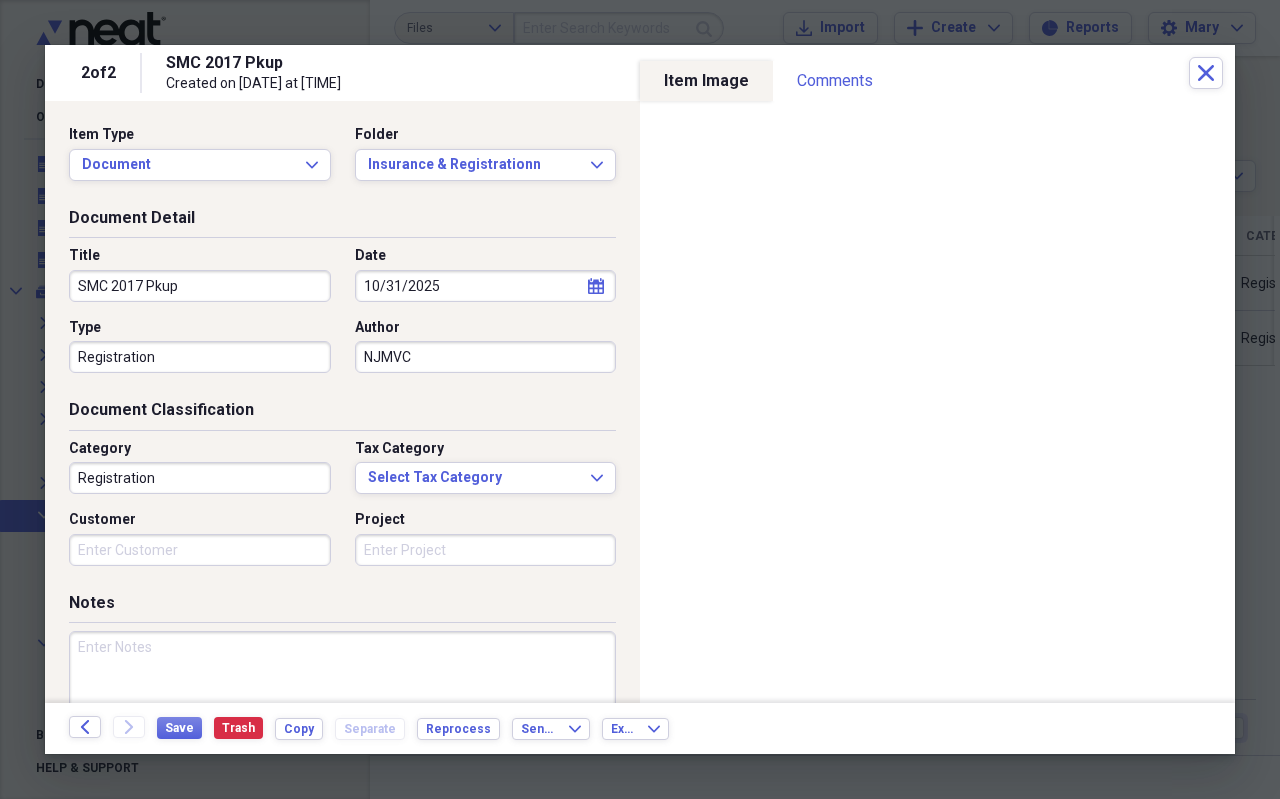 drag, startPoint x: 86, startPoint y: 285, endPoint x: 64, endPoint y: 289, distance: 22.36068 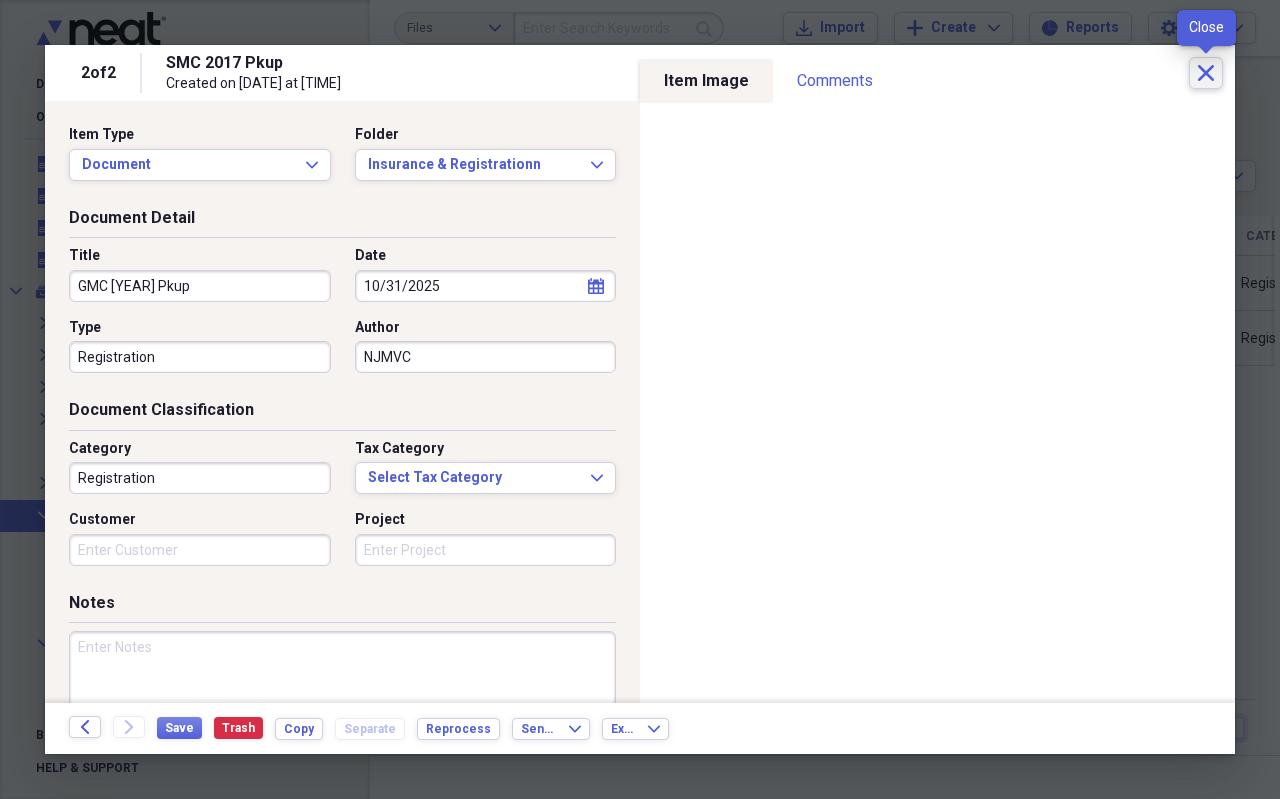 type on "GMC [YEAR] Pkup" 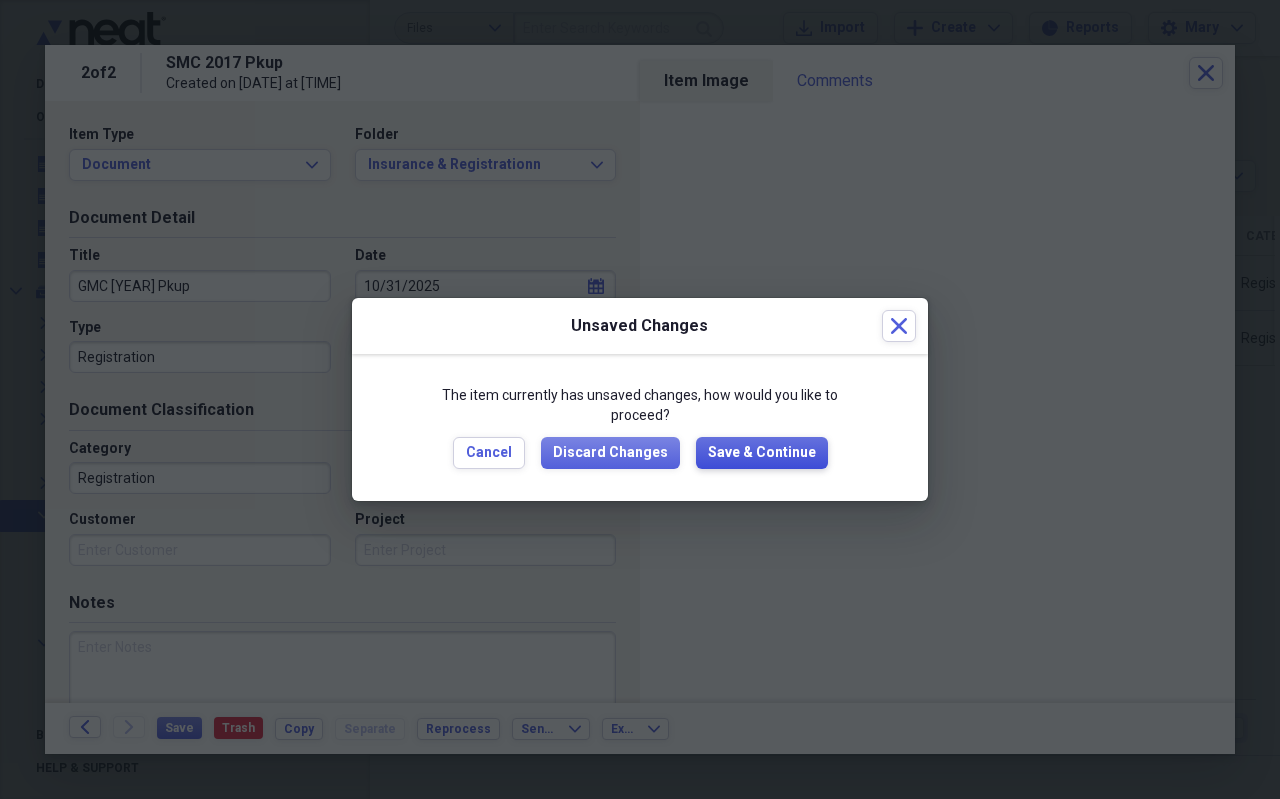 click on "Save & Continue" at bounding box center (762, 453) 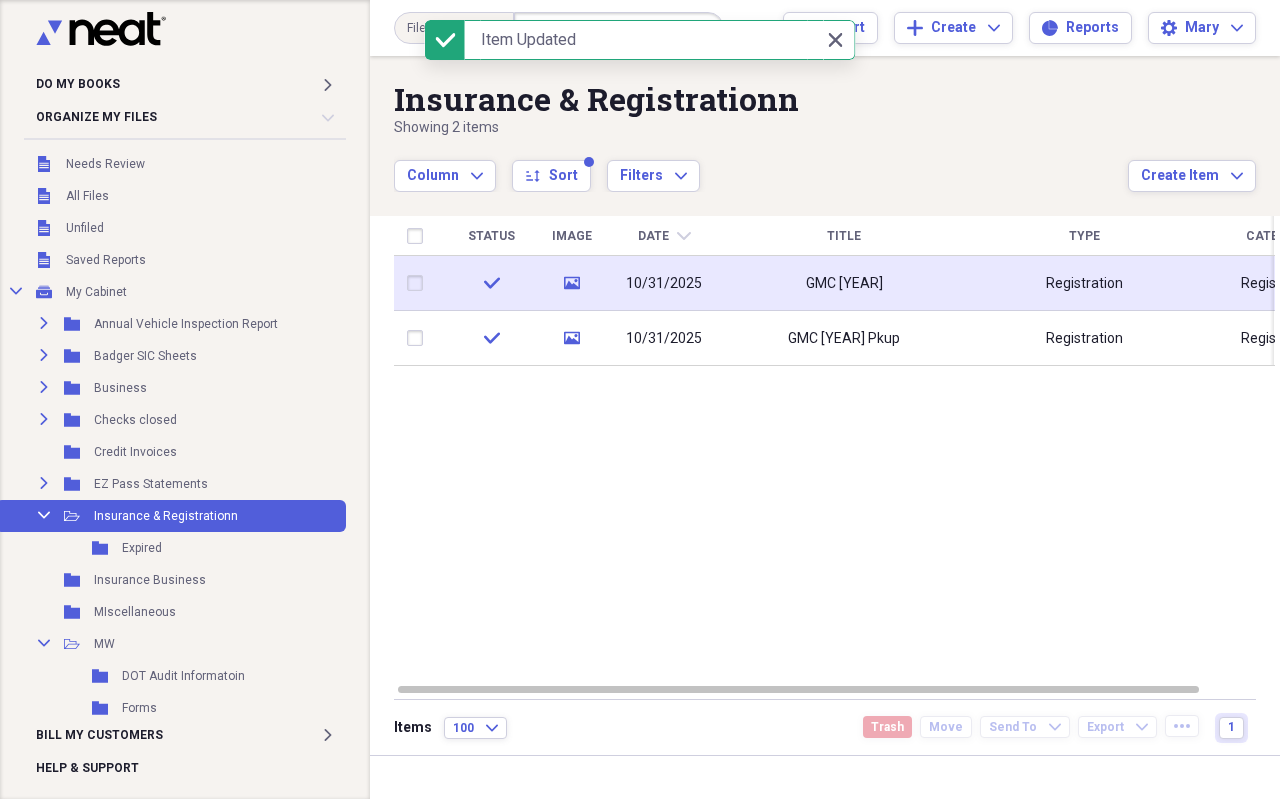 click at bounding box center (419, 283) 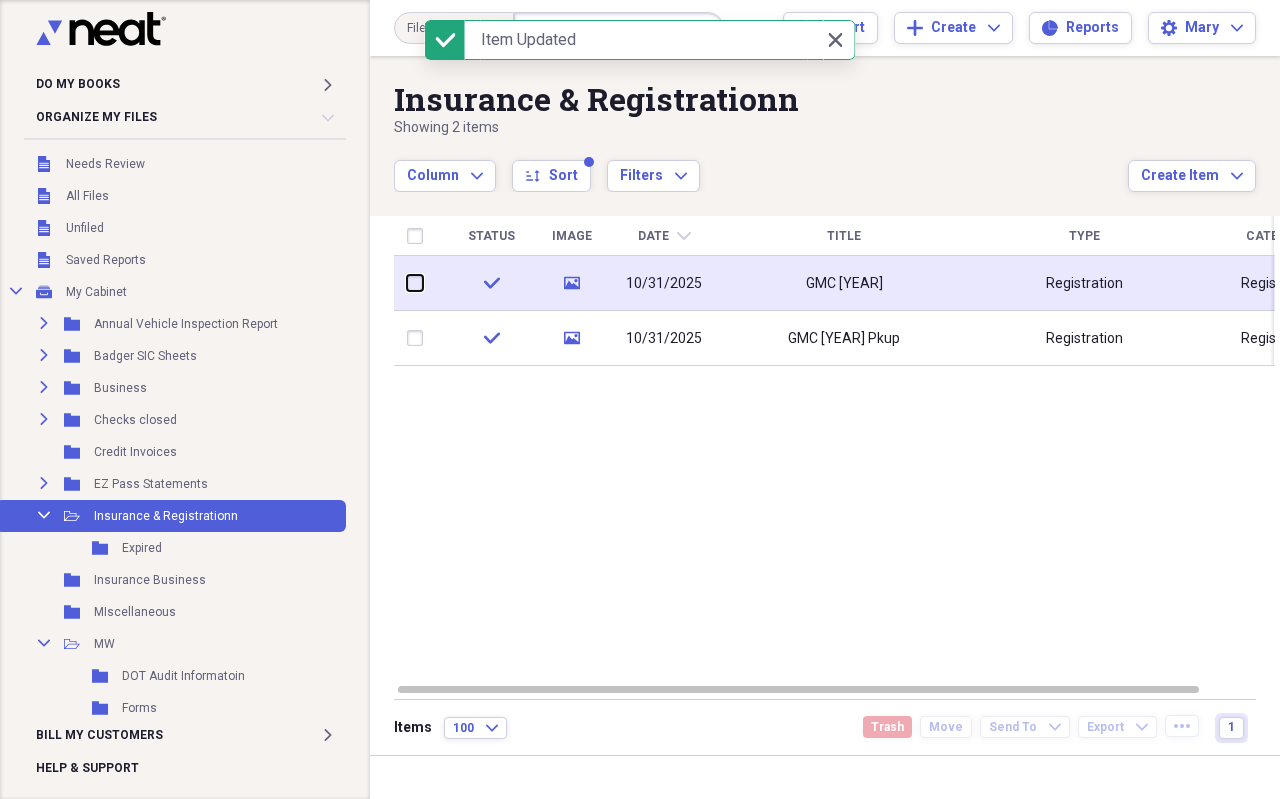 click at bounding box center (407, 283) 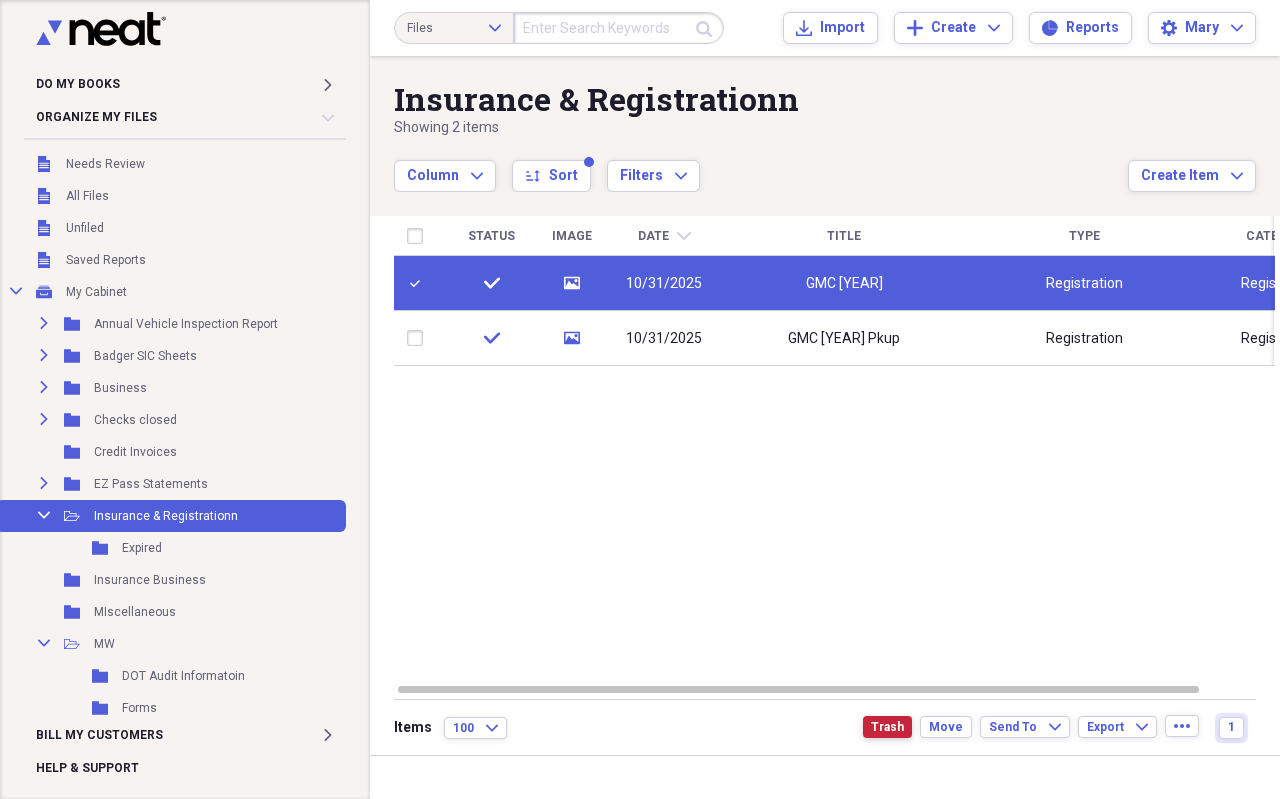 click on "Trash" at bounding box center (887, 727) 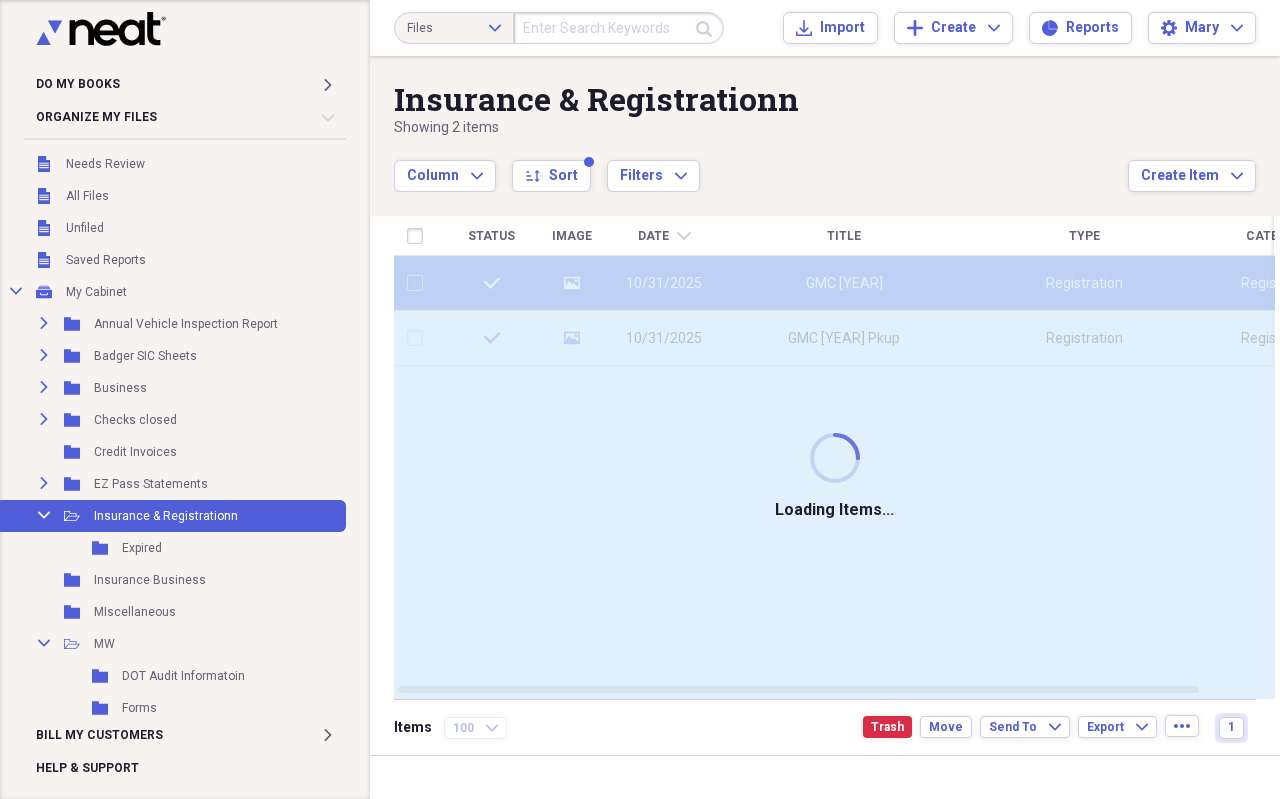 checkbox on "false" 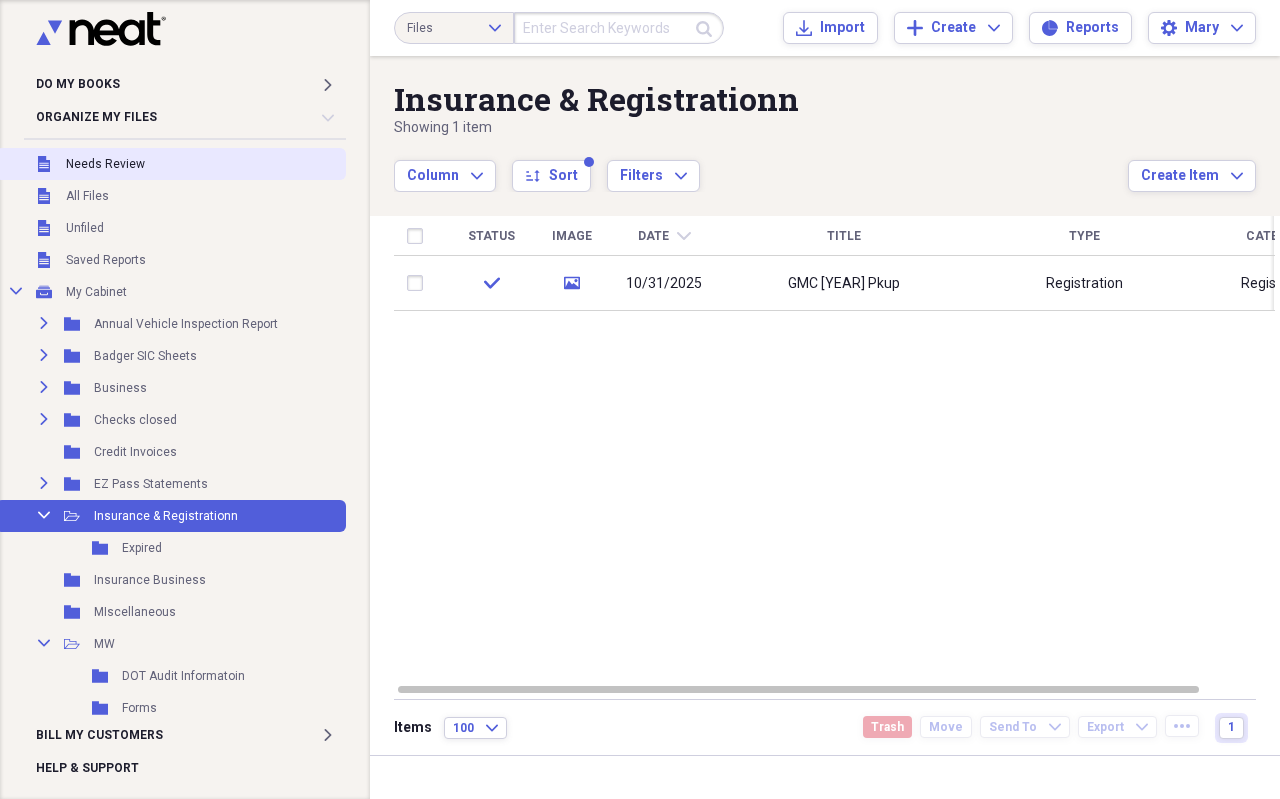 click on "Unfiled Needs Review" at bounding box center (171, 164) 